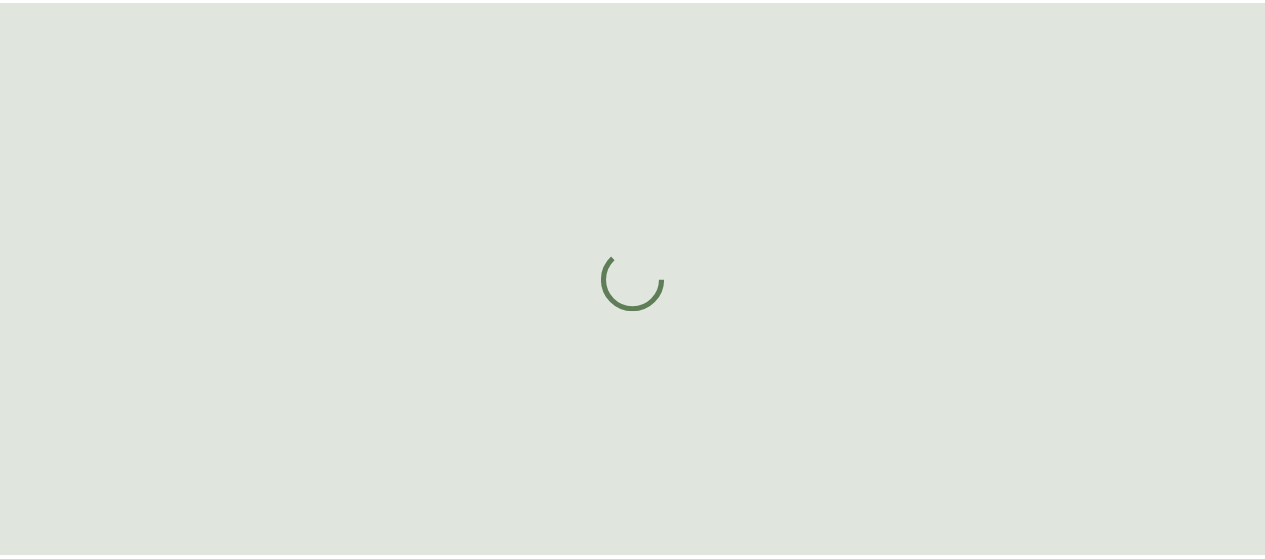 scroll, scrollTop: 0, scrollLeft: 0, axis: both 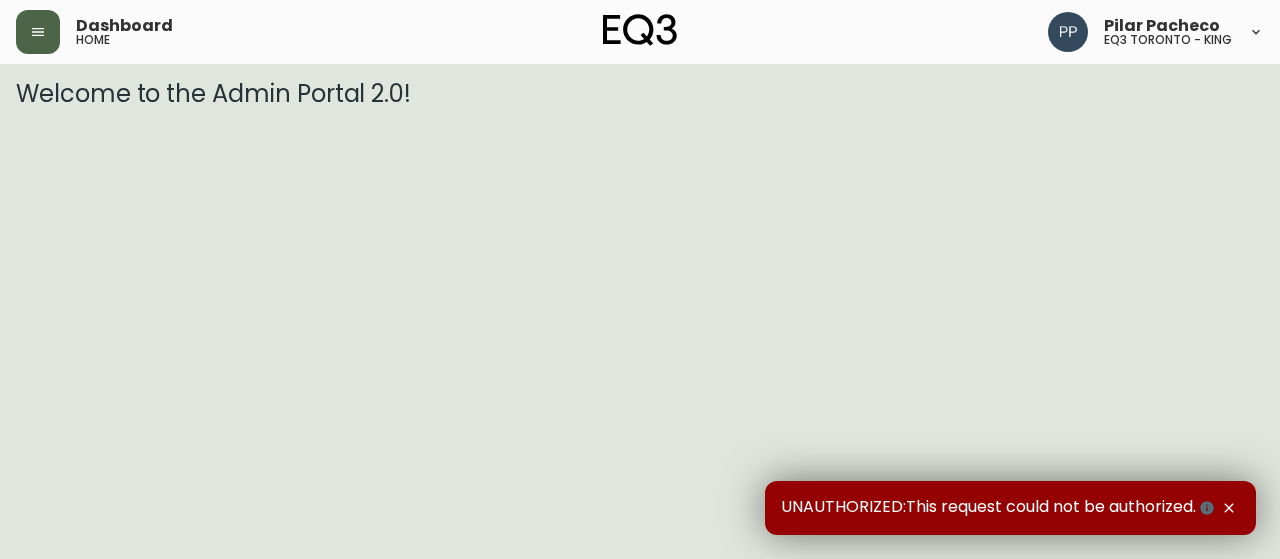 click at bounding box center [38, 32] 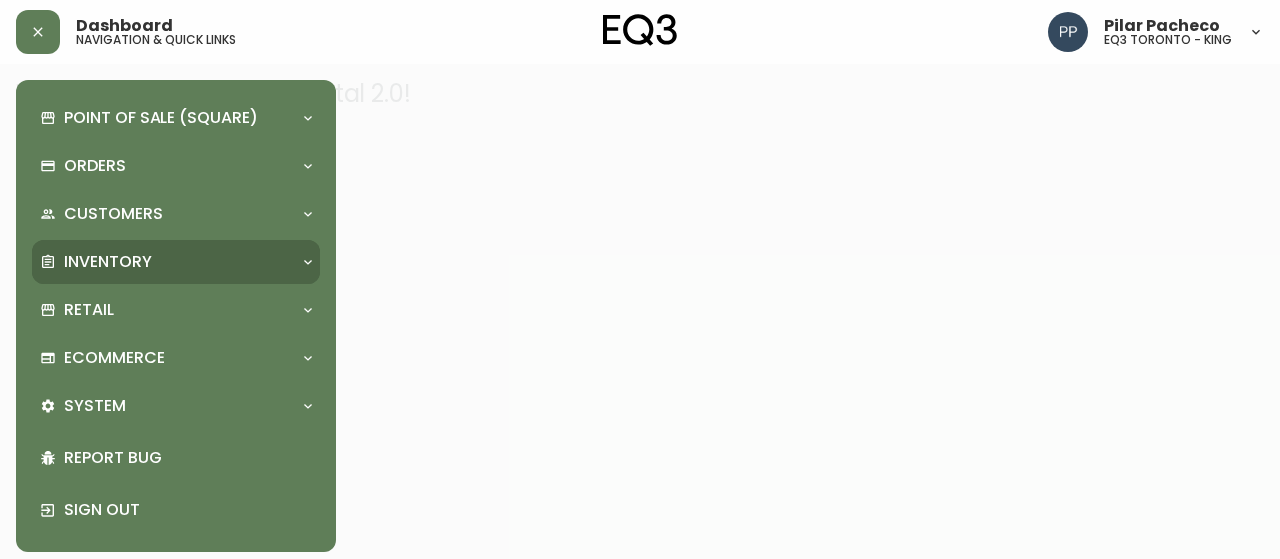 click on "Inventory" at bounding box center (108, 262) 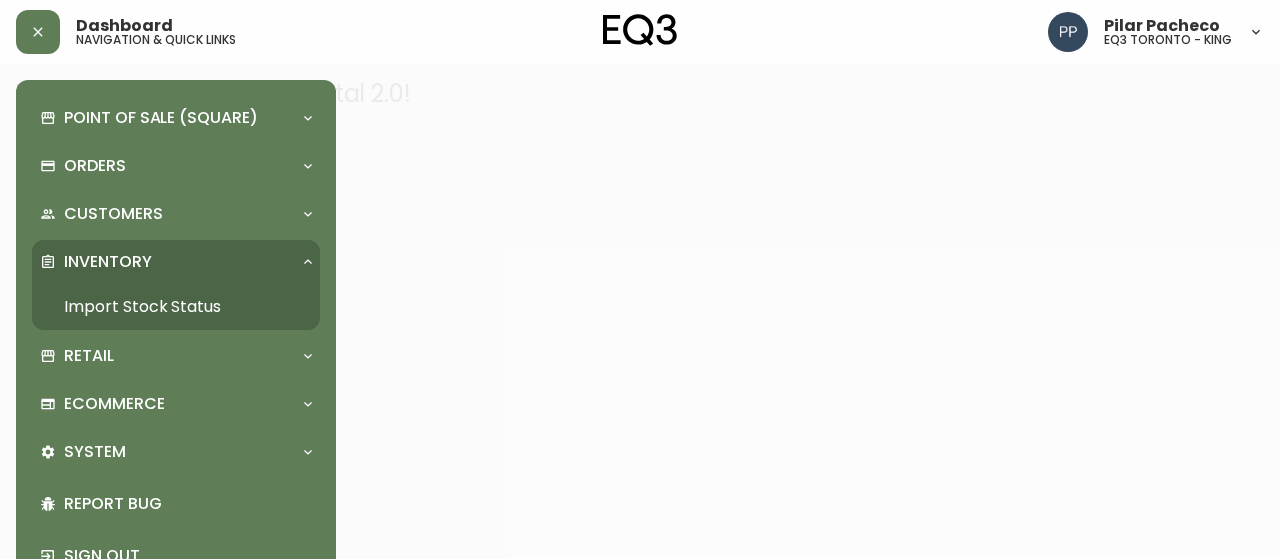 click on "Import Stock Status" at bounding box center [176, 307] 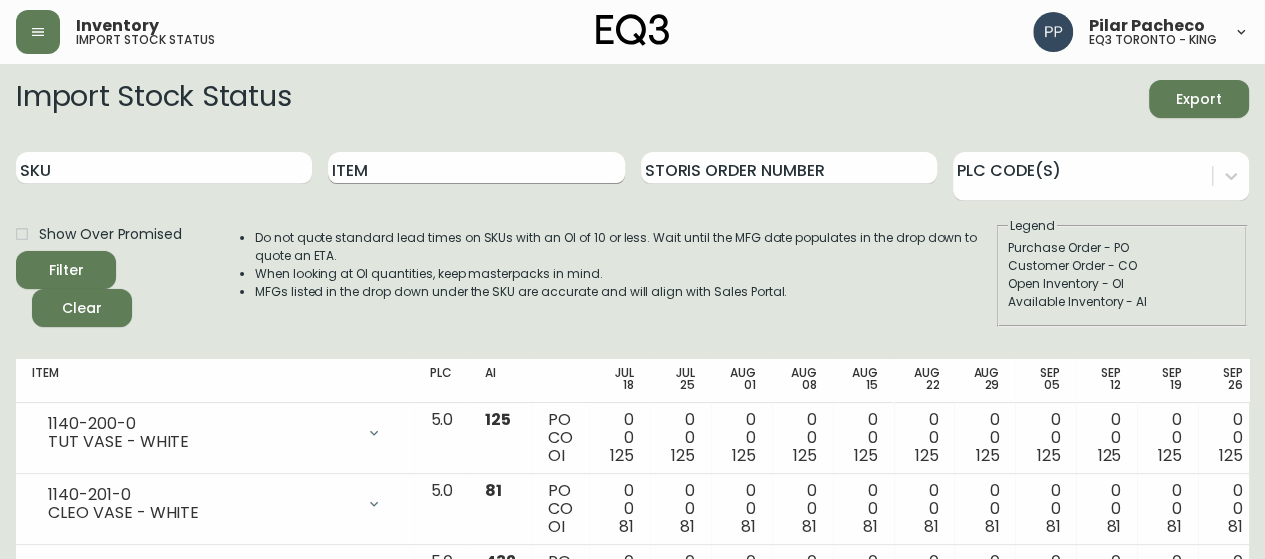 drag, startPoint x: 499, startPoint y: 163, endPoint x: 524, endPoint y: 153, distance: 26.925823 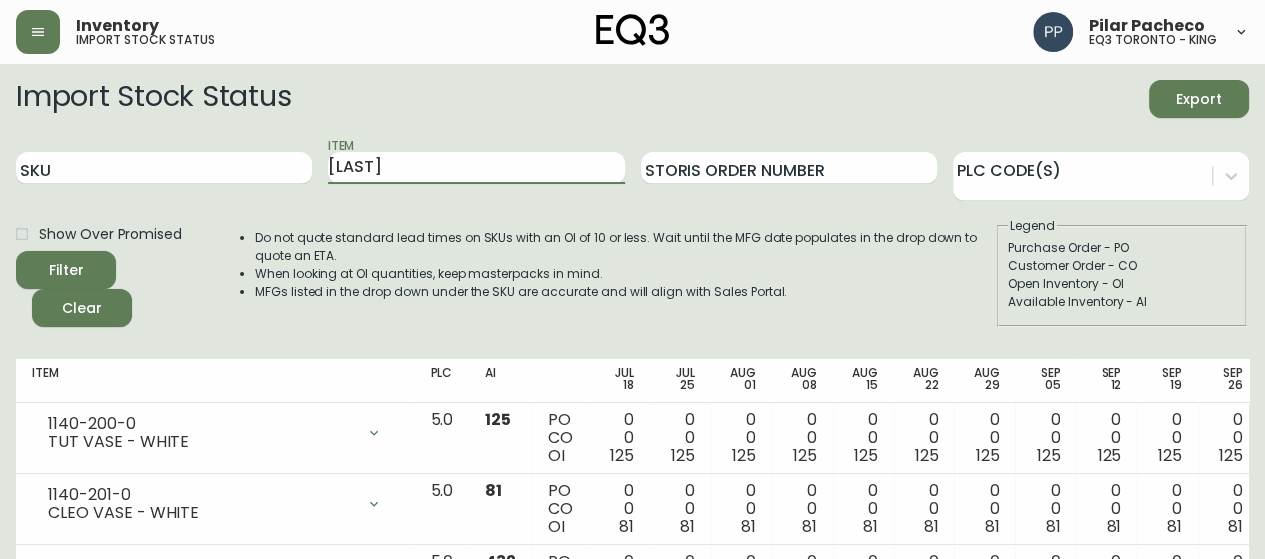 type on "[FIRST]" 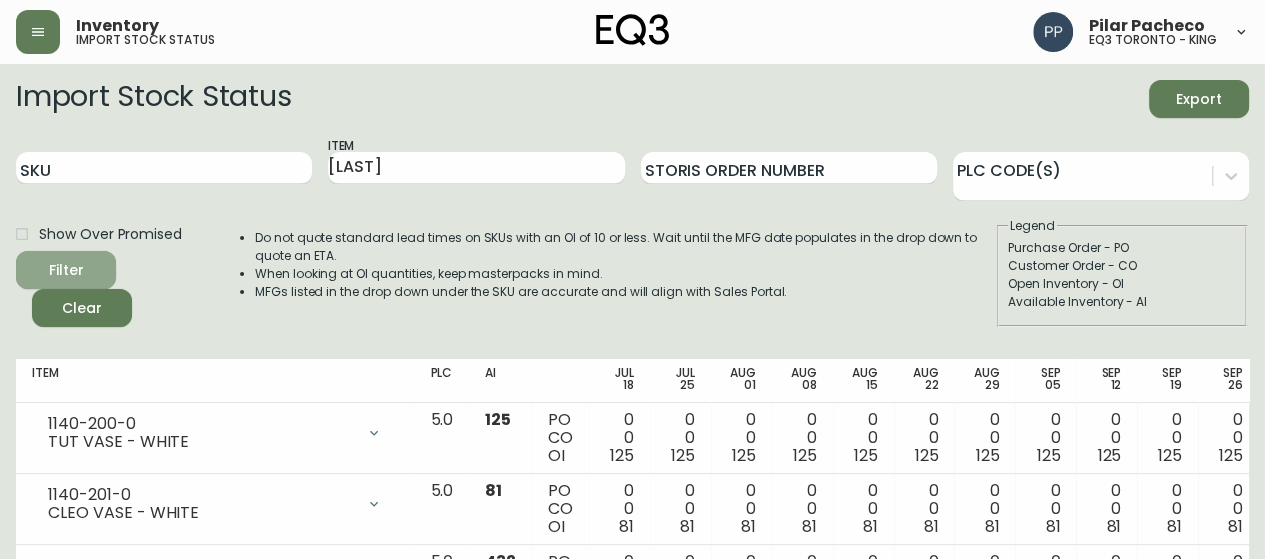click on "Filter" at bounding box center (66, 270) 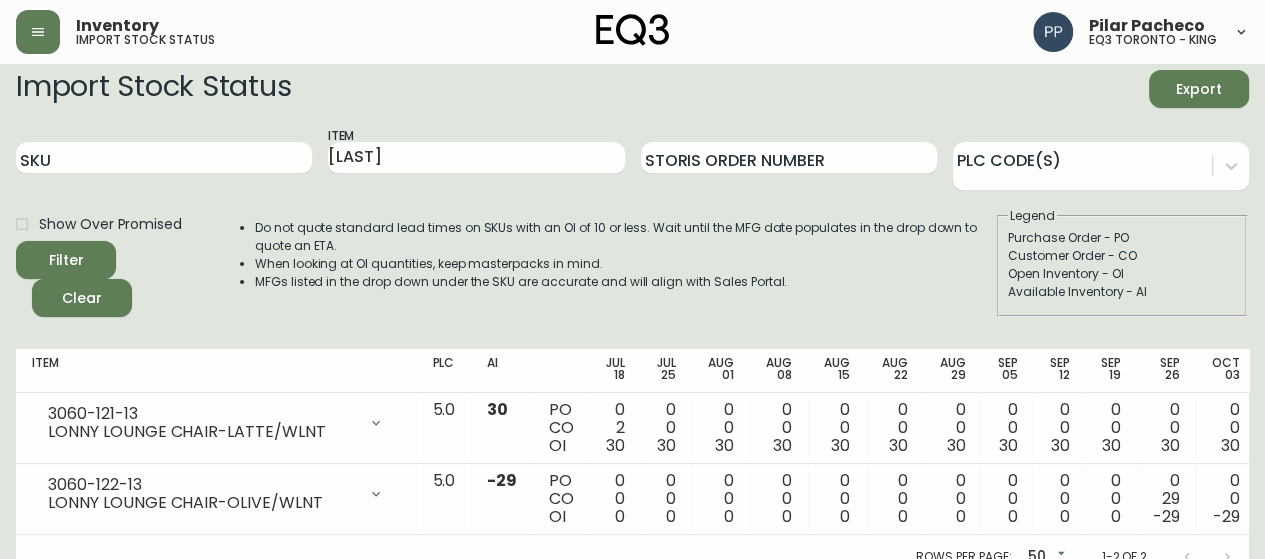 scroll, scrollTop: 44, scrollLeft: 0, axis: vertical 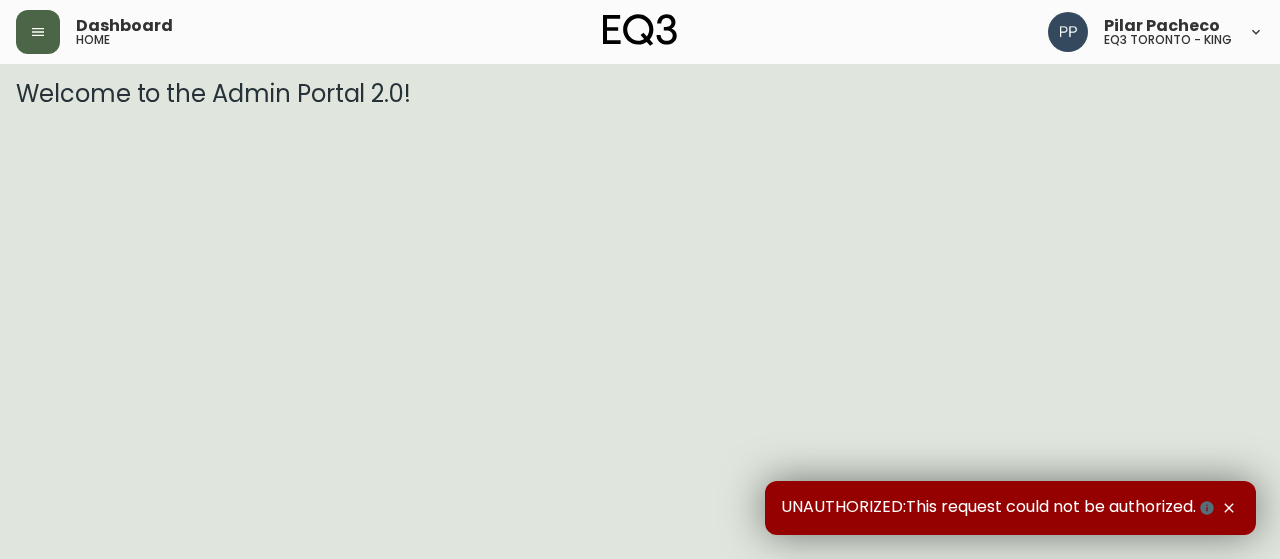 click at bounding box center [38, 32] 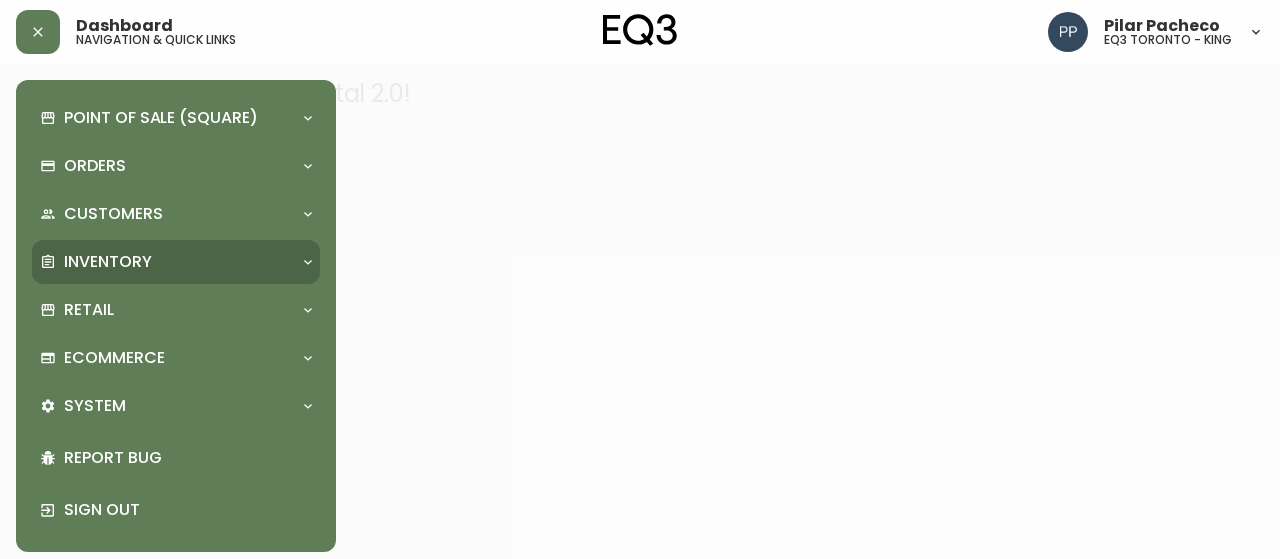 click on "Inventory" at bounding box center [166, 262] 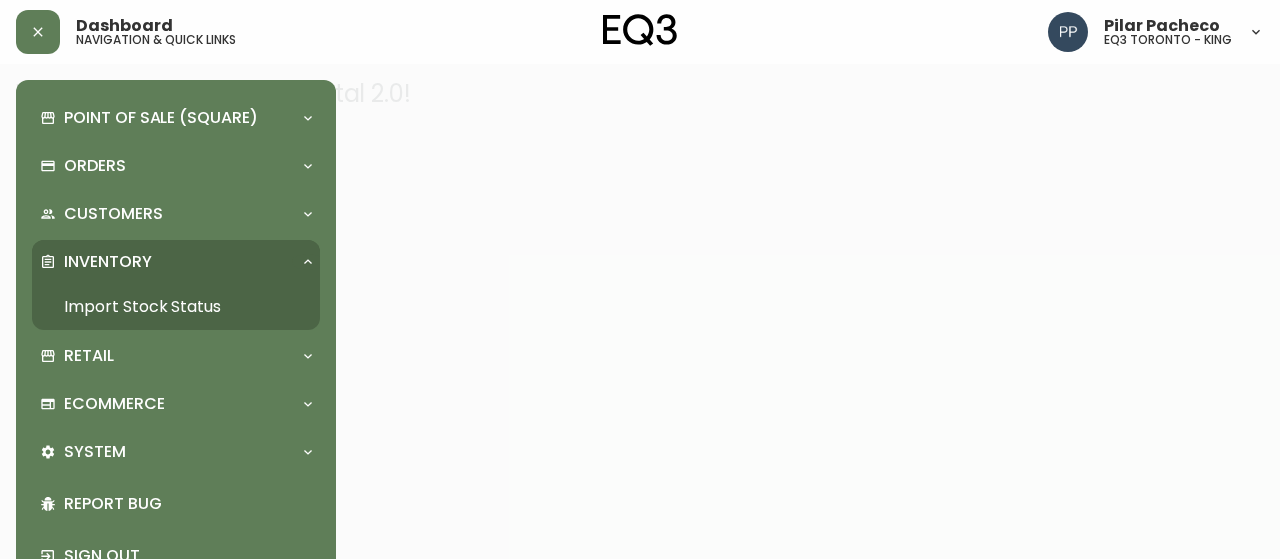 click on "Import Stock Status" at bounding box center (176, 307) 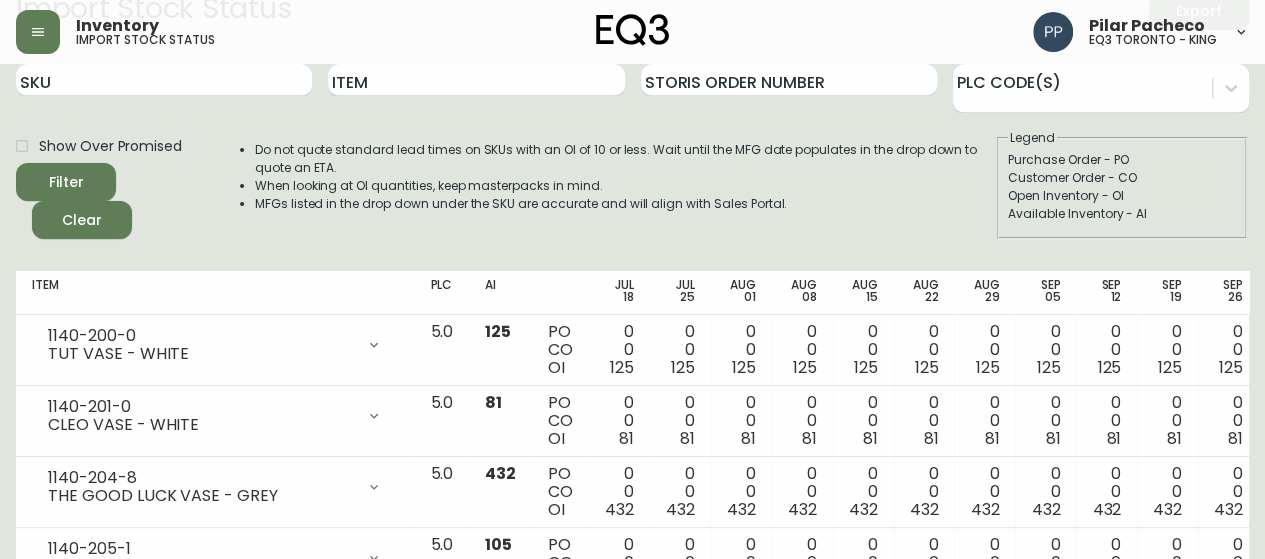 scroll, scrollTop: 200, scrollLeft: 0, axis: vertical 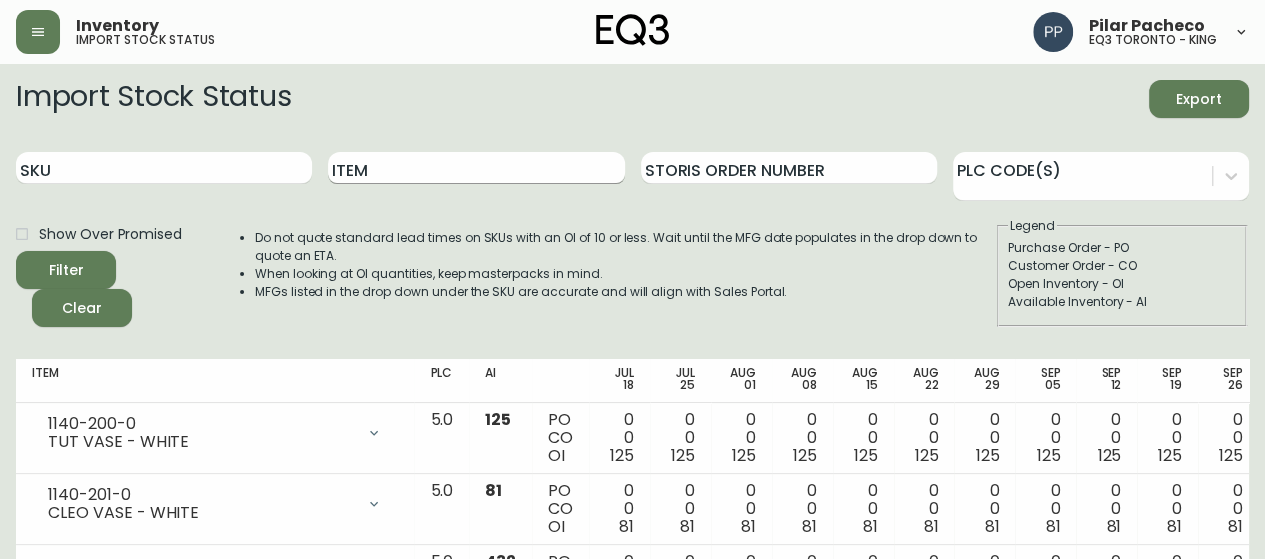 drag, startPoint x: 431, startPoint y: 185, endPoint x: 436, endPoint y: 171, distance: 14.866069 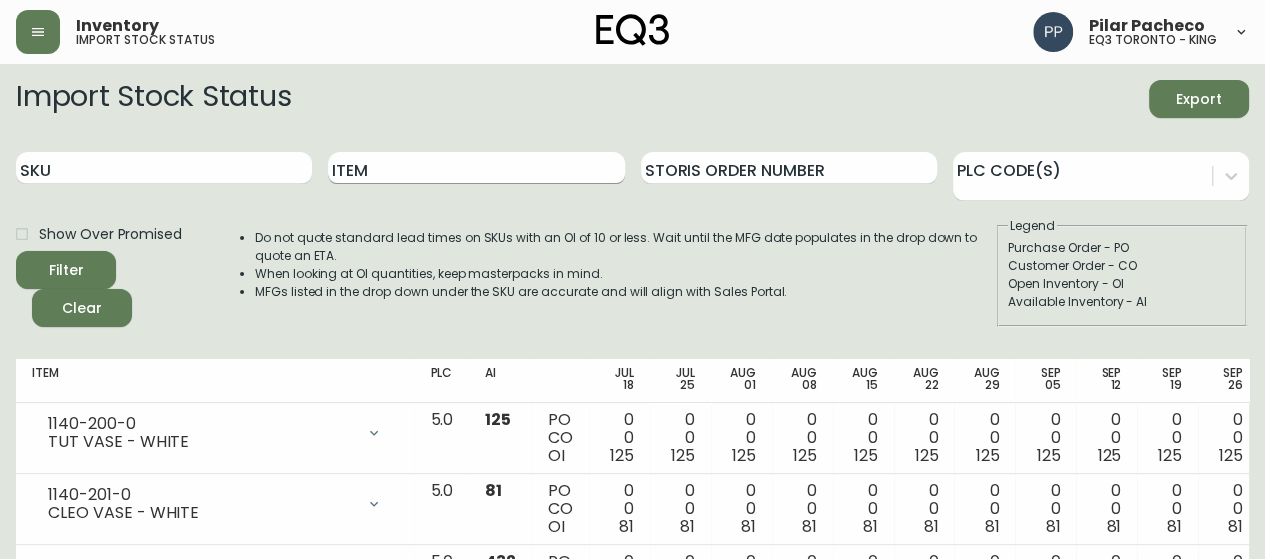 click on "Item" at bounding box center (476, 168) 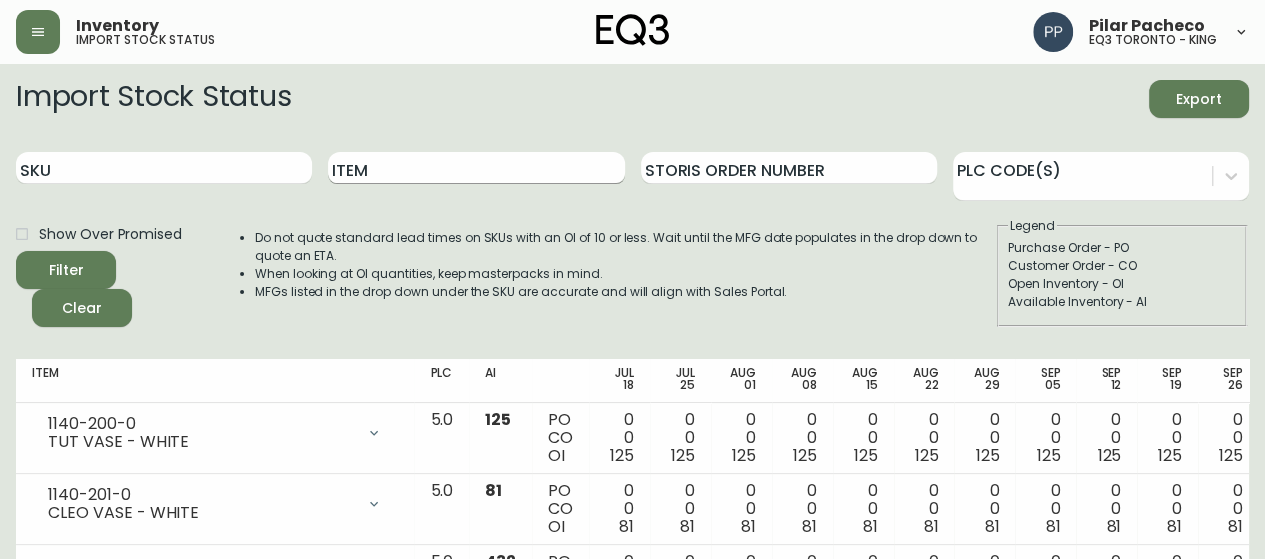 click on "Item" at bounding box center [476, 168] 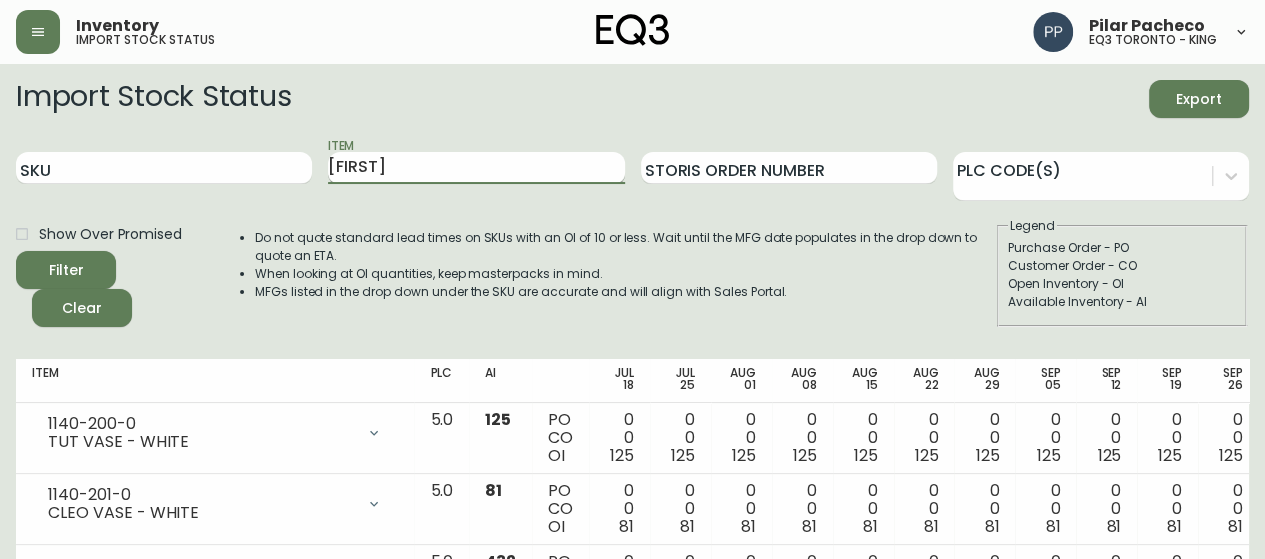 type on "[FIRST]" 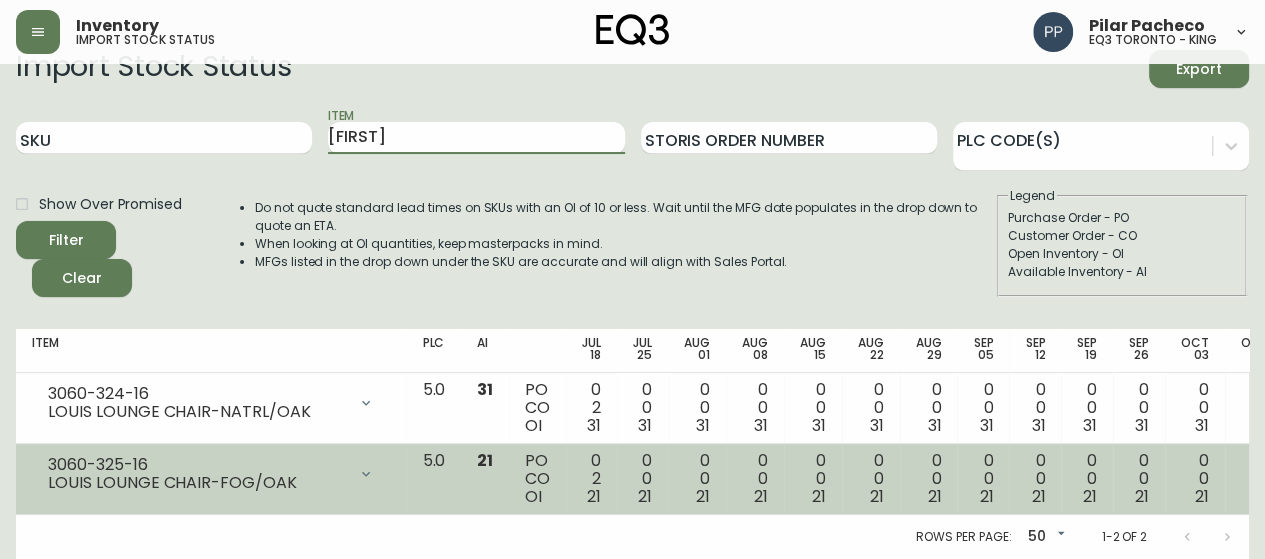 scroll, scrollTop: 0, scrollLeft: 0, axis: both 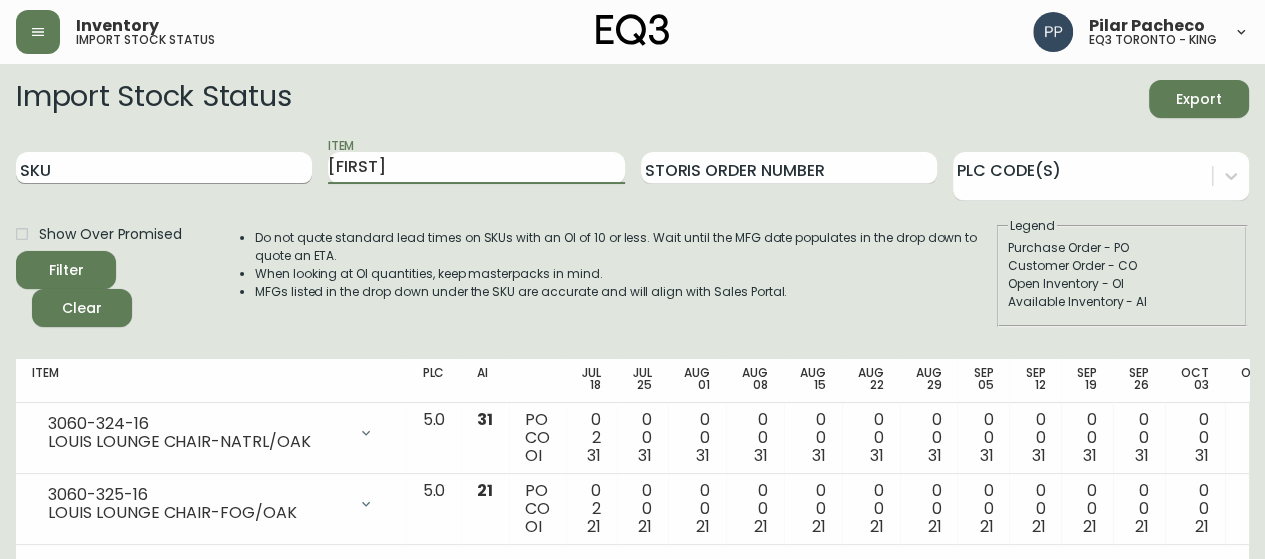 drag, startPoint x: 405, startPoint y: 170, endPoint x: 124, endPoint y: 160, distance: 281.1779 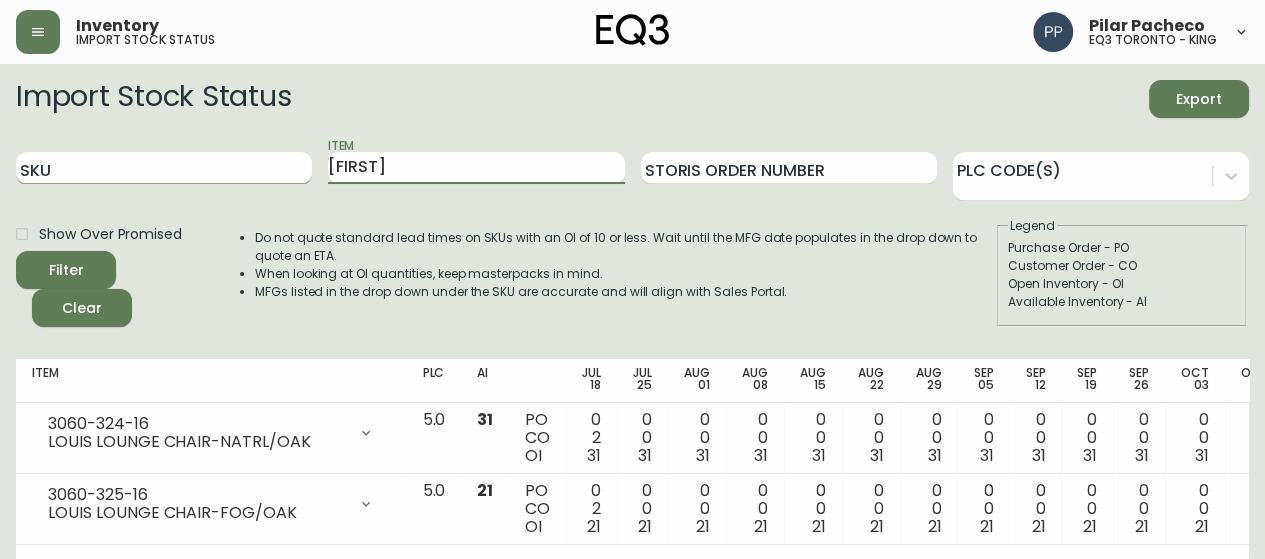 click on "SKU Item louis Storis Order Number PLC Code(s)" at bounding box center [632, 168] 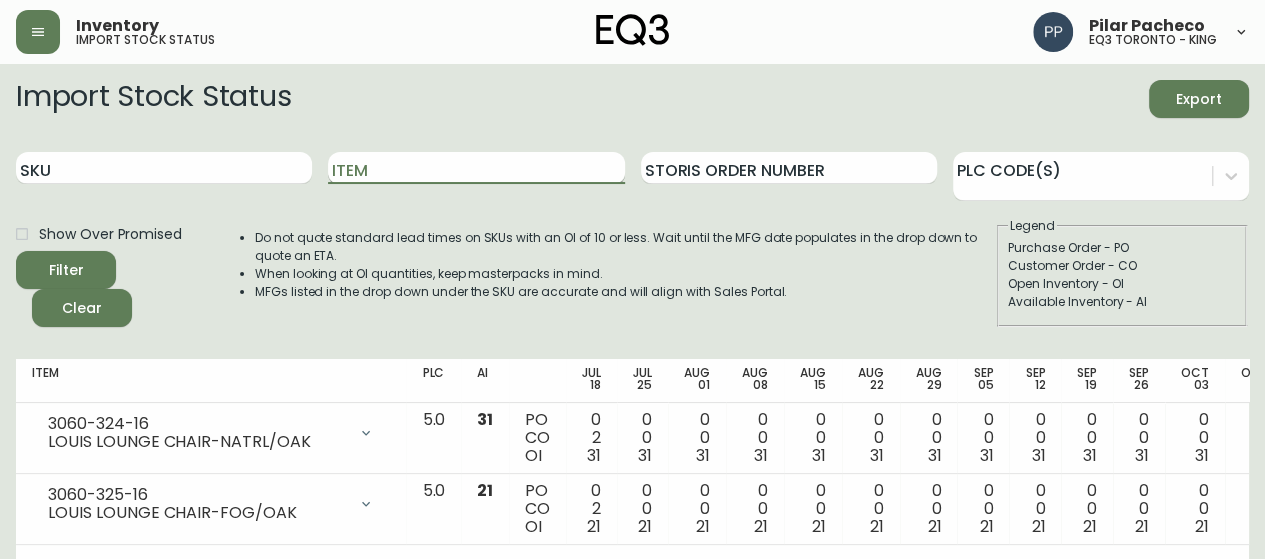 click on "Item" at bounding box center [476, 168] 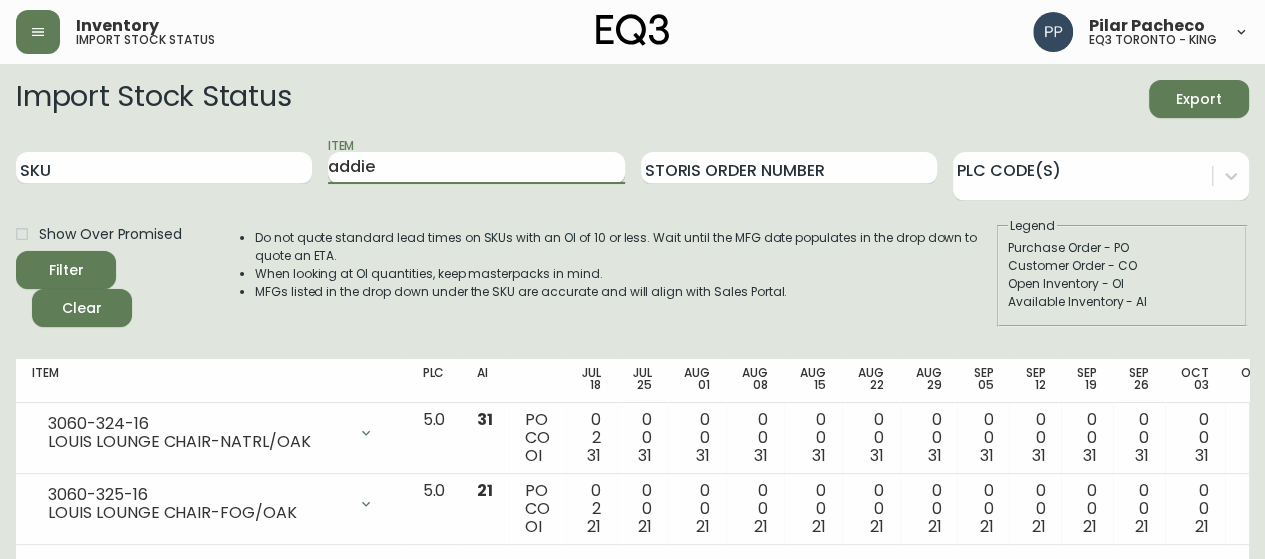 click on "Filter" at bounding box center [66, 270] 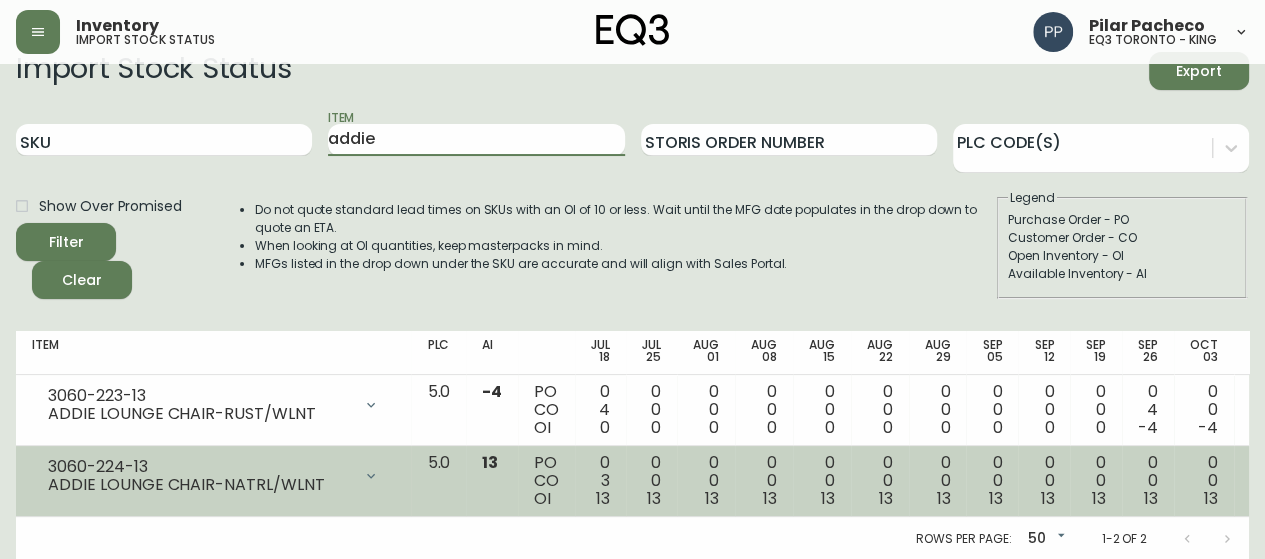 scroll, scrollTop: 44, scrollLeft: 0, axis: vertical 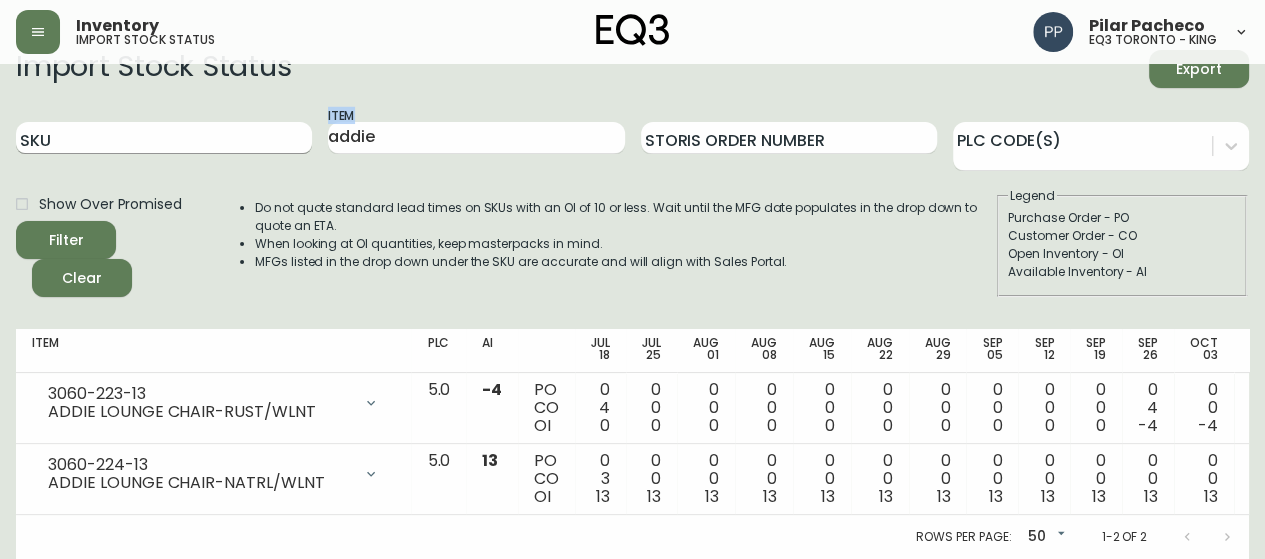 drag, startPoint x: 410, startPoint y: 104, endPoint x: 238, endPoint y: 133, distance: 174.42764 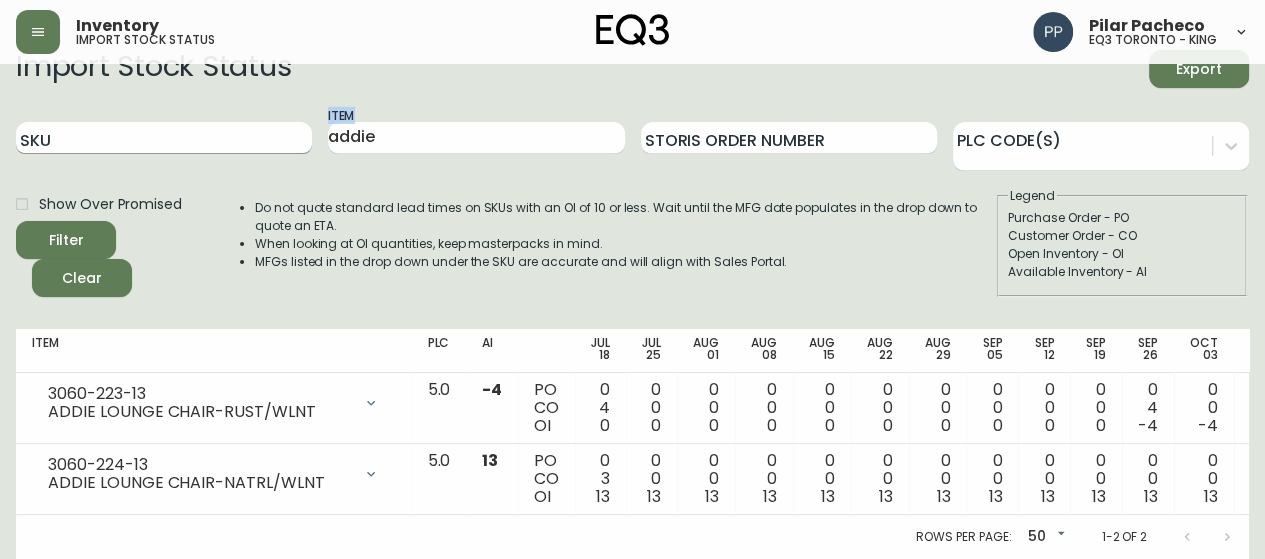 click on "SKU Item addie Storis Order Number PLC Code(s)" at bounding box center (632, 138) 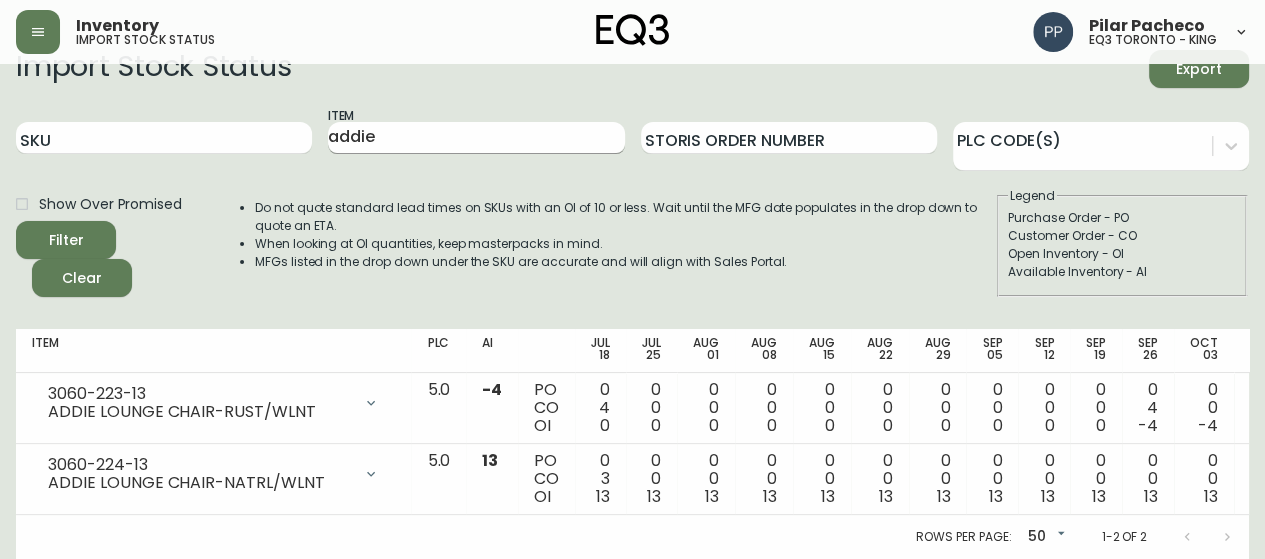 click on "Item addie" at bounding box center [476, 138] 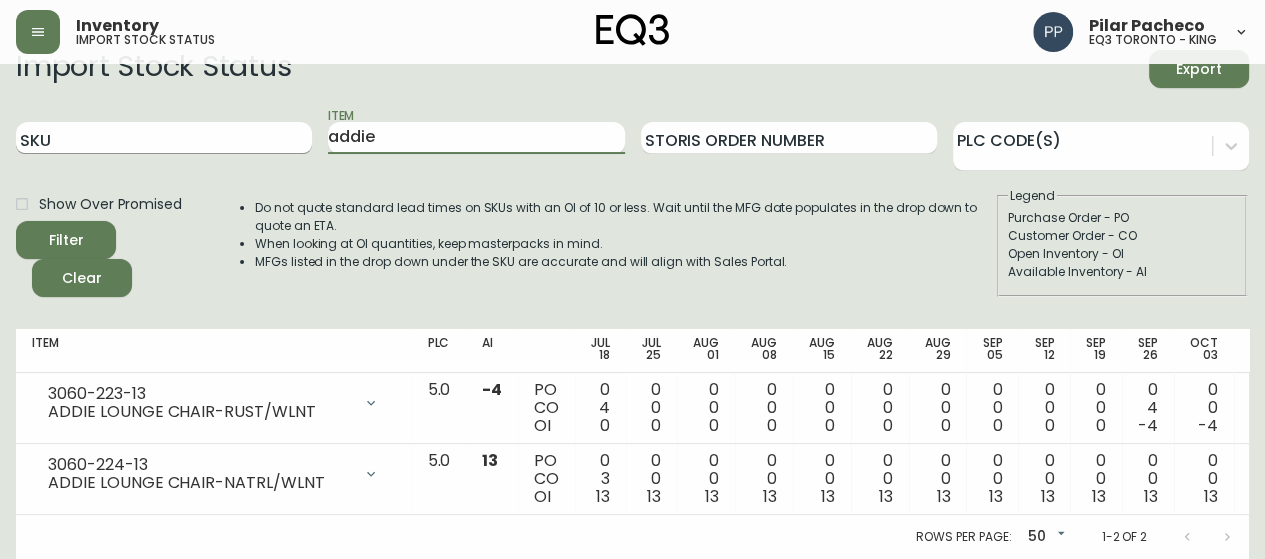 drag, startPoint x: 411, startPoint y: 133, endPoint x: 153, endPoint y: 89, distance: 261.72504 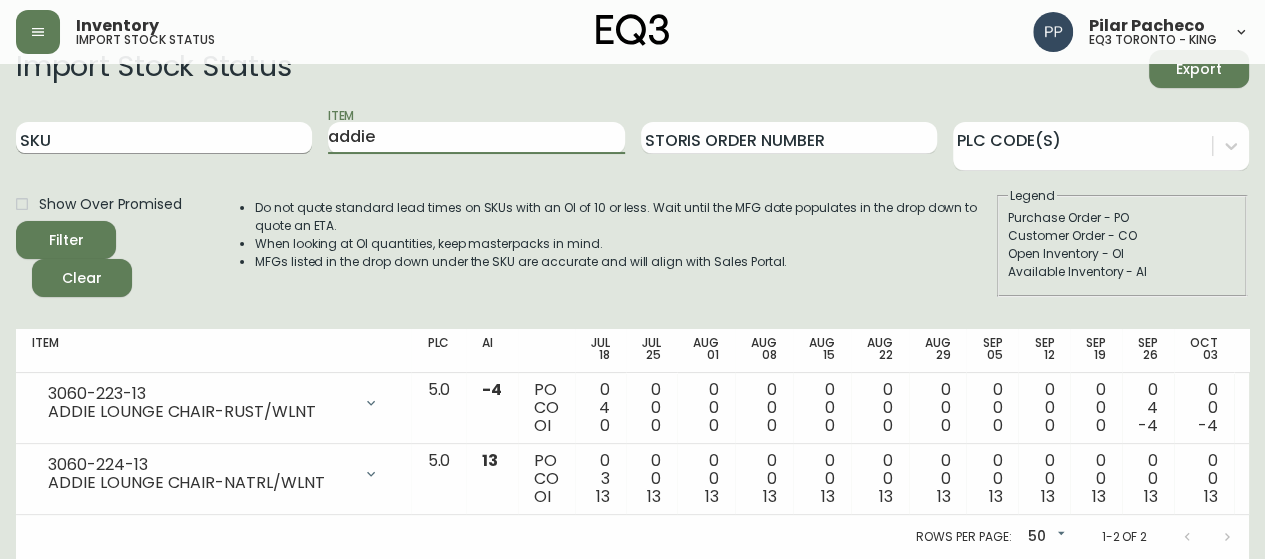 click on "SKU Item addie Storis Order Number PLC Code(s)" at bounding box center [632, 138] 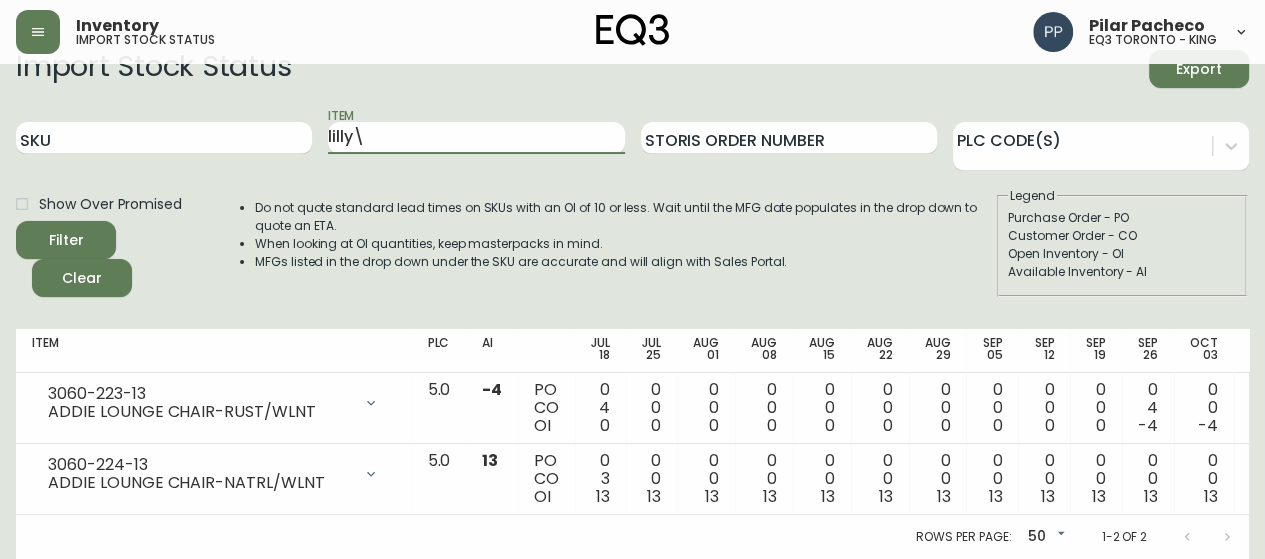 click on "Filter" at bounding box center [66, 240] 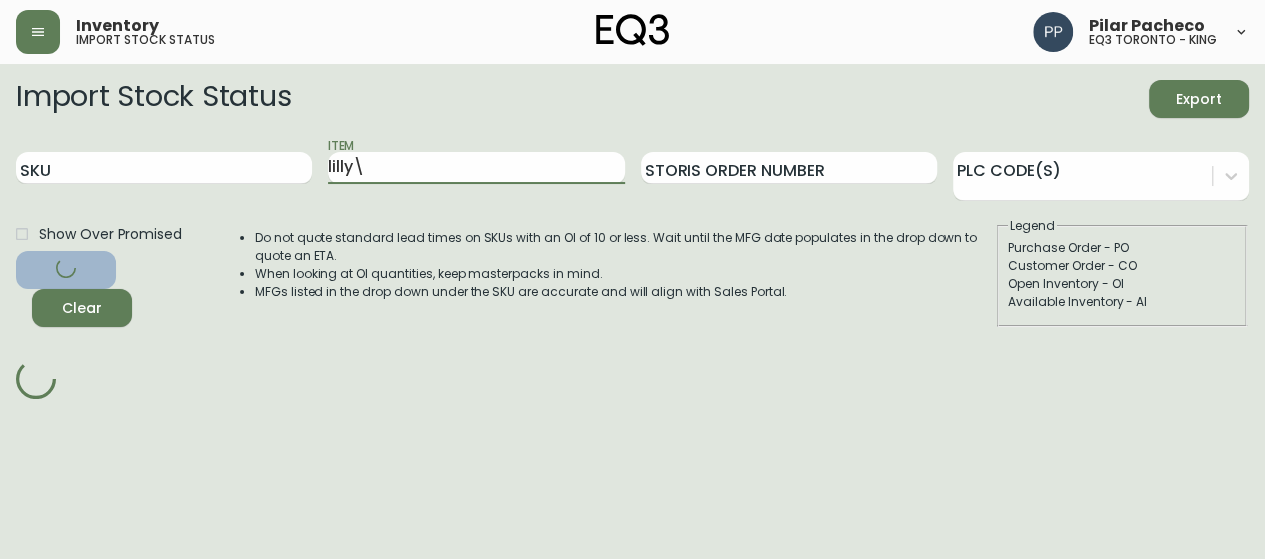 scroll, scrollTop: 0, scrollLeft: 0, axis: both 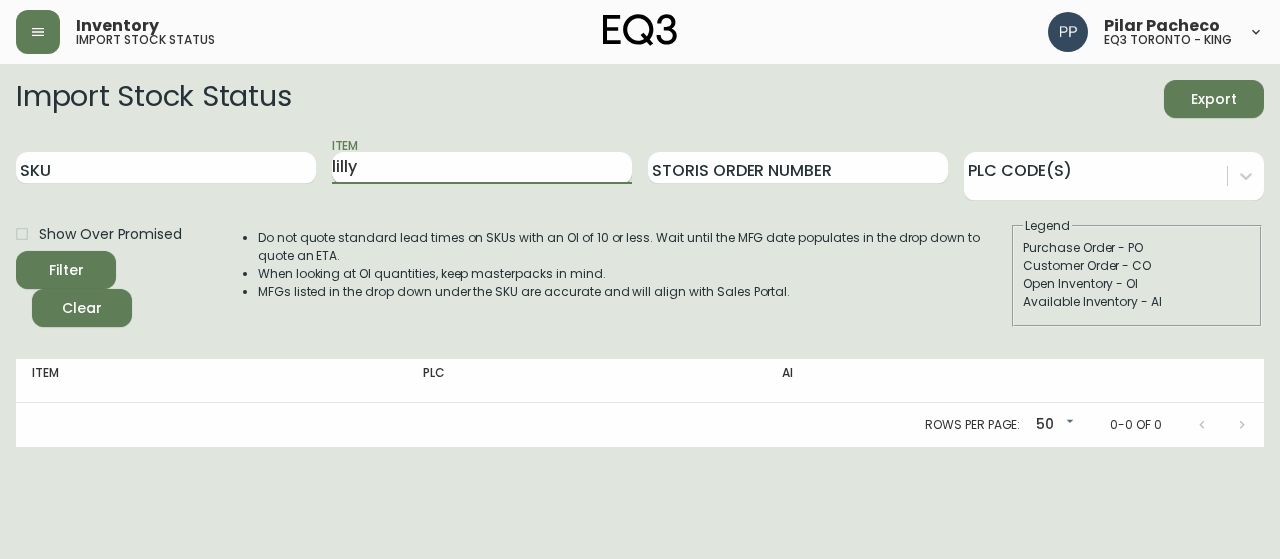click on "lilly" at bounding box center (482, 168) 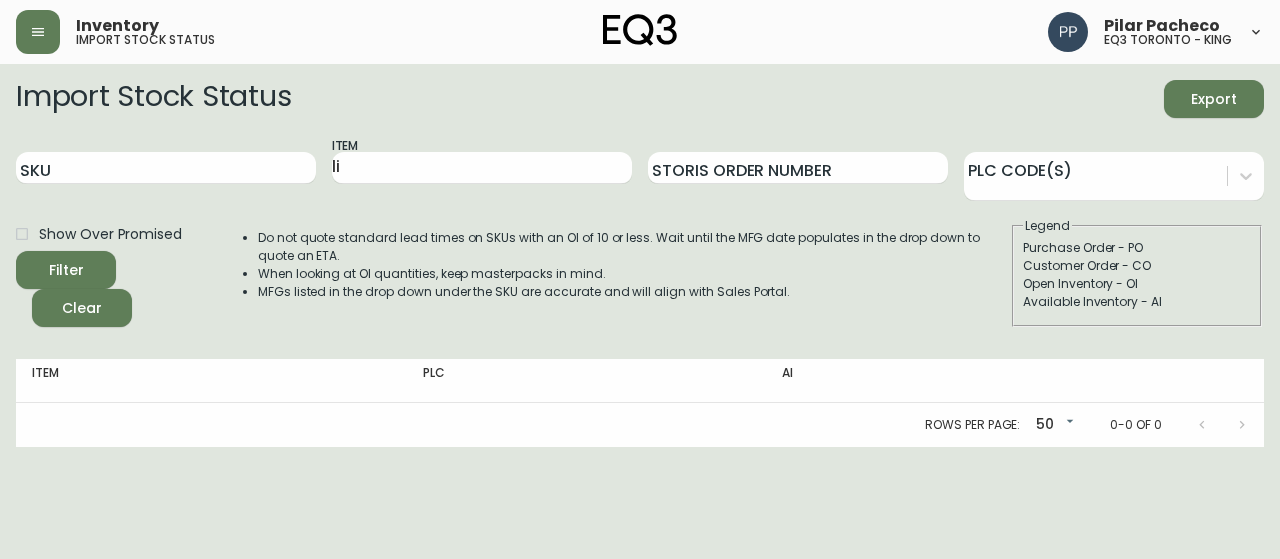 click on "When looking at OI quantities, keep masterpacks in mind." at bounding box center [634, 274] 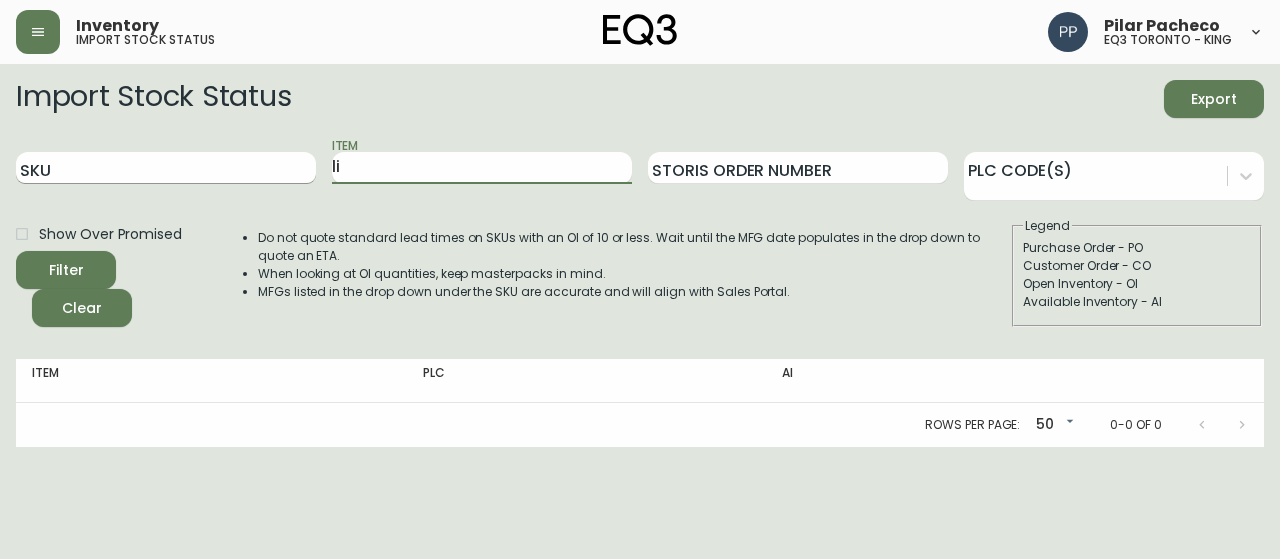 drag, startPoint x: 353, startPoint y: 162, endPoint x: 272, endPoint y: 176, distance: 82.20097 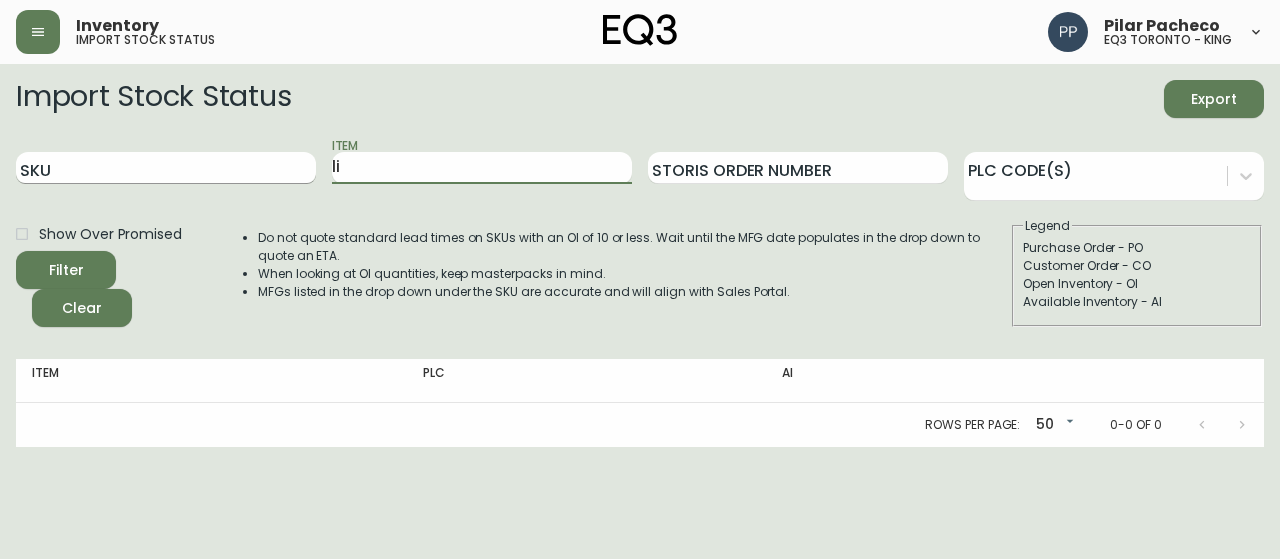 click on "SKU Item li Storis Order Number PLC Code(s)" at bounding box center (640, 168) 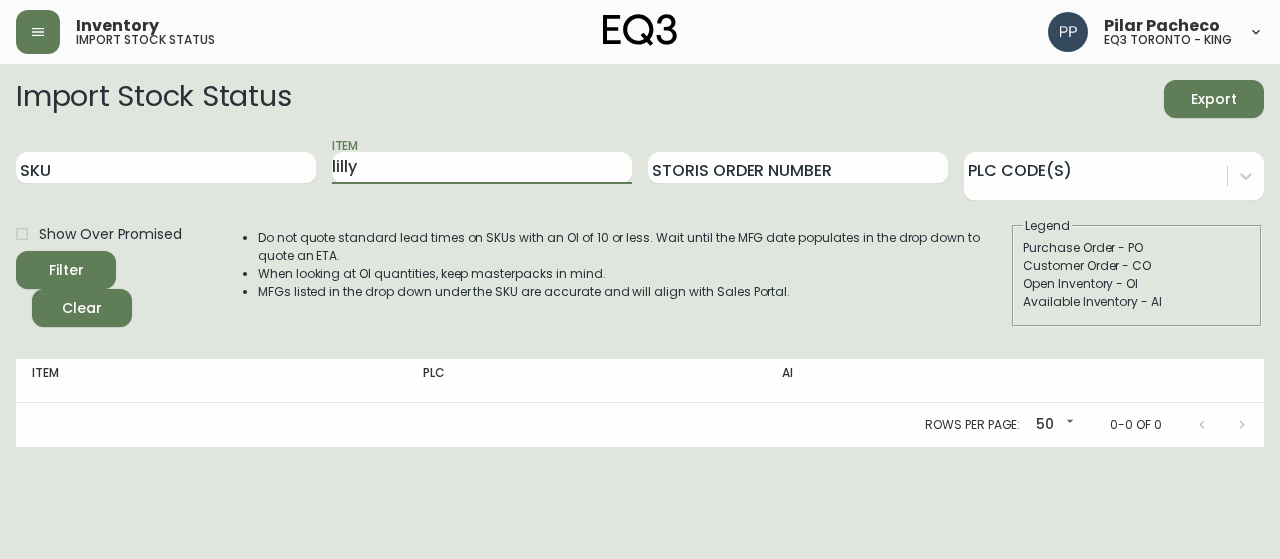 click 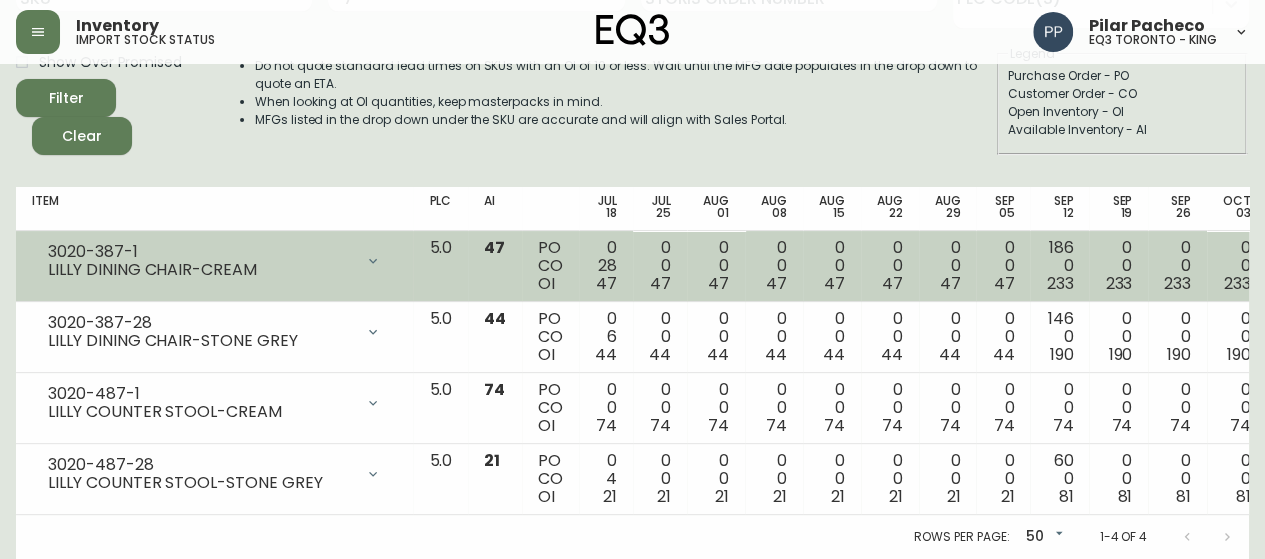 scroll, scrollTop: 0, scrollLeft: 0, axis: both 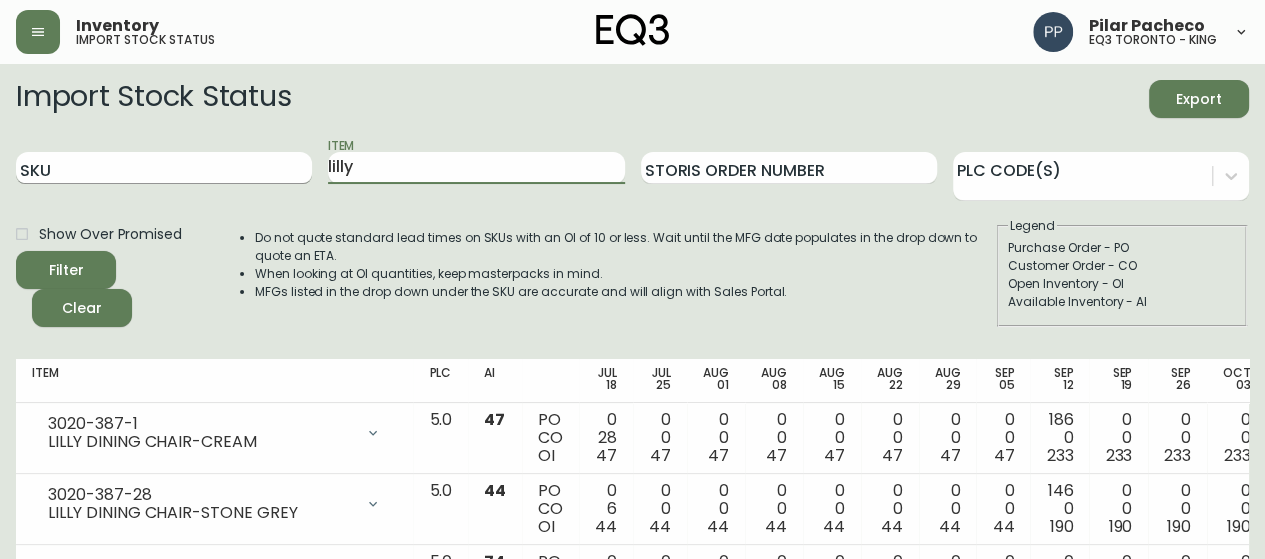 click on "SKU Item lilly Storis Order Number PLC Code(s)" at bounding box center (632, 168) 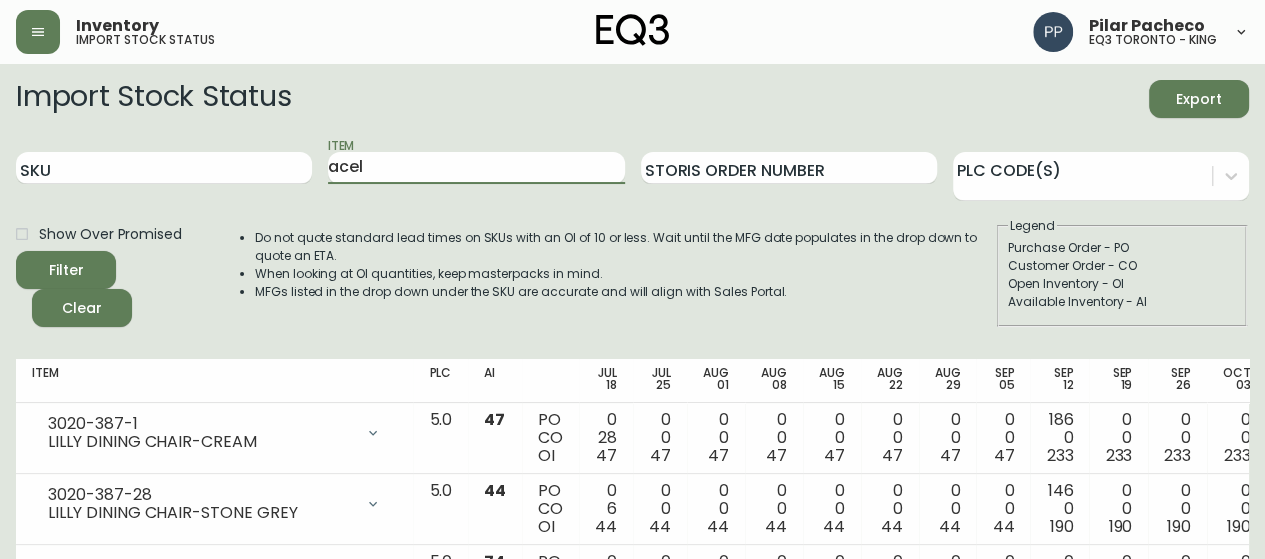 click on "Filter" at bounding box center (66, 270) 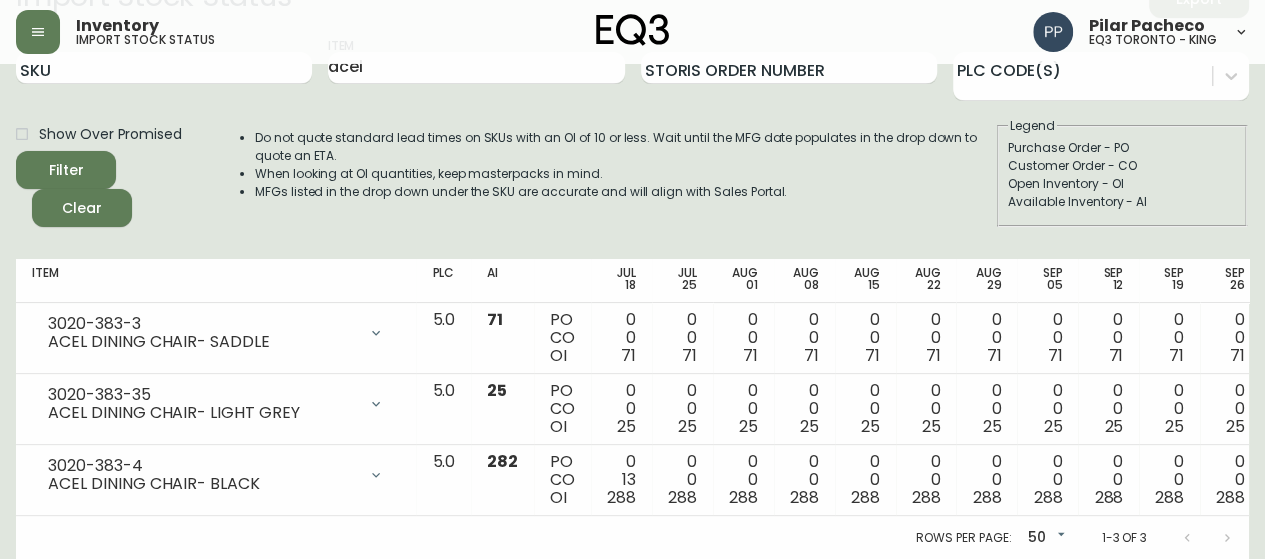 scroll, scrollTop: 0, scrollLeft: 0, axis: both 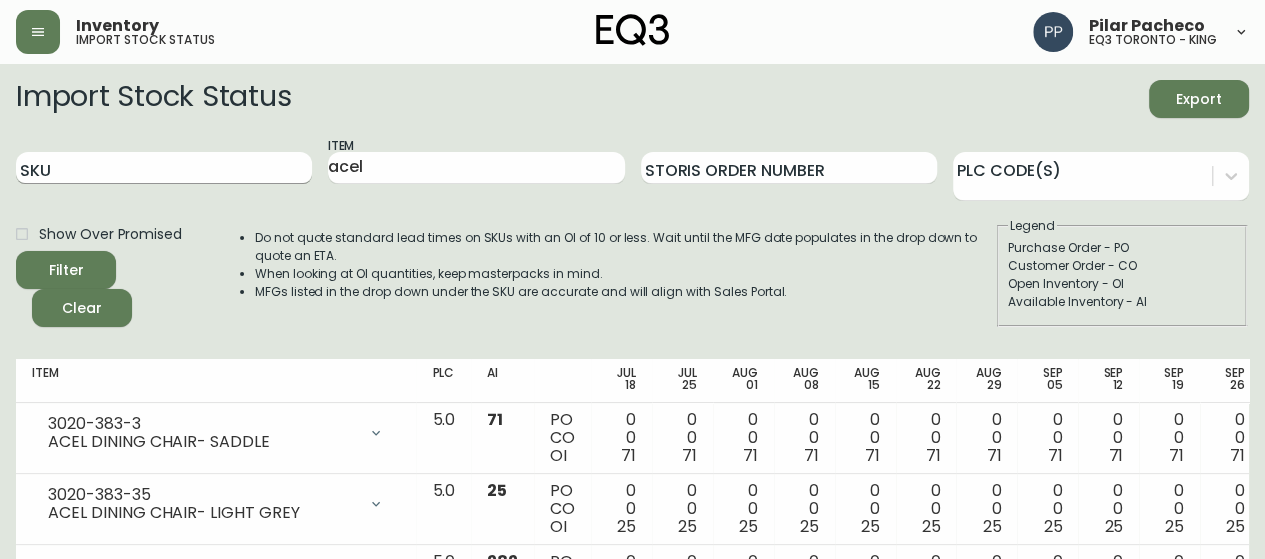 drag, startPoint x: 408, startPoint y: 161, endPoint x: 96, endPoint y: 175, distance: 312.31393 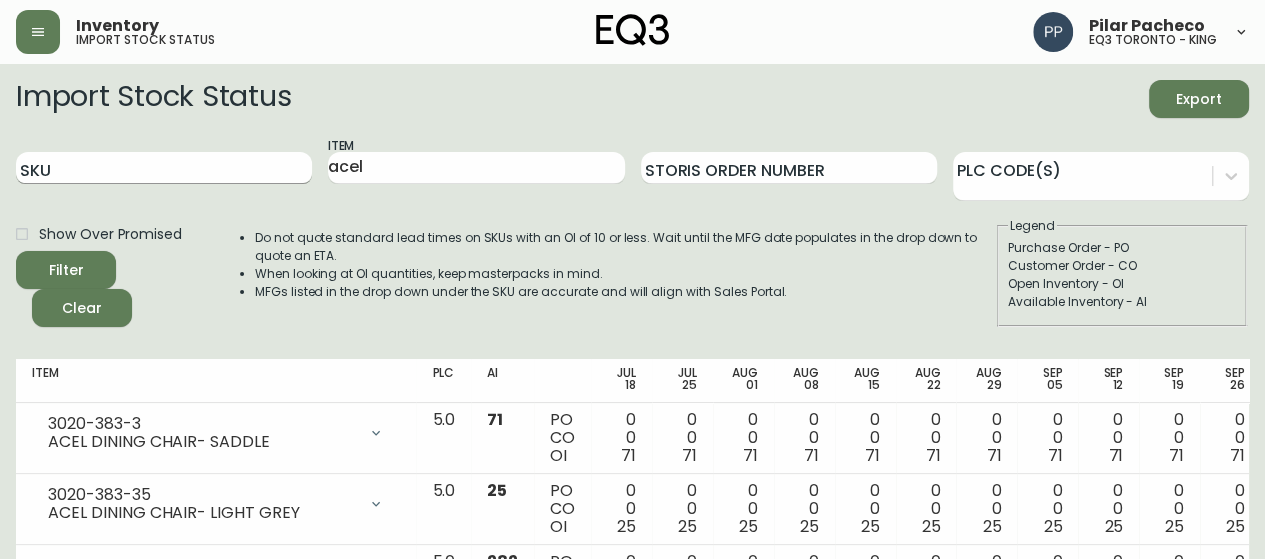 click on "SKU Item acel Storis Order Number PLC Code(s)" at bounding box center [632, 168] 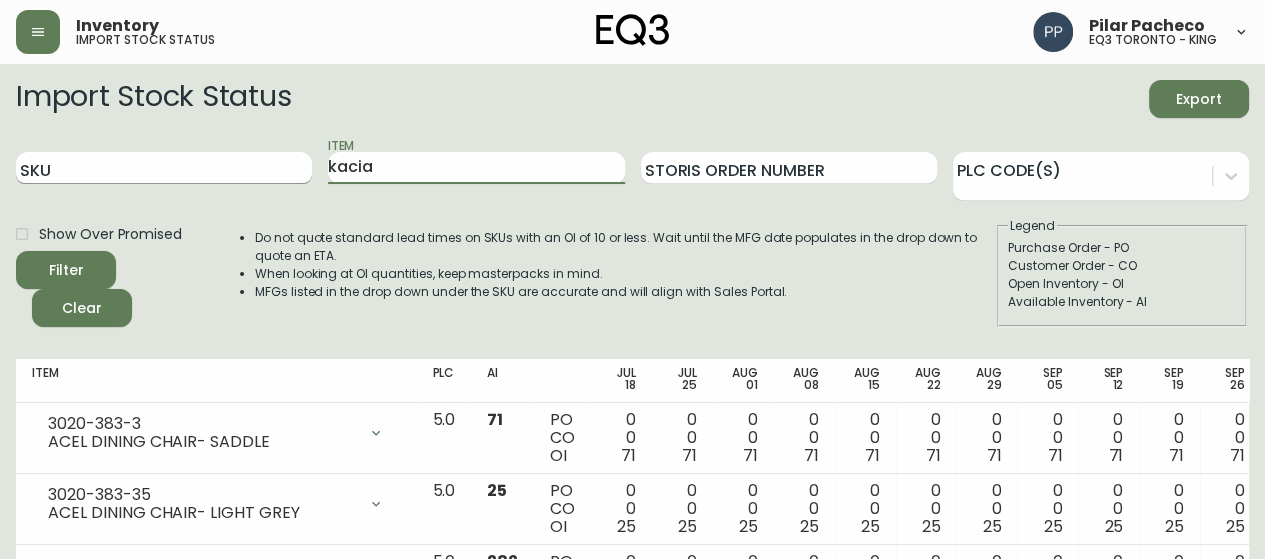 type on "kacia" 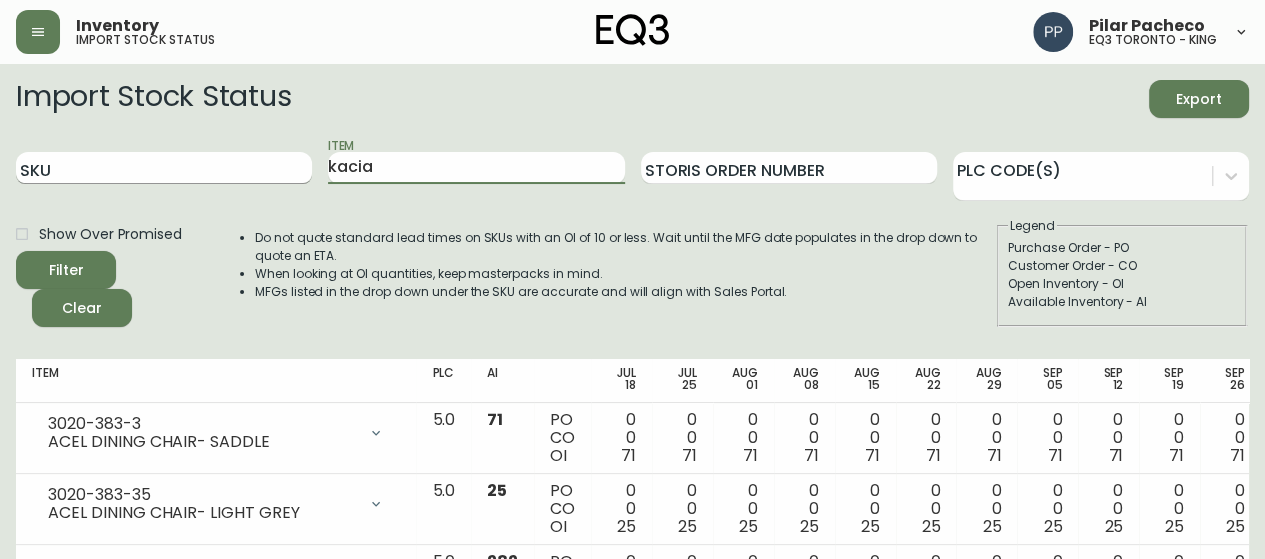 click on "Filter" at bounding box center [66, 270] 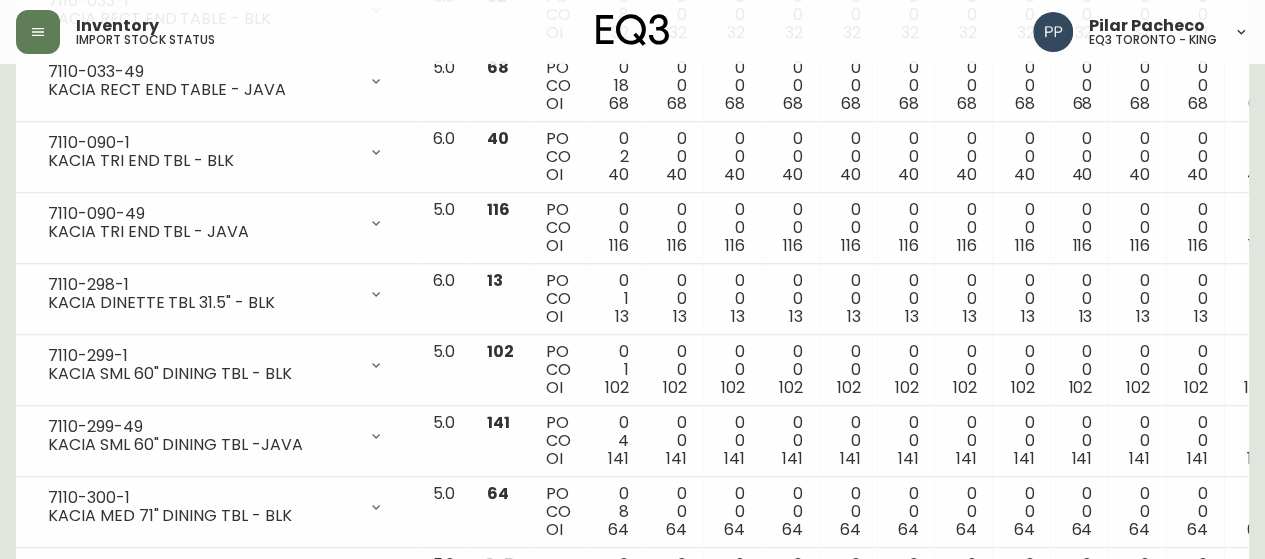 scroll, scrollTop: 900, scrollLeft: 0, axis: vertical 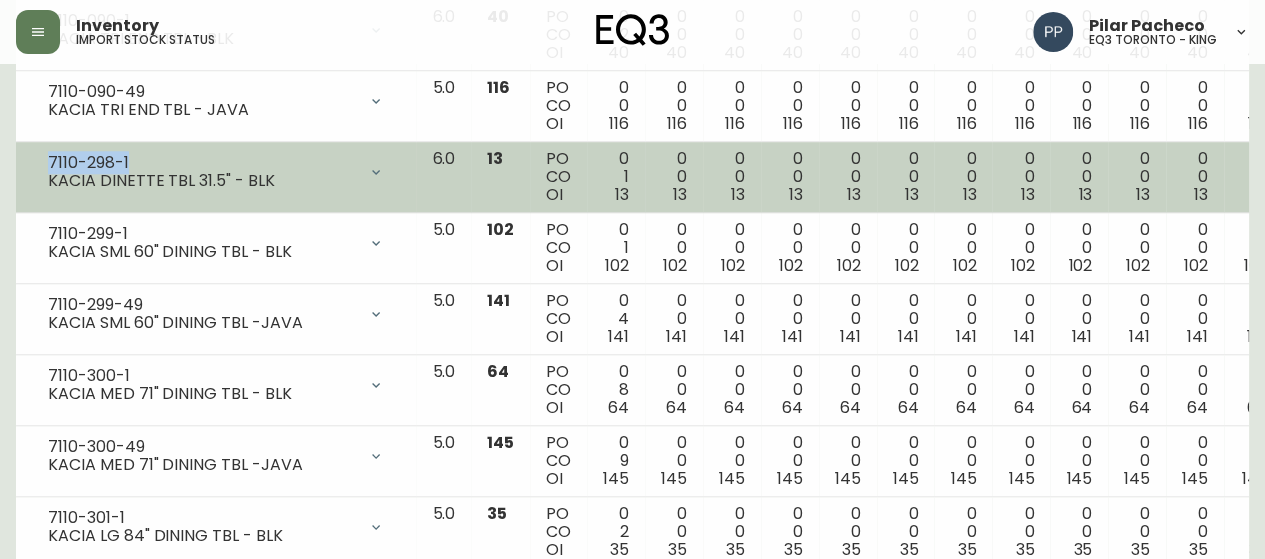 drag, startPoint x: 145, startPoint y: 157, endPoint x: 46, endPoint y: 162, distance: 99.12618 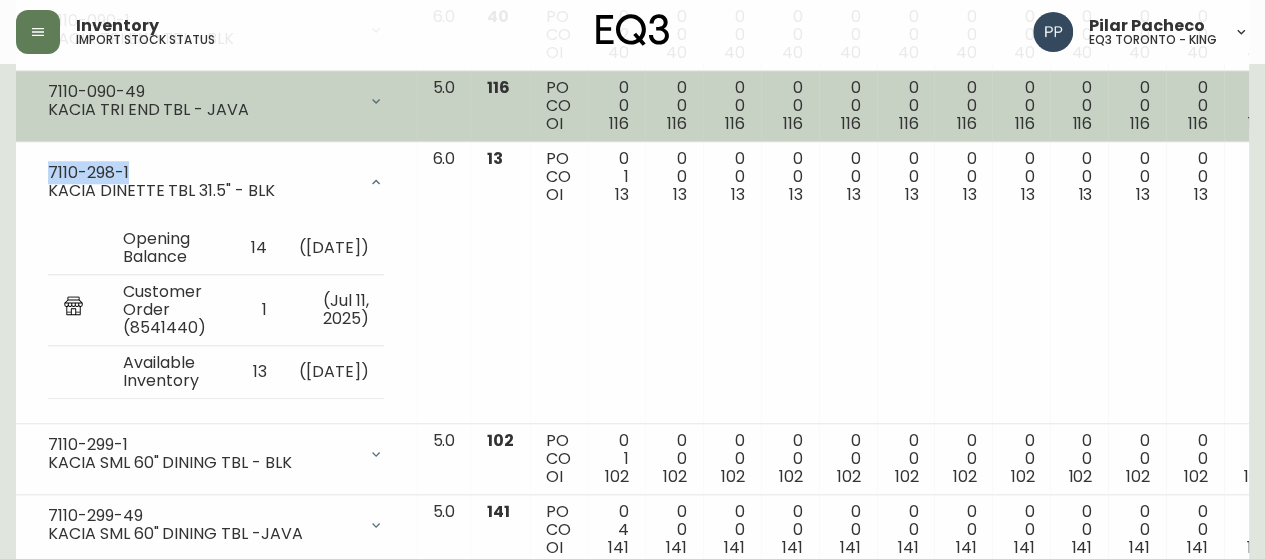 copy on "7110-298-1" 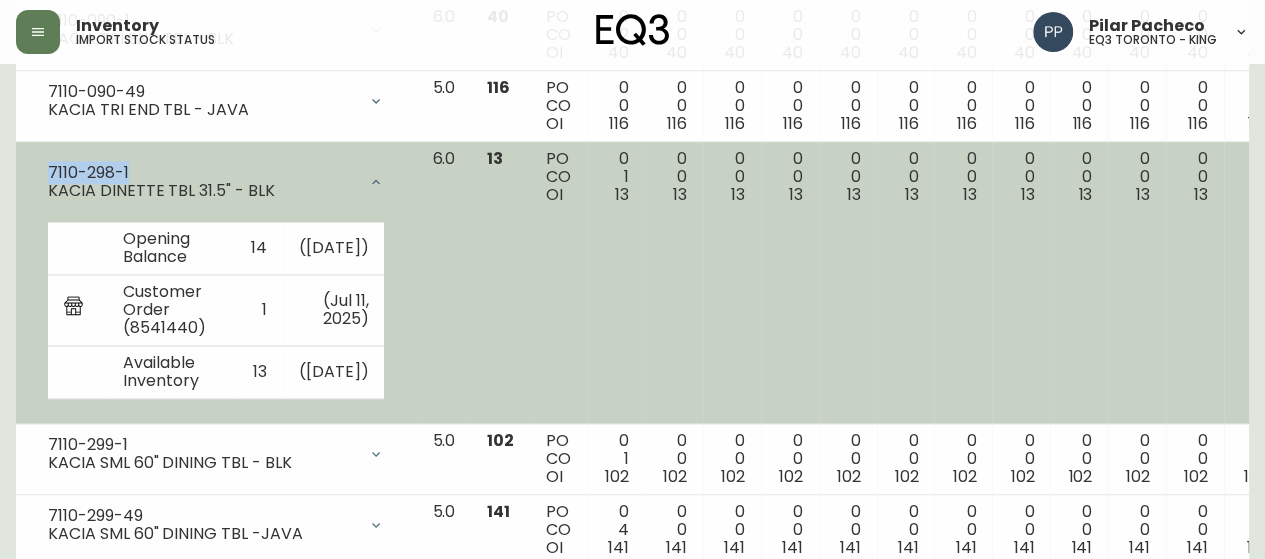 click 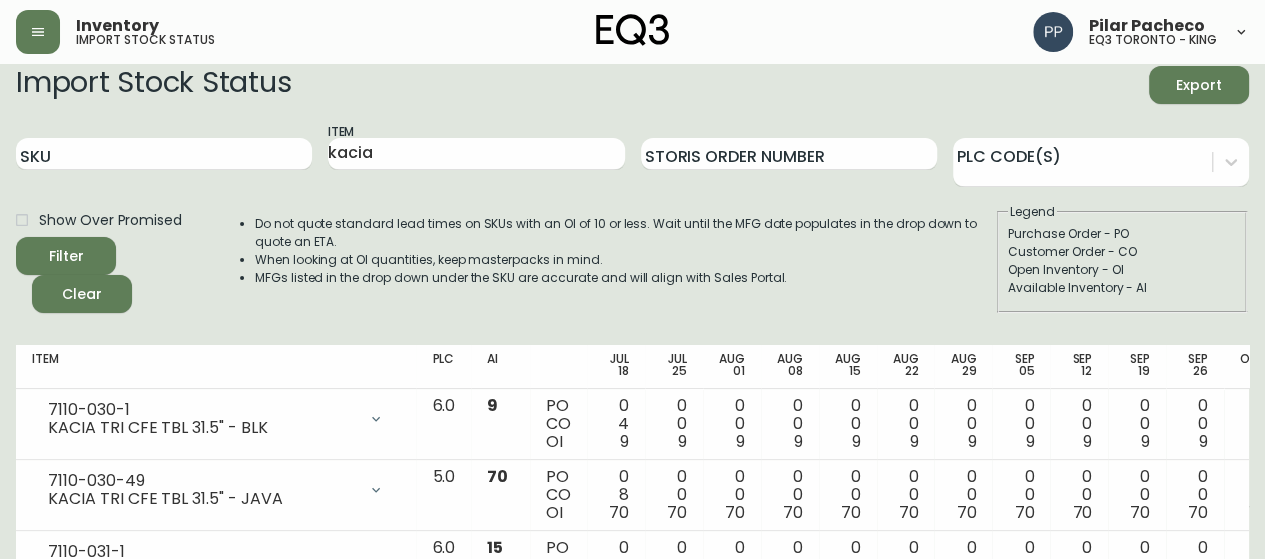 scroll, scrollTop: 0, scrollLeft: 0, axis: both 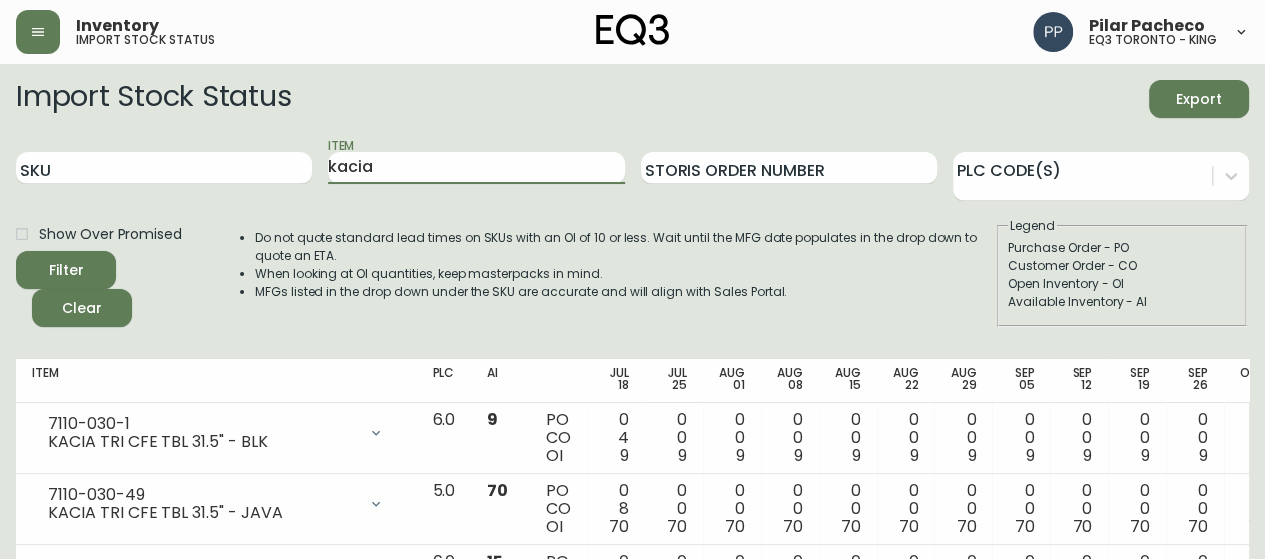 drag, startPoint x: 406, startPoint y: 170, endPoint x: 244, endPoint y: 190, distance: 163.2299 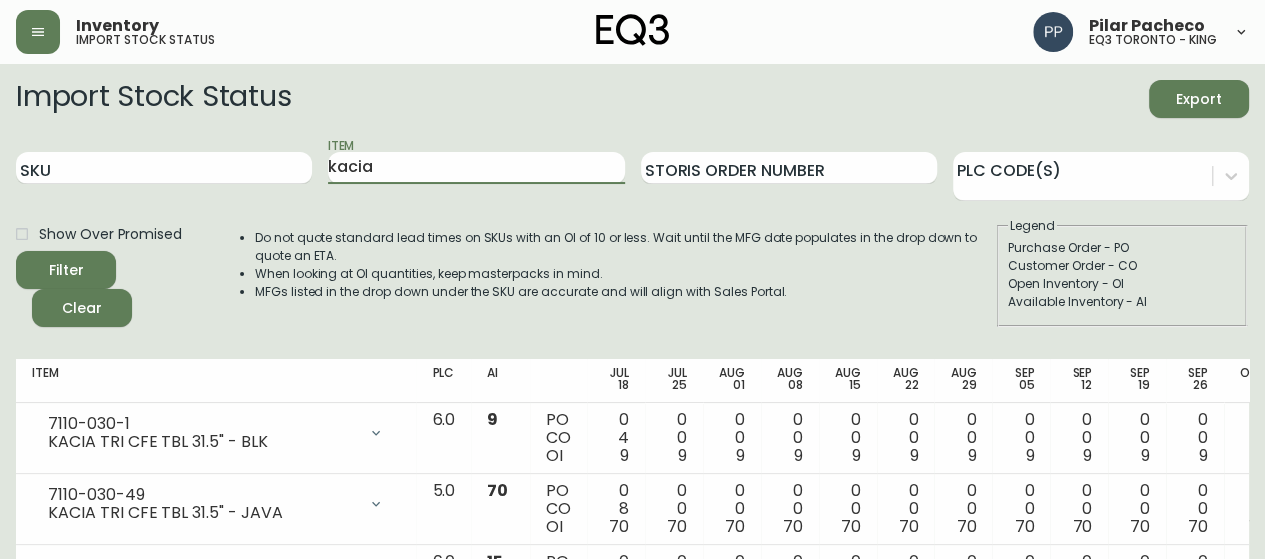 click on "SKU Item kacia Storis Order Number PLC Code(s)" at bounding box center (632, 168) 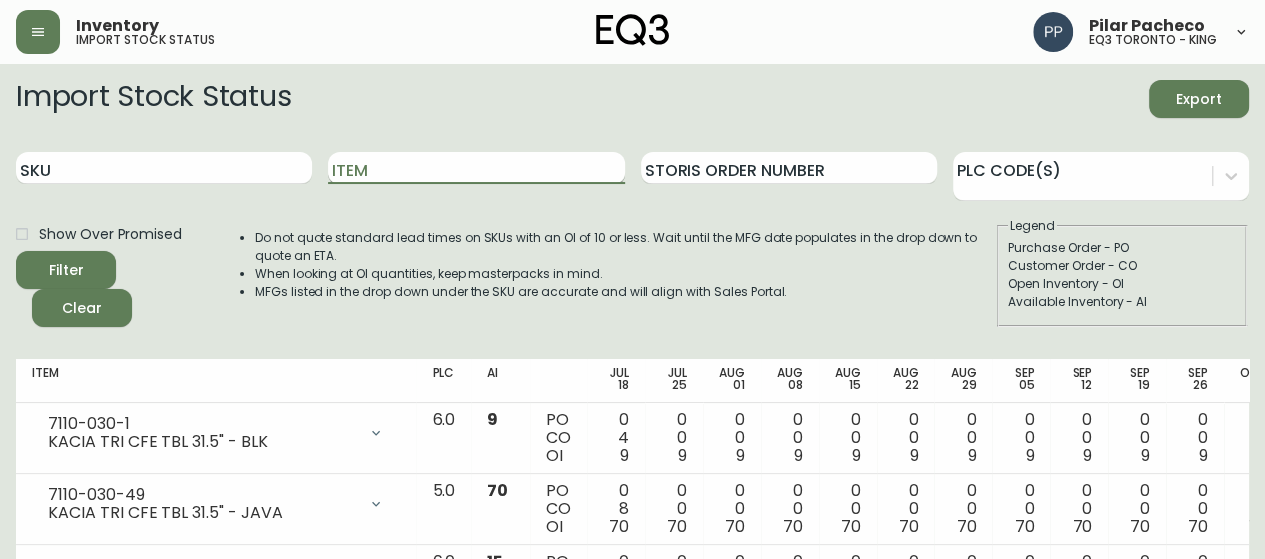 click on "Item" at bounding box center [476, 168] 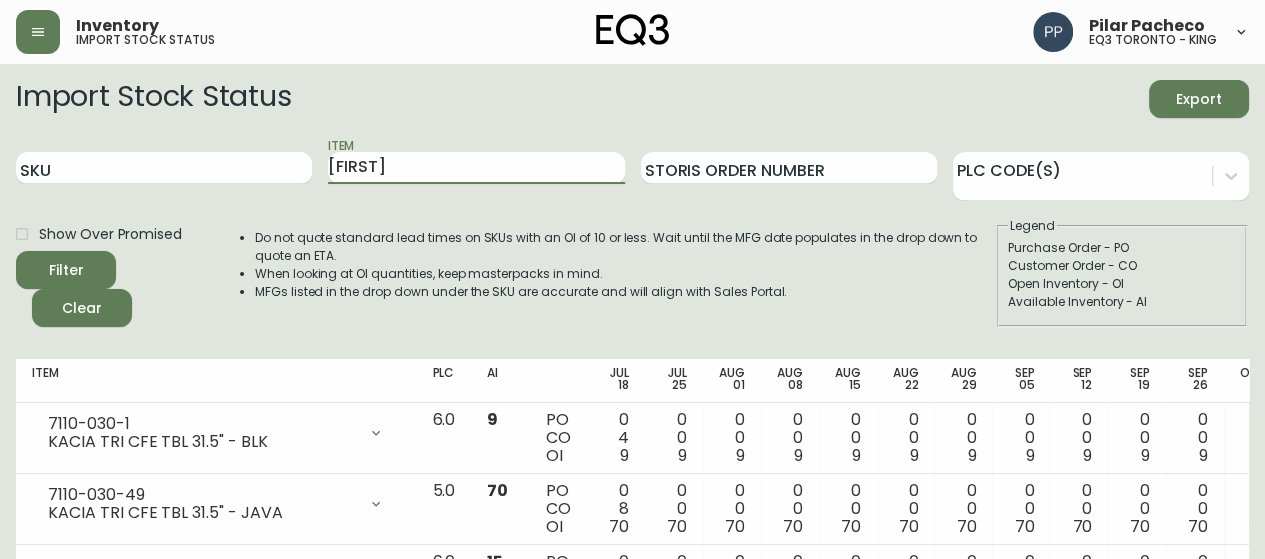 type on "[FIRST]" 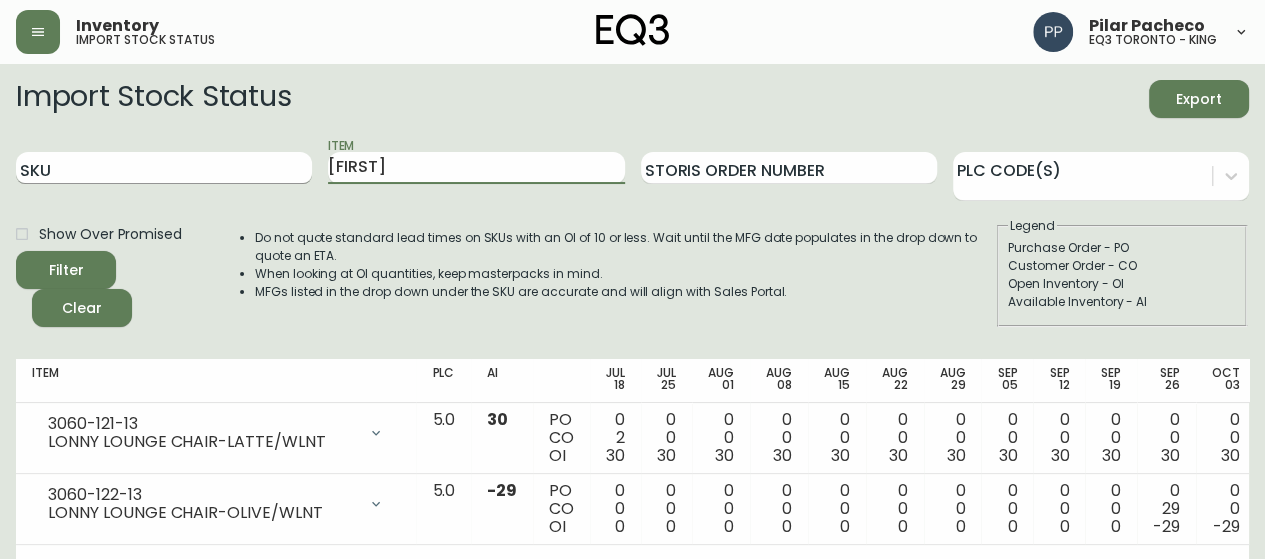 drag, startPoint x: 412, startPoint y: 172, endPoint x: 297, endPoint y: 176, distance: 115.06954 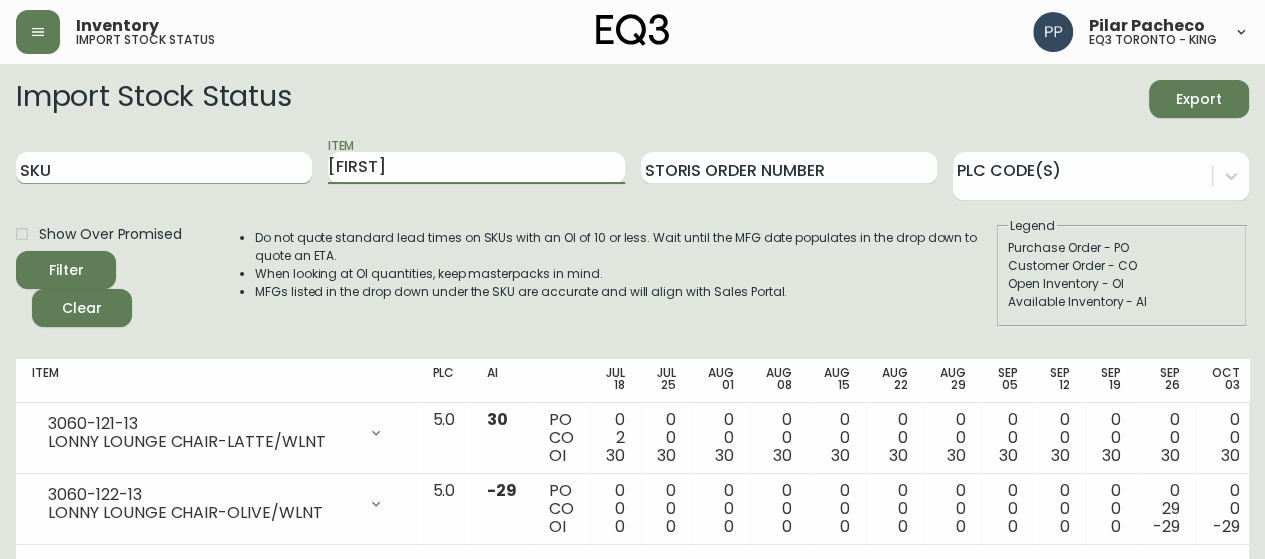 click on "SKU Item lonny Storis Order Number PLC Code(s)" at bounding box center [632, 168] 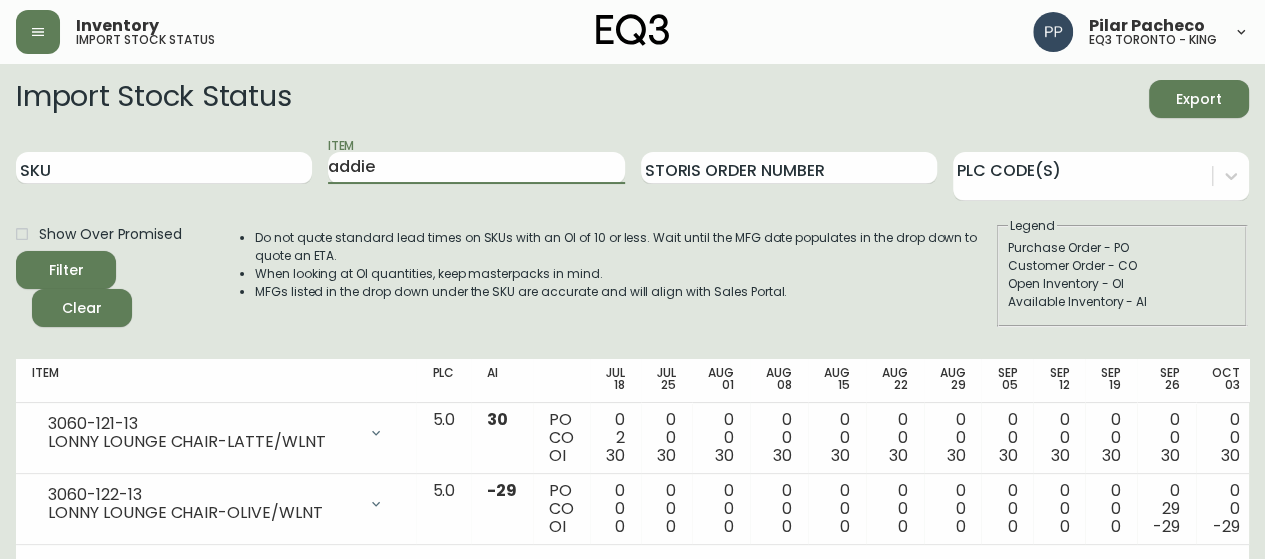 type on "addie" 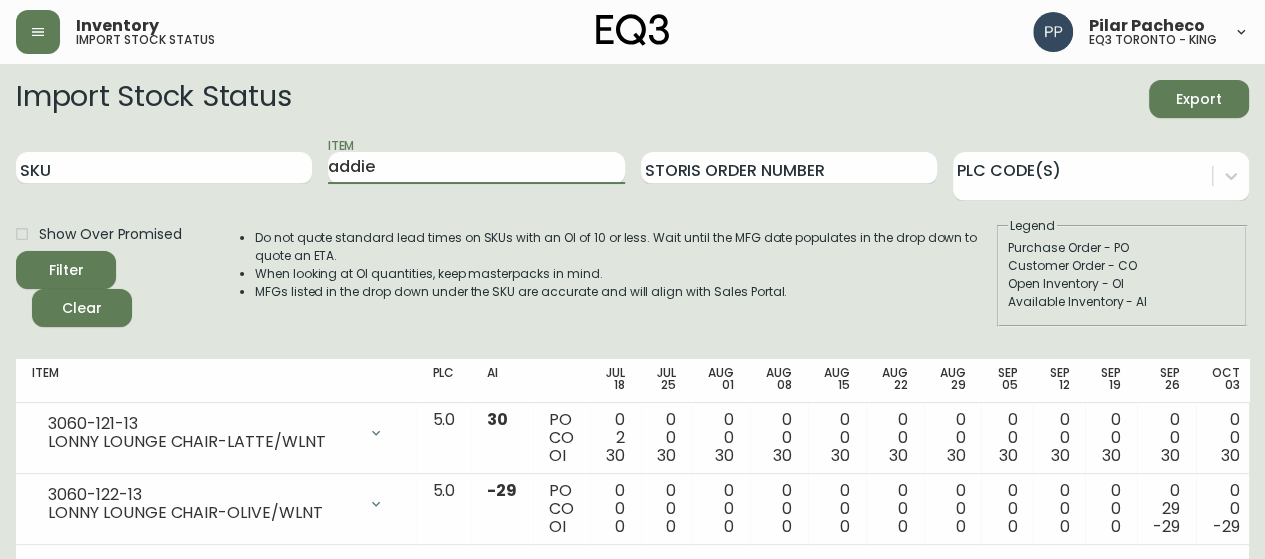 click on "Filter" at bounding box center [66, 270] 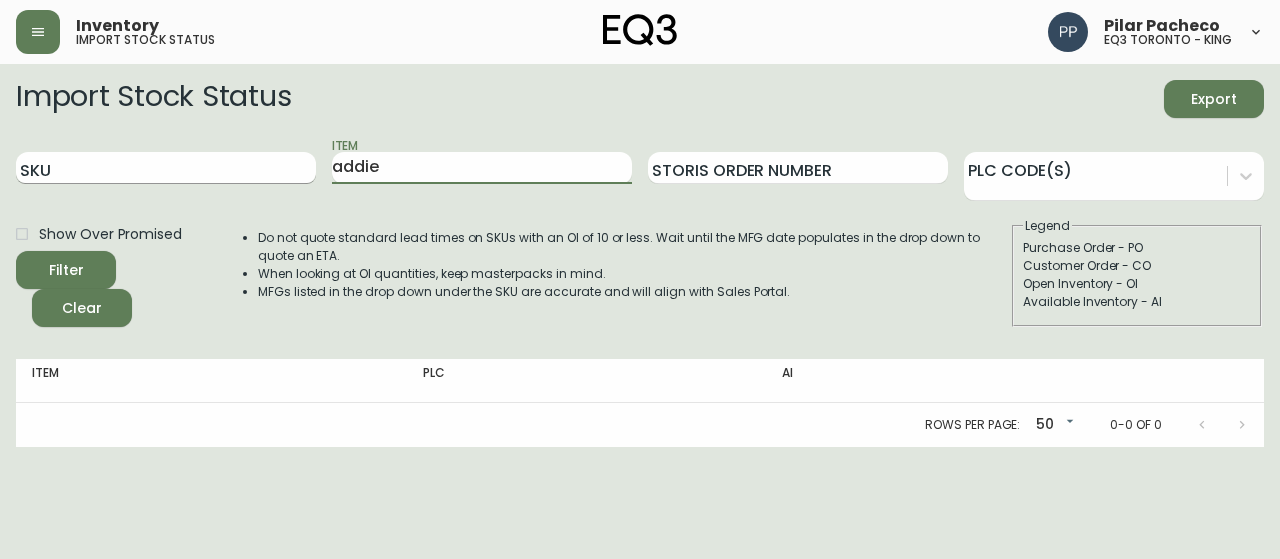 drag, startPoint x: 448, startPoint y: 170, endPoint x: 156, endPoint y: 170, distance: 292 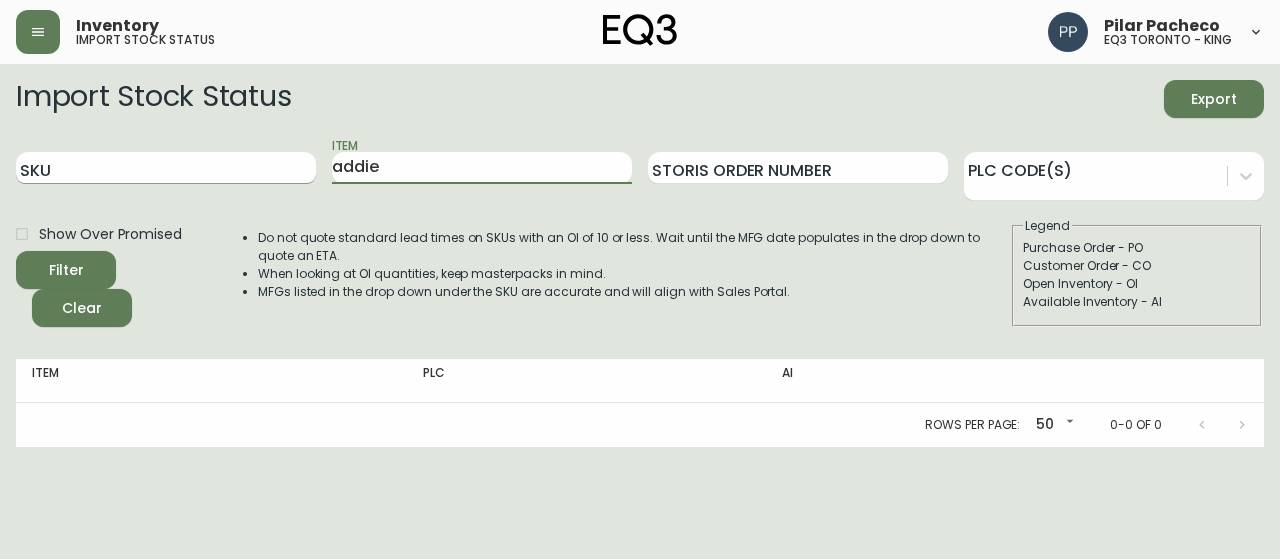 click on "SKU Item addie Storis Order Number PLC Code(s)" at bounding box center [640, 168] 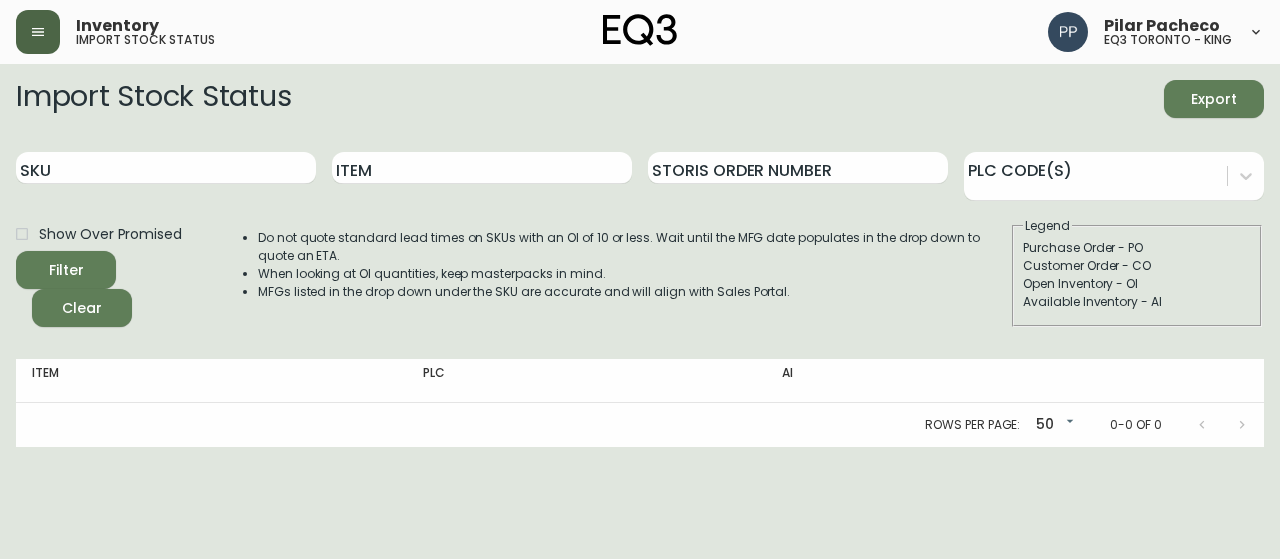 click at bounding box center (38, 32) 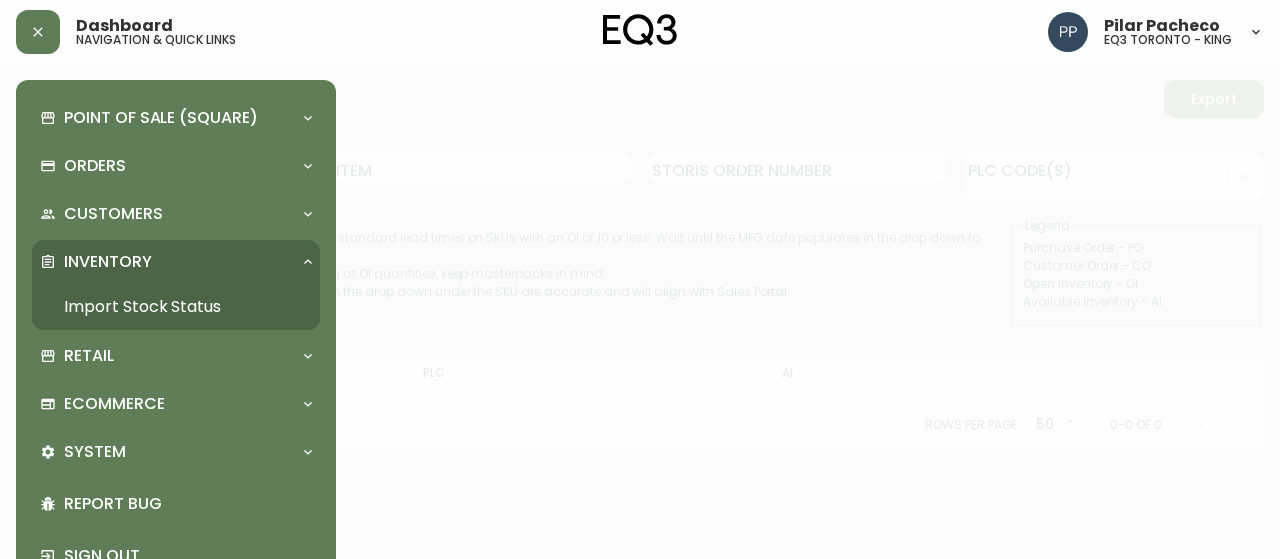 click at bounding box center [640, 279] 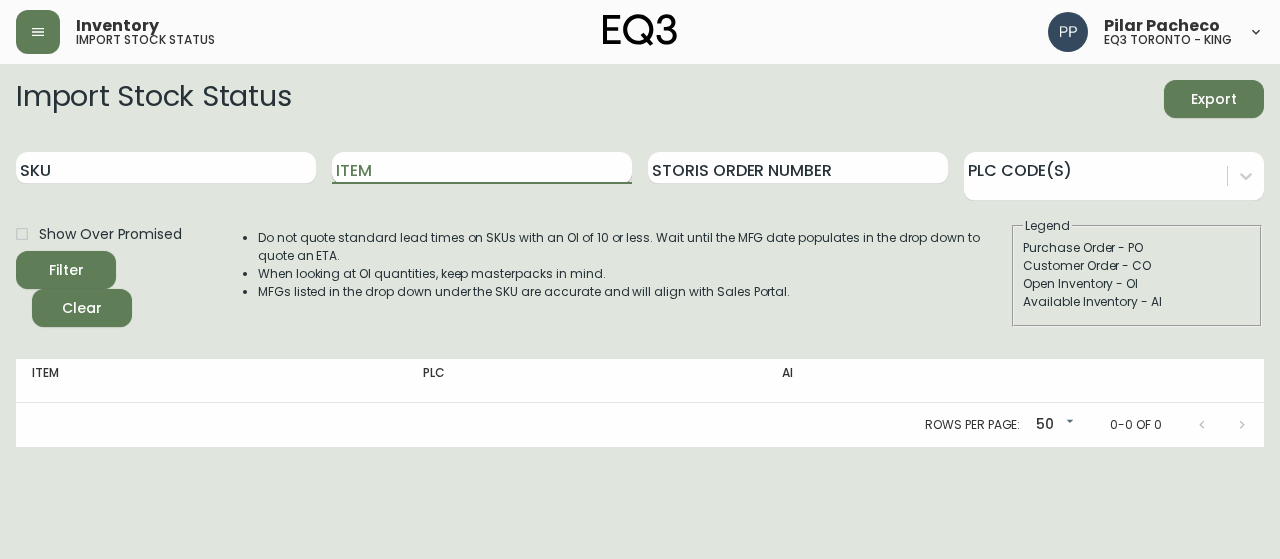 click on "Item" at bounding box center (482, 168) 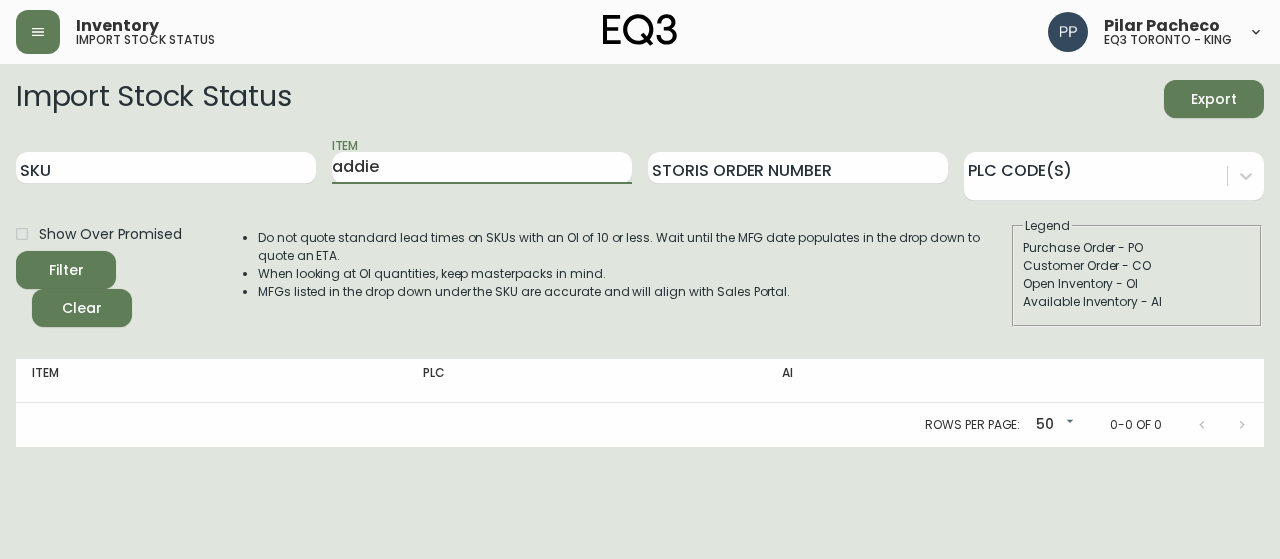 type on "addie" 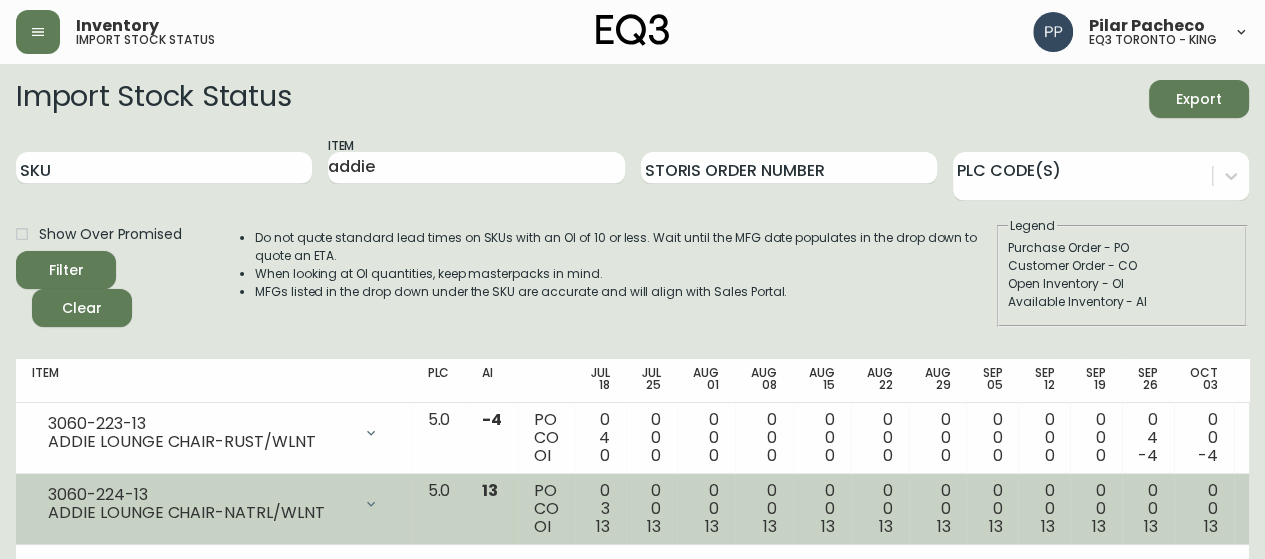 scroll, scrollTop: 44, scrollLeft: 0, axis: vertical 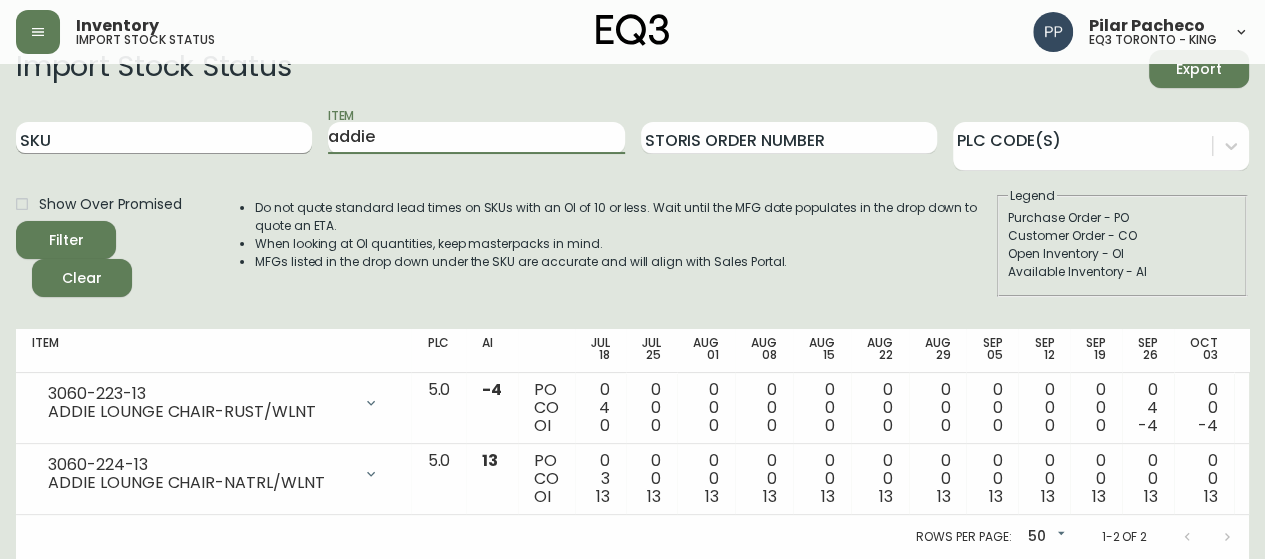 drag, startPoint x: 88, startPoint y: 119, endPoint x: 45, endPoint y: 86, distance: 54.20332 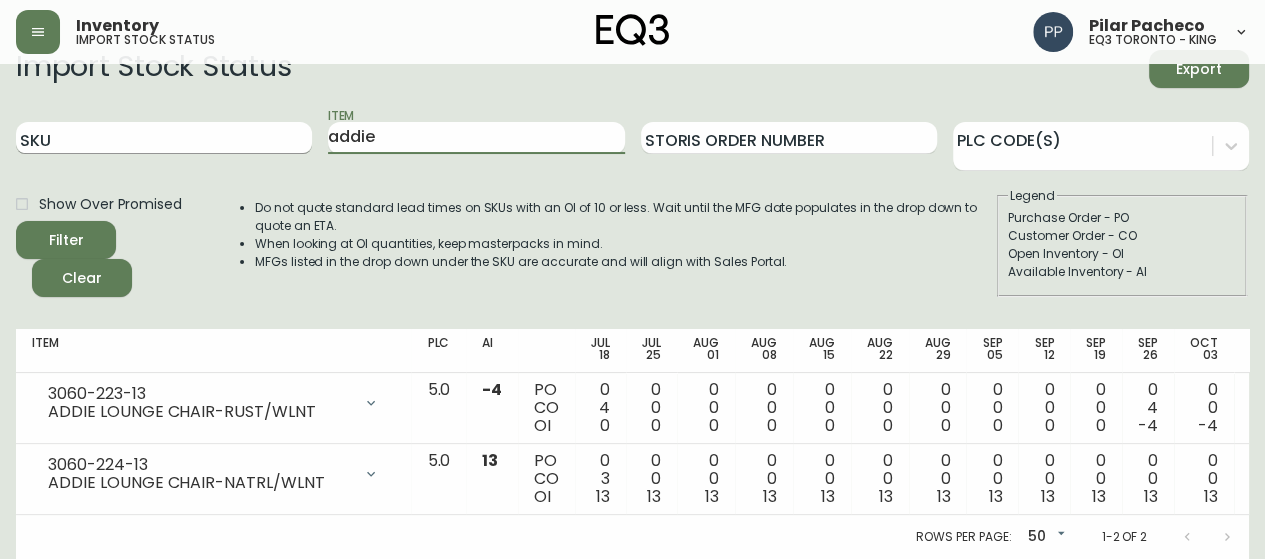 click on "SKU Item addie Storis Order Number PLC Code(s)" at bounding box center (632, 138) 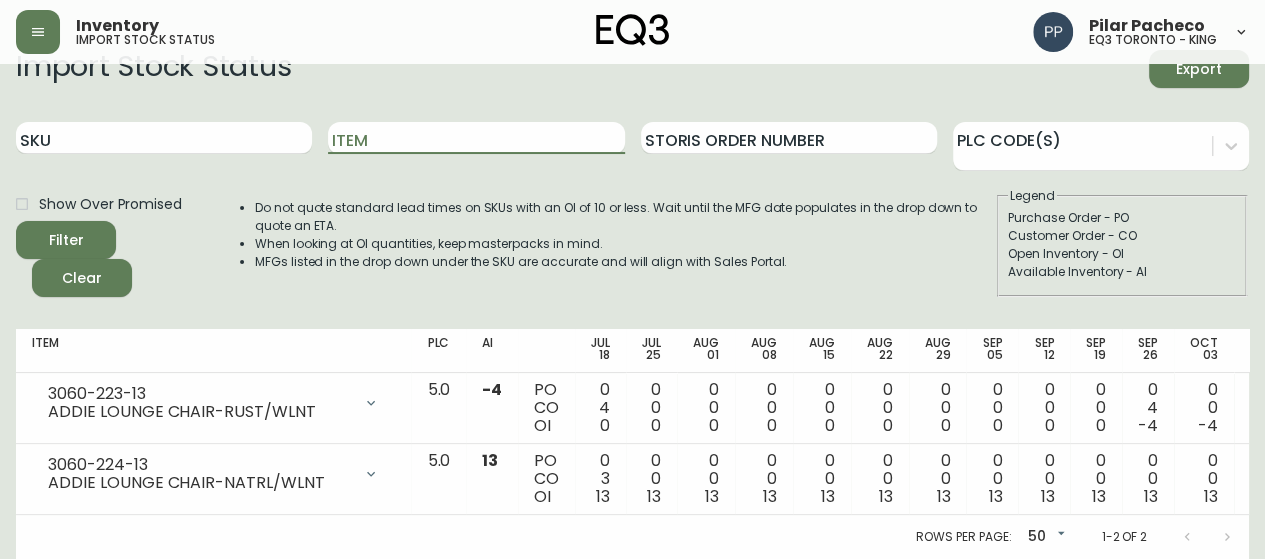 scroll, scrollTop: 0, scrollLeft: 0, axis: both 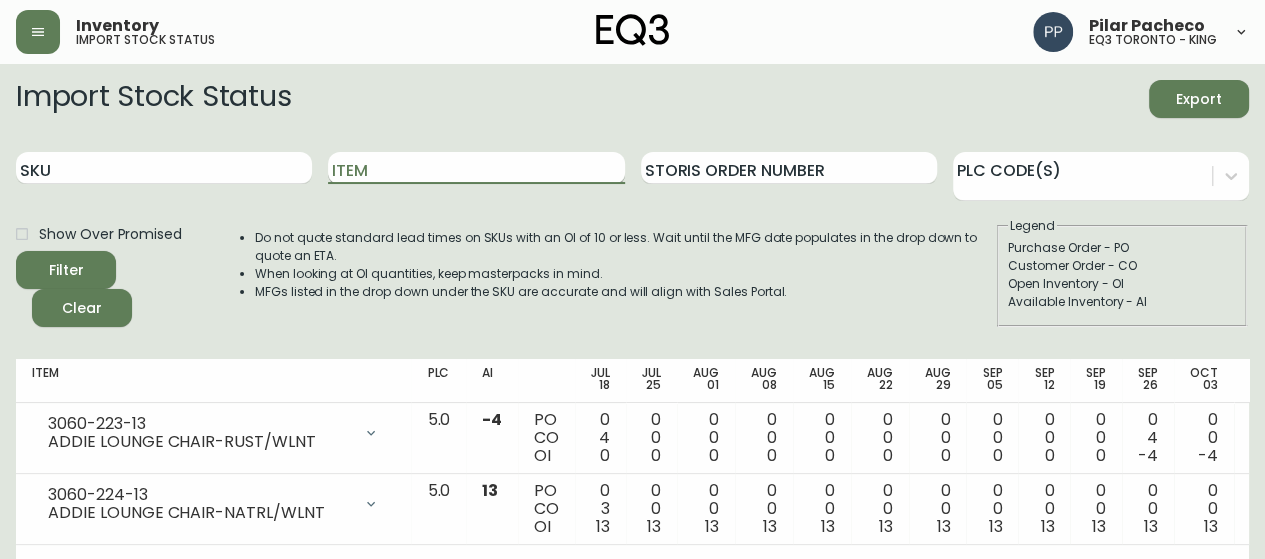 click on "Item" at bounding box center [476, 168] 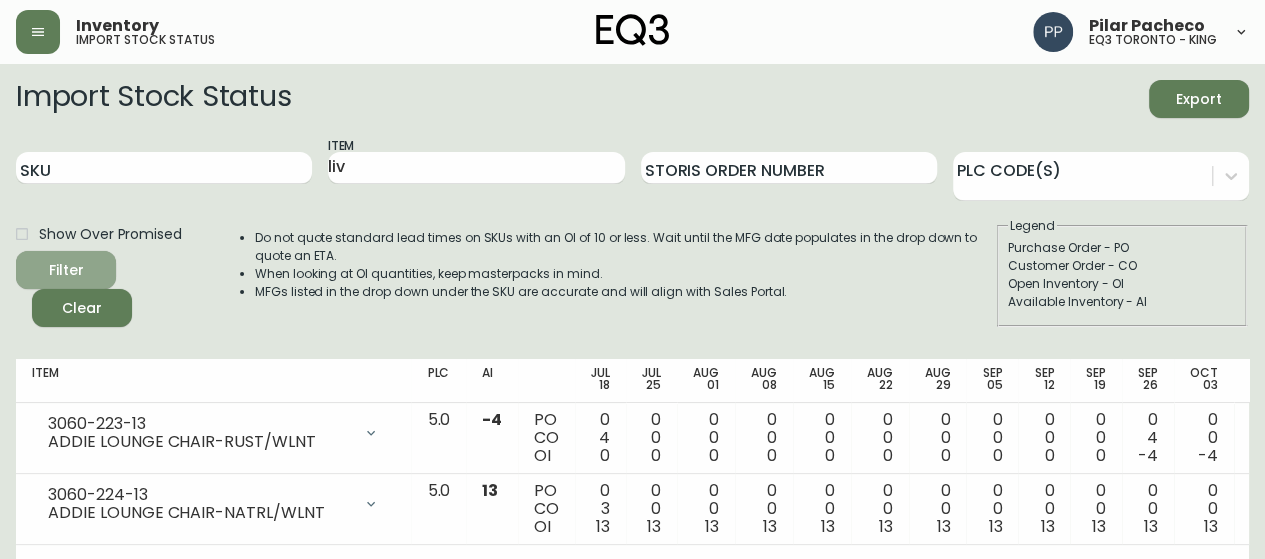 click on "Filter" at bounding box center (66, 270) 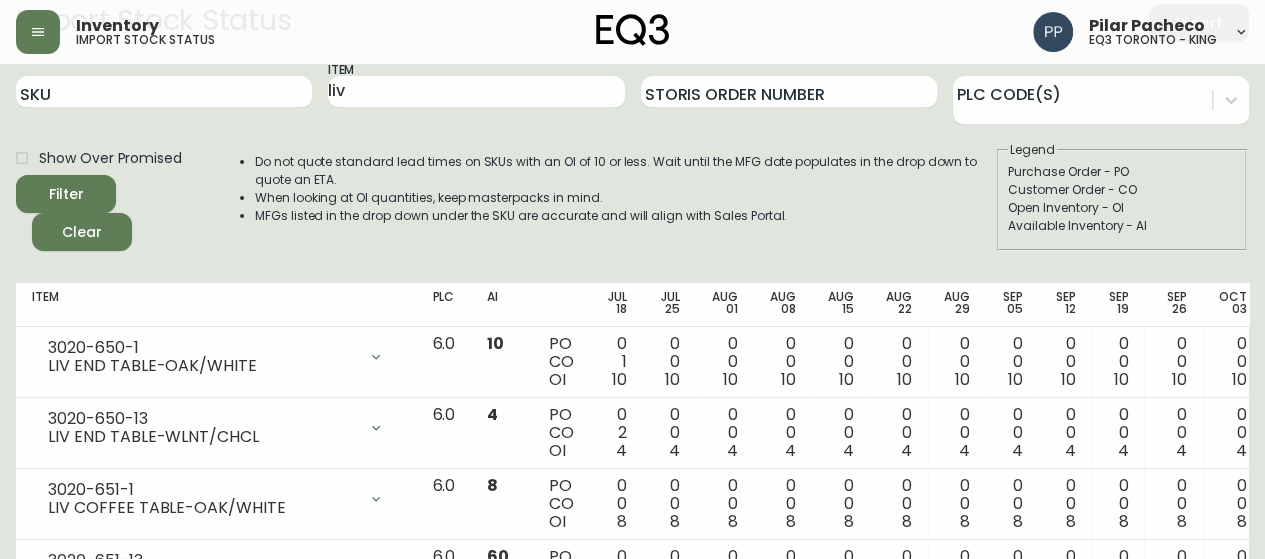 scroll, scrollTop: 0, scrollLeft: 0, axis: both 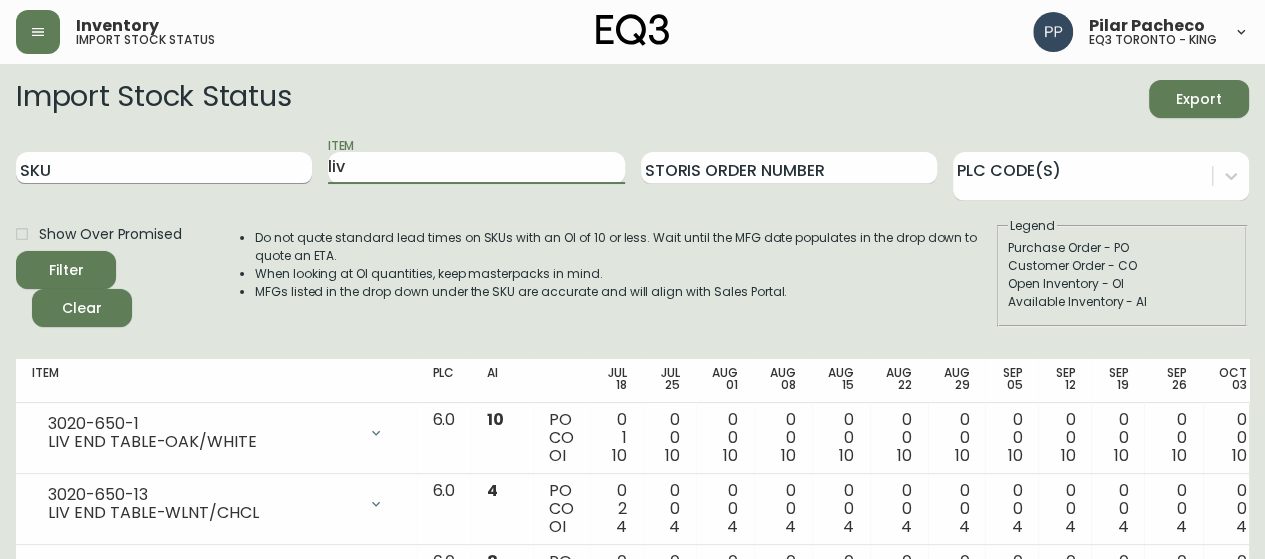 drag, startPoint x: 387, startPoint y: 164, endPoint x: 135, endPoint y: 179, distance: 252.44603 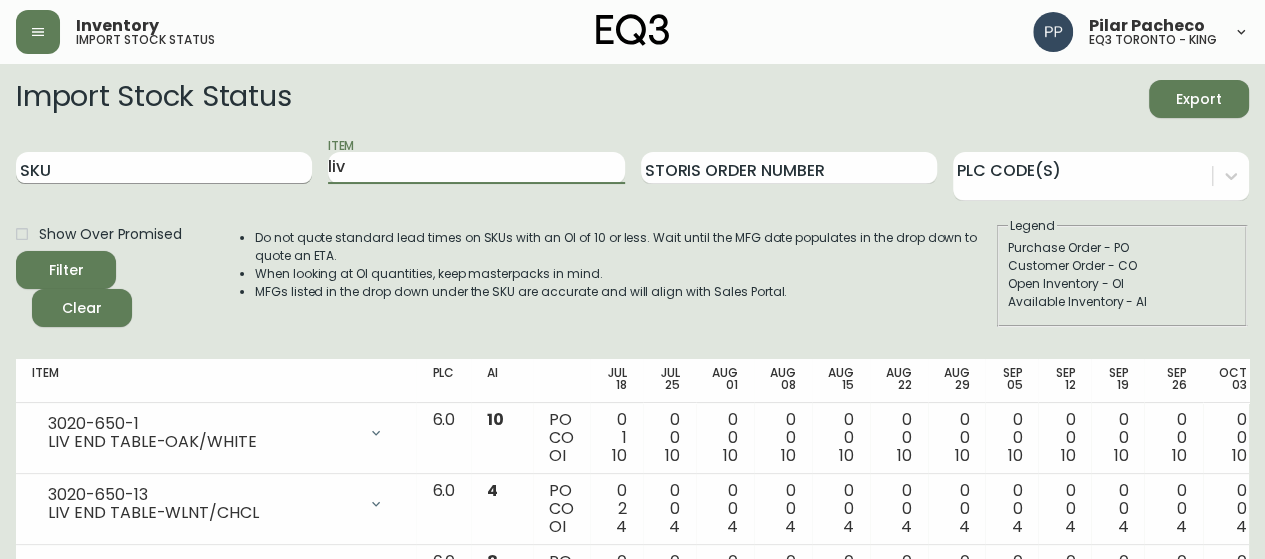 click on "SKU Item liv Storis Order Number PLC Code(s)" at bounding box center (632, 168) 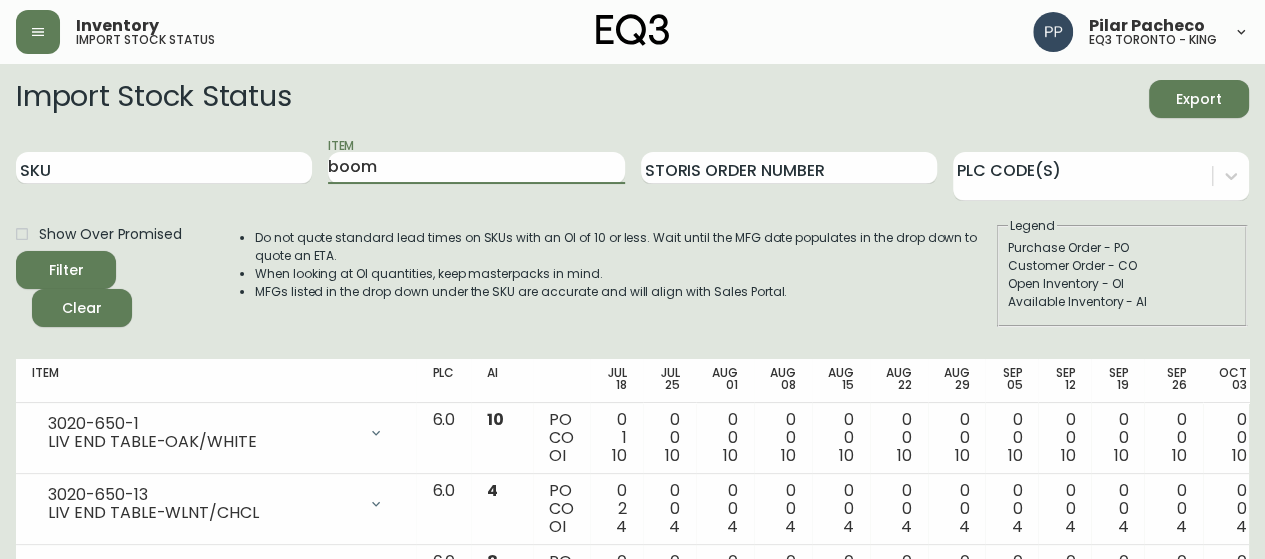 type on "boom" 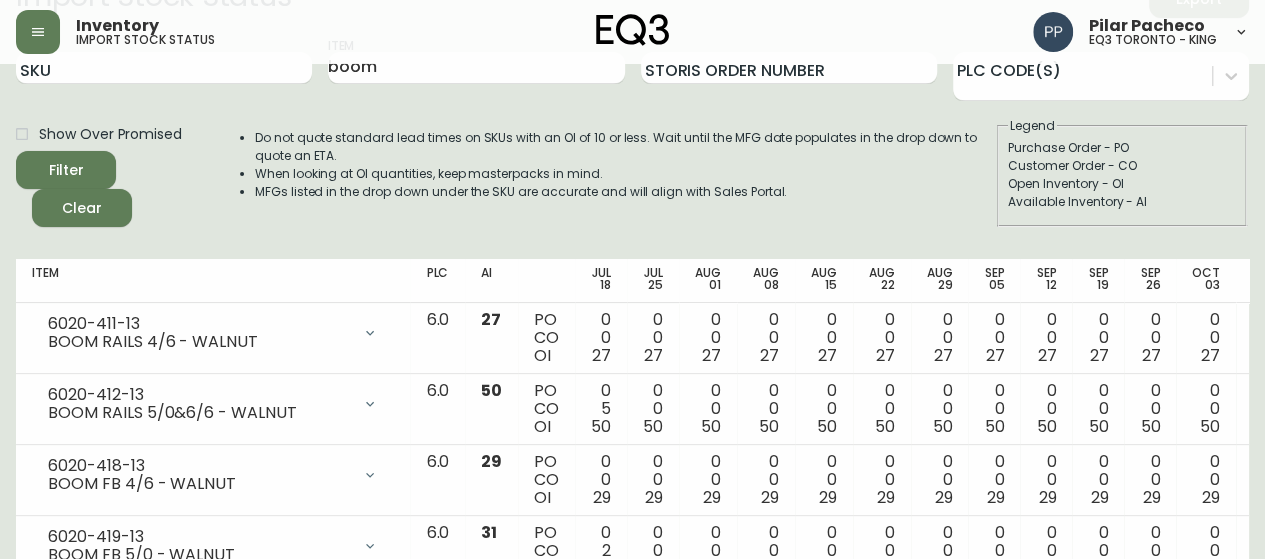 scroll, scrollTop: 0, scrollLeft: 0, axis: both 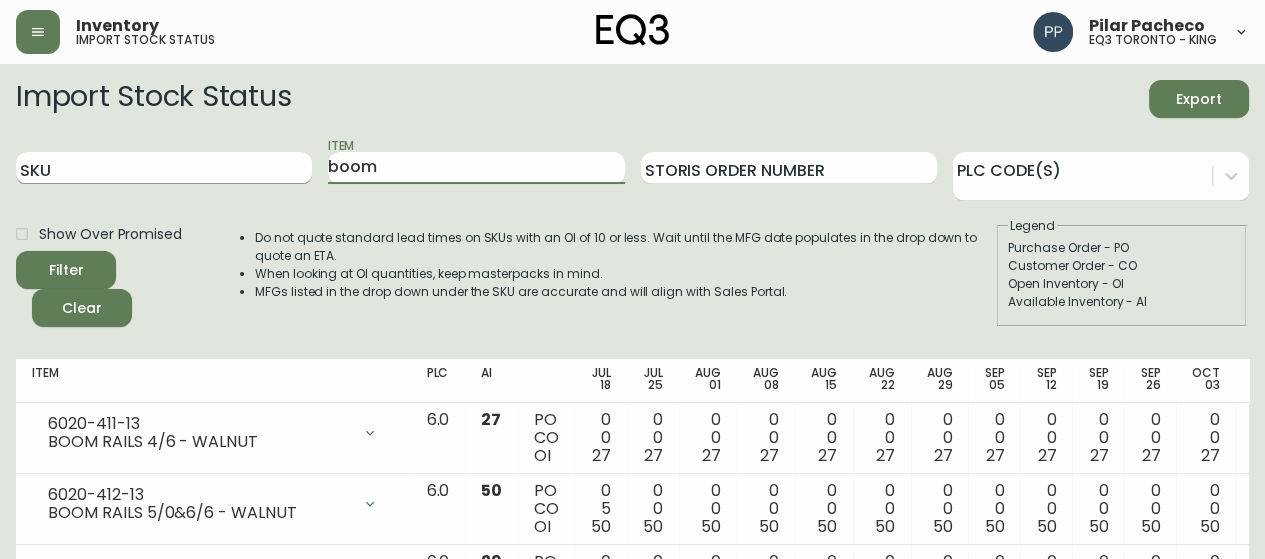 drag, startPoint x: 419, startPoint y: 168, endPoint x: 189, endPoint y: 171, distance: 230.01956 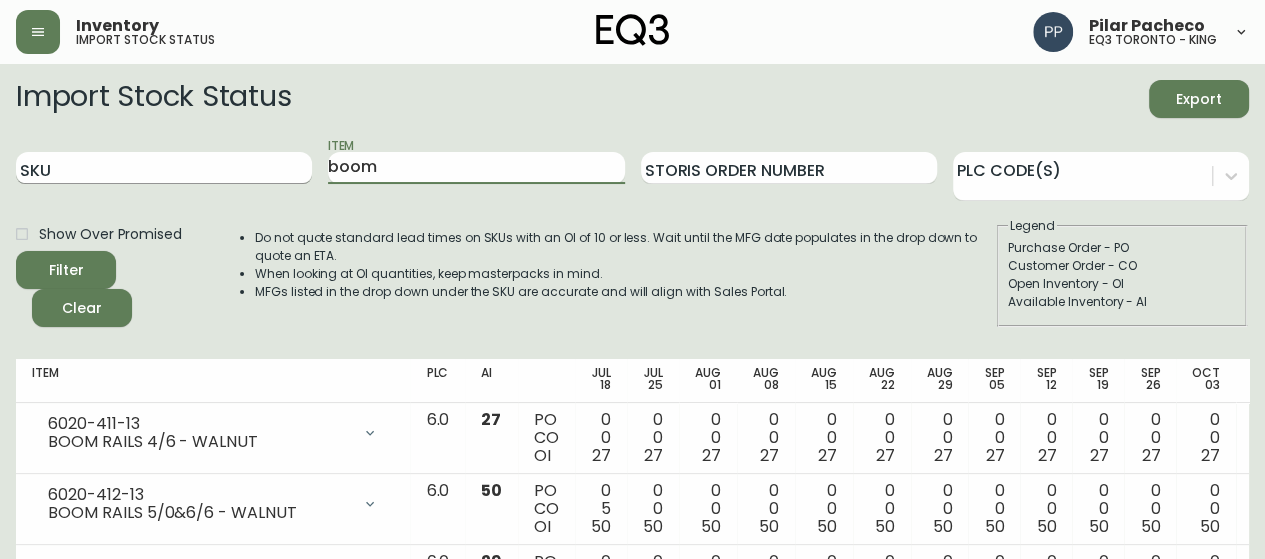click on "SKU Item boom Storis Order Number PLC Code(s)" at bounding box center (632, 168) 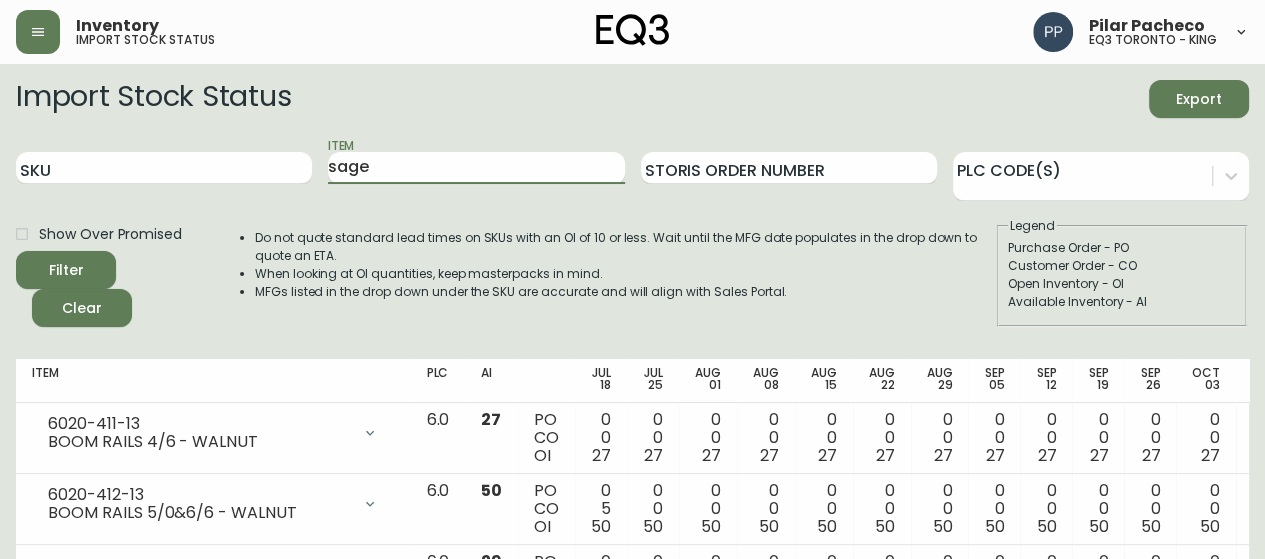 click on "Filter" at bounding box center [66, 270] 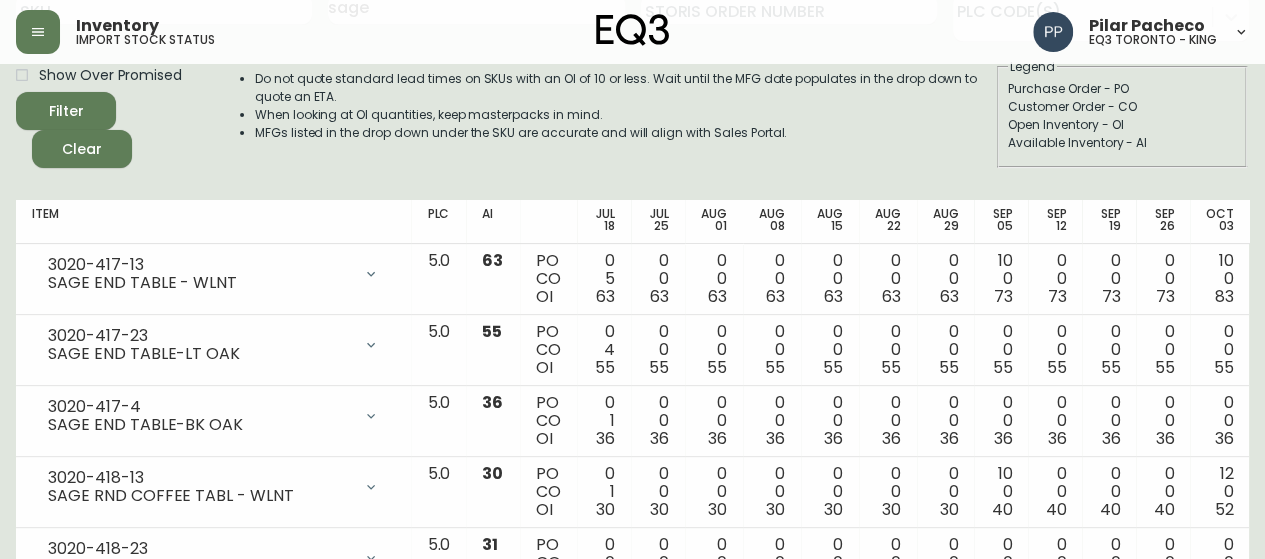 scroll, scrollTop: 0, scrollLeft: 0, axis: both 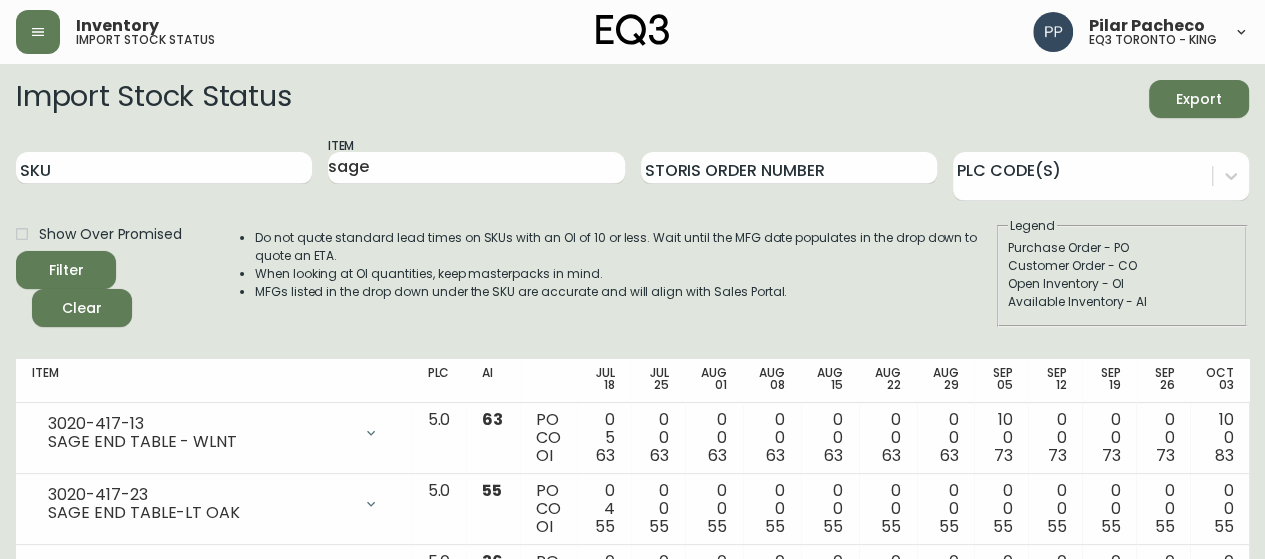 drag, startPoint x: 426, startPoint y: 145, endPoint x: 427, endPoint y: 41, distance: 104.00481 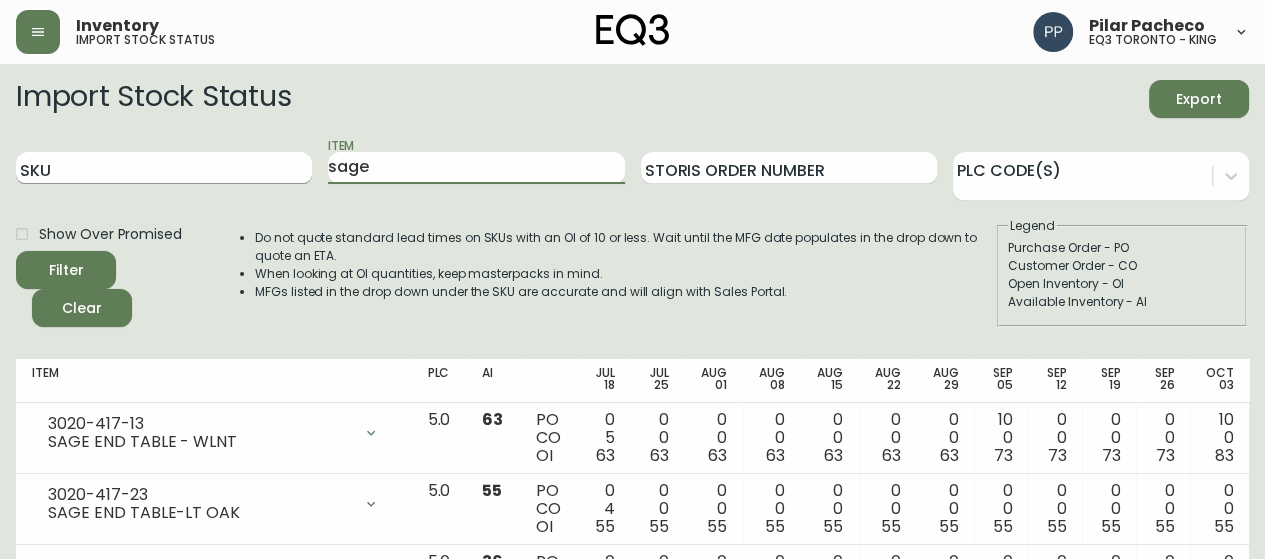 drag, startPoint x: 418, startPoint y: 171, endPoint x: 94, endPoint y: 177, distance: 324.05554 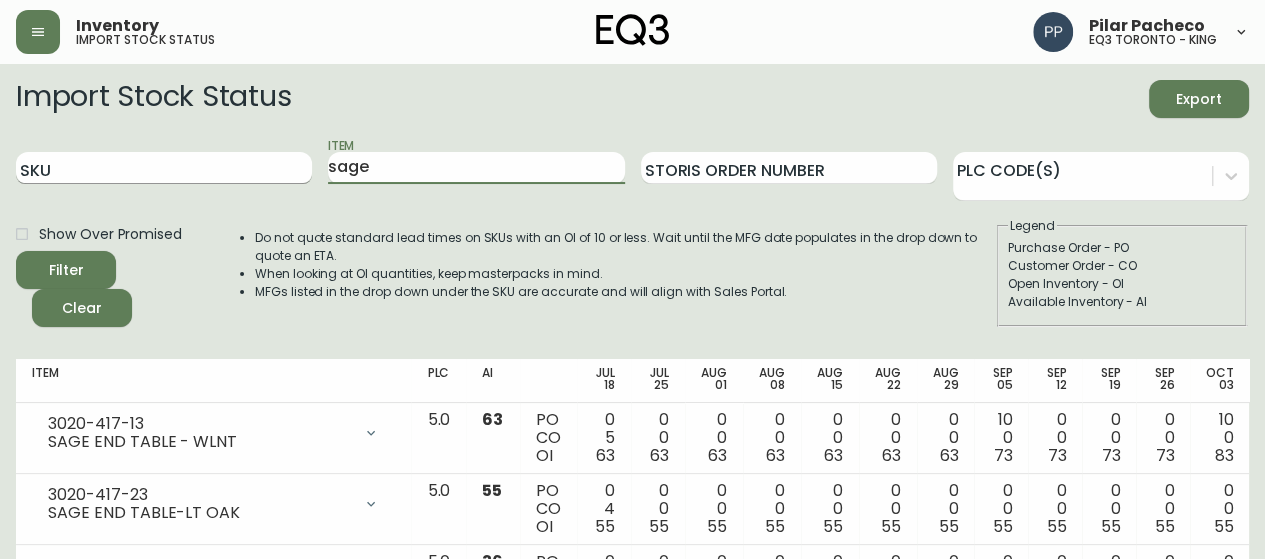 click on "SKU Item sage Storis Order Number PLC Code(s)" at bounding box center [632, 168] 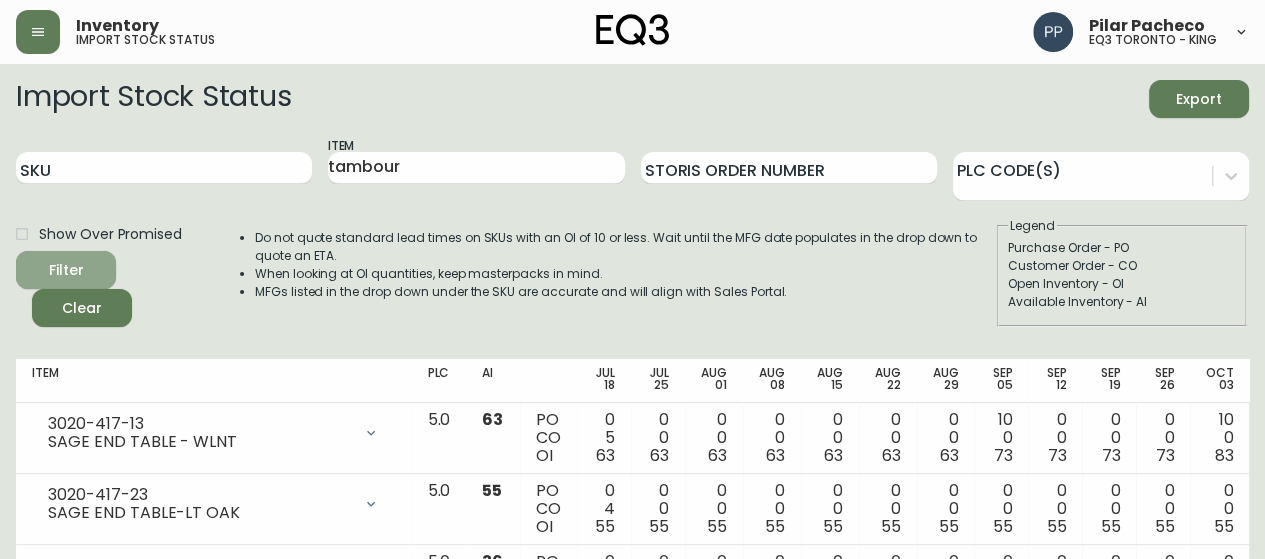 click 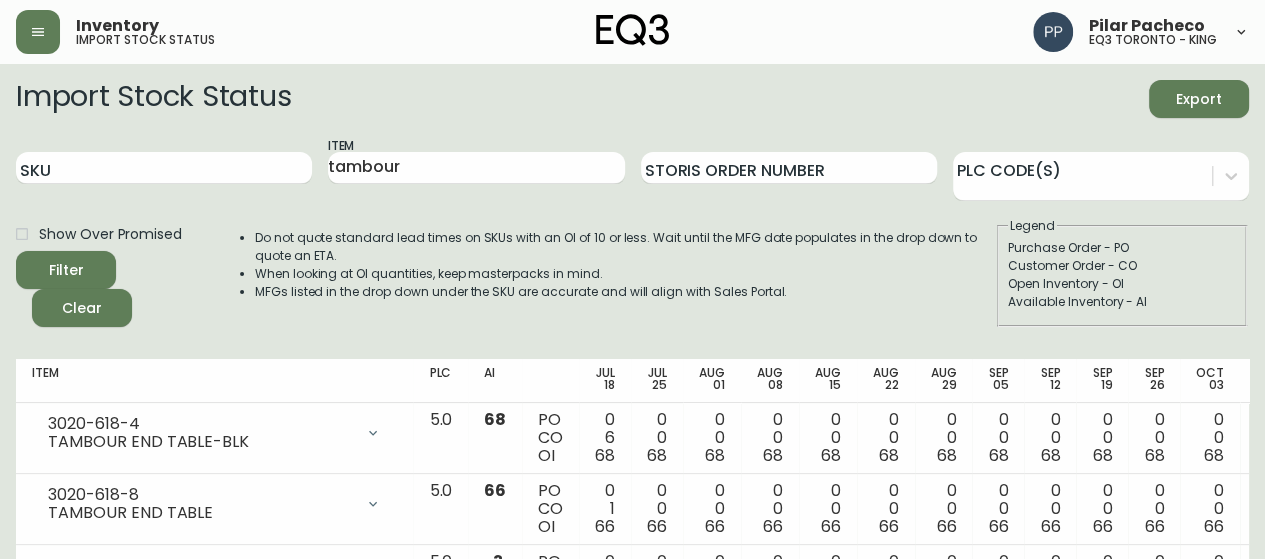 scroll, scrollTop: 0, scrollLeft: 0, axis: both 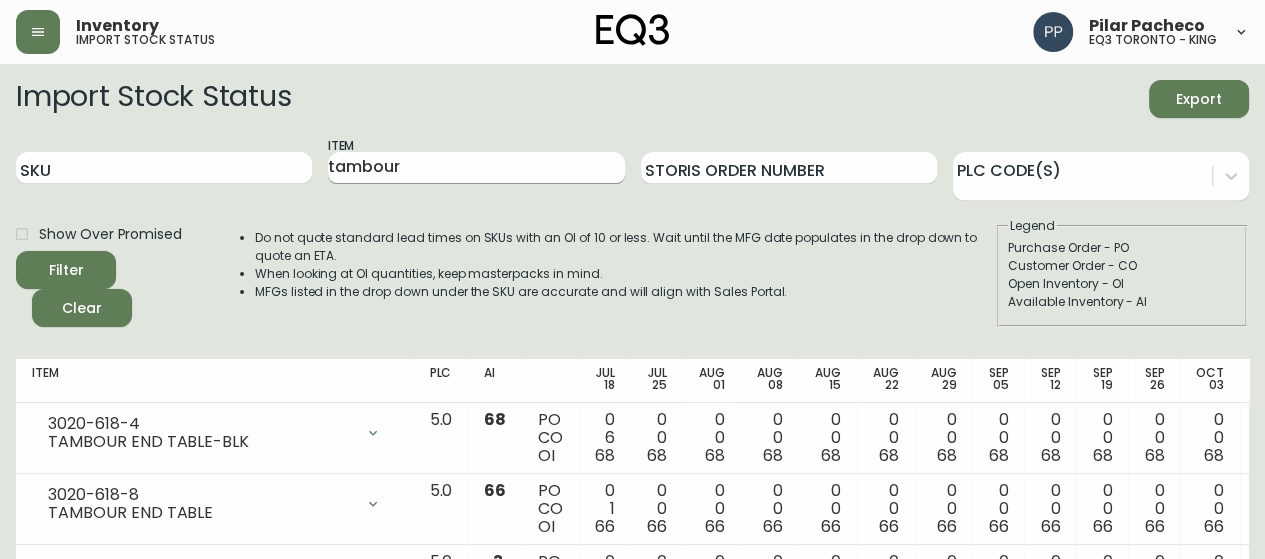 click on "tambour" at bounding box center (476, 168) 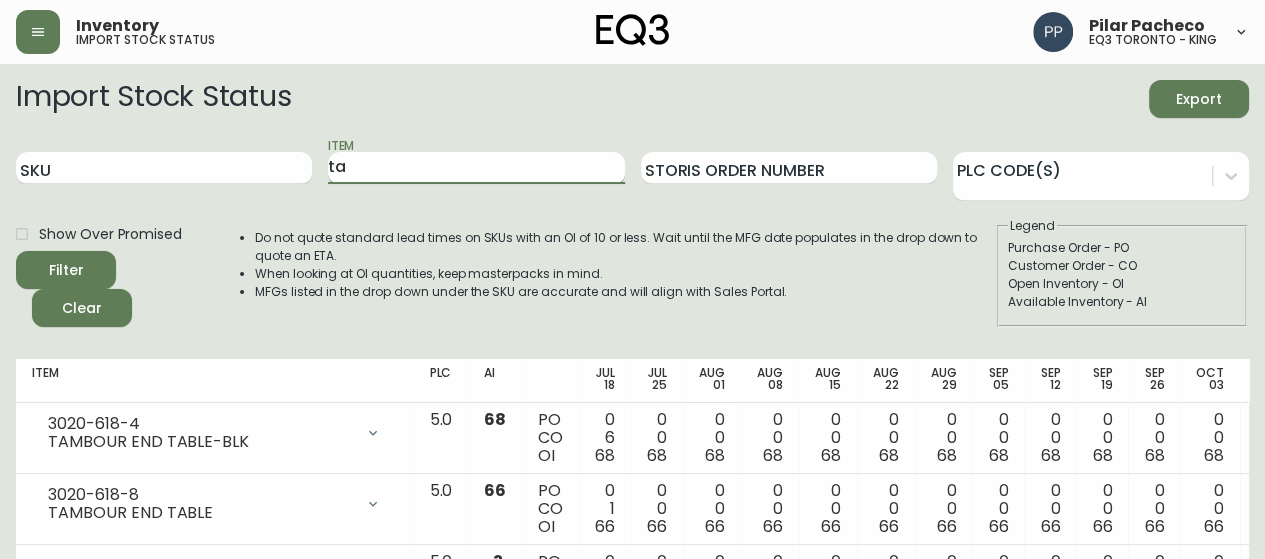 type on "t" 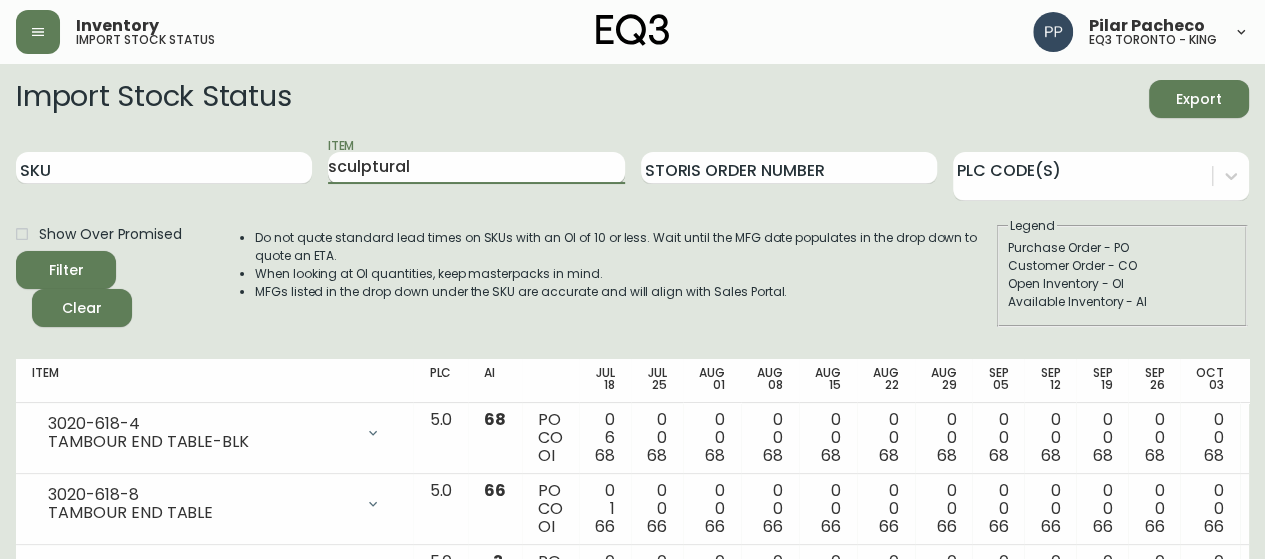 type on "sculptural" 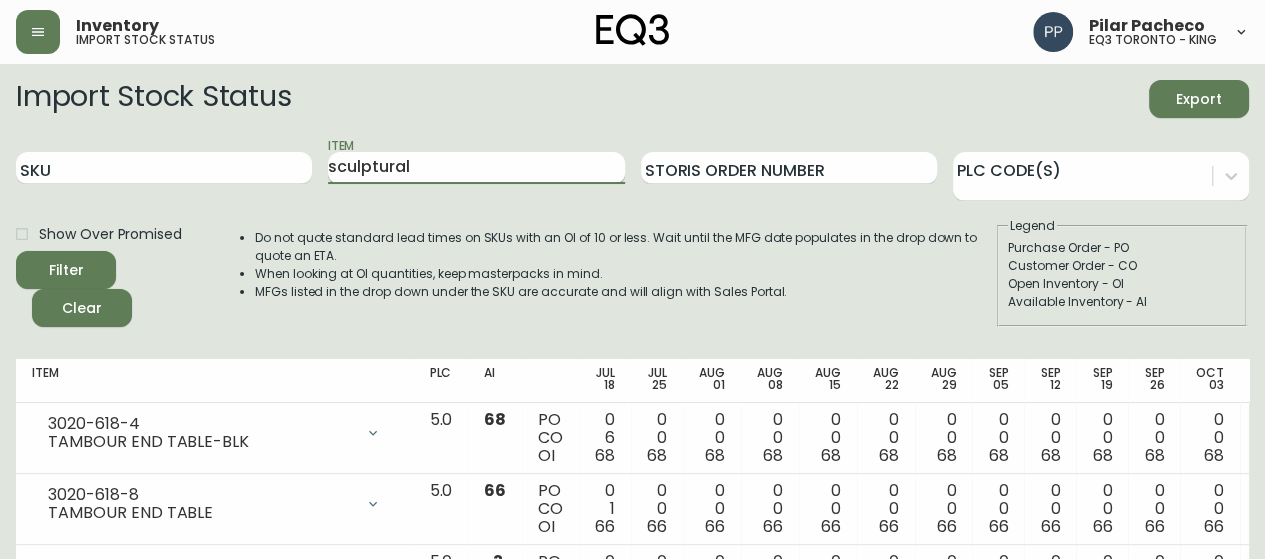 click on "Filter" at bounding box center [66, 270] 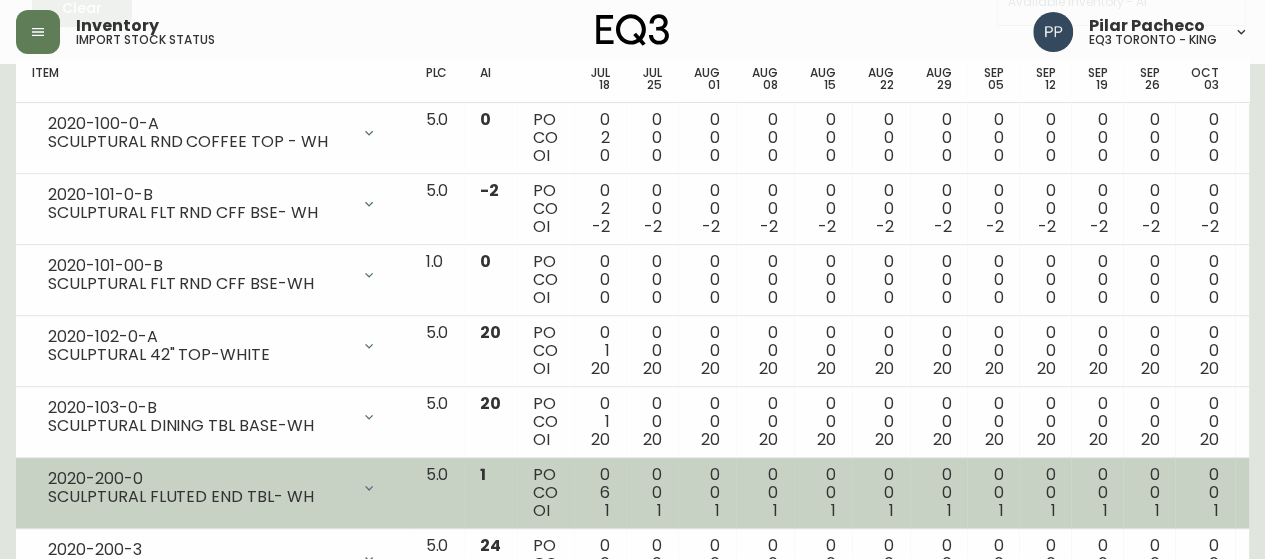 scroll, scrollTop: 398, scrollLeft: 0, axis: vertical 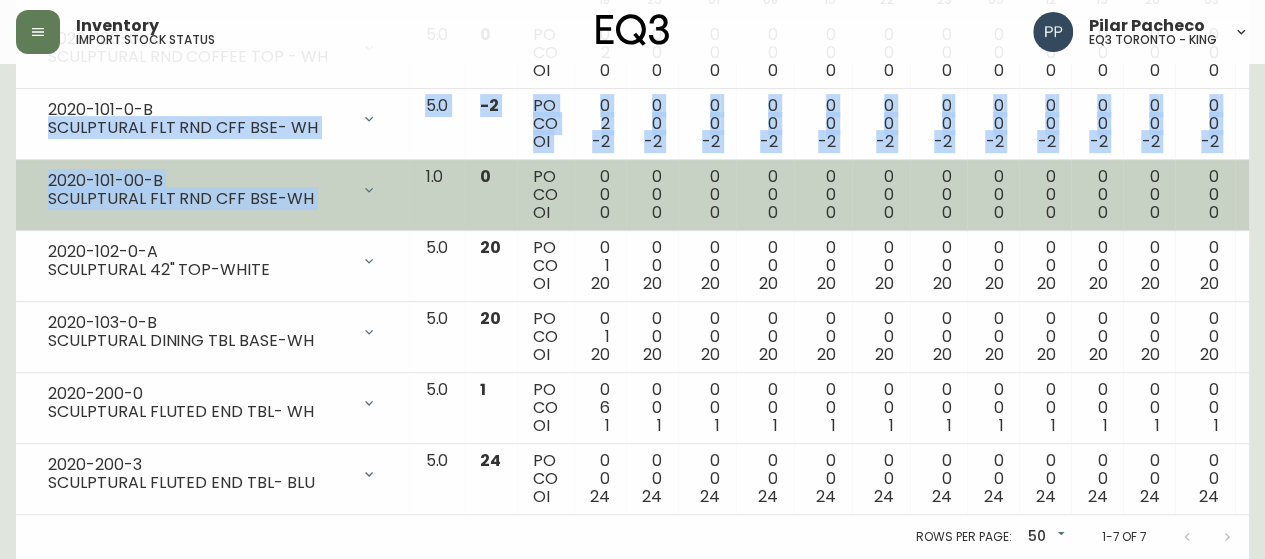 drag, startPoint x: 290, startPoint y: 134, endPoint x: 352, endPoint y: 201, distance: 91.28527 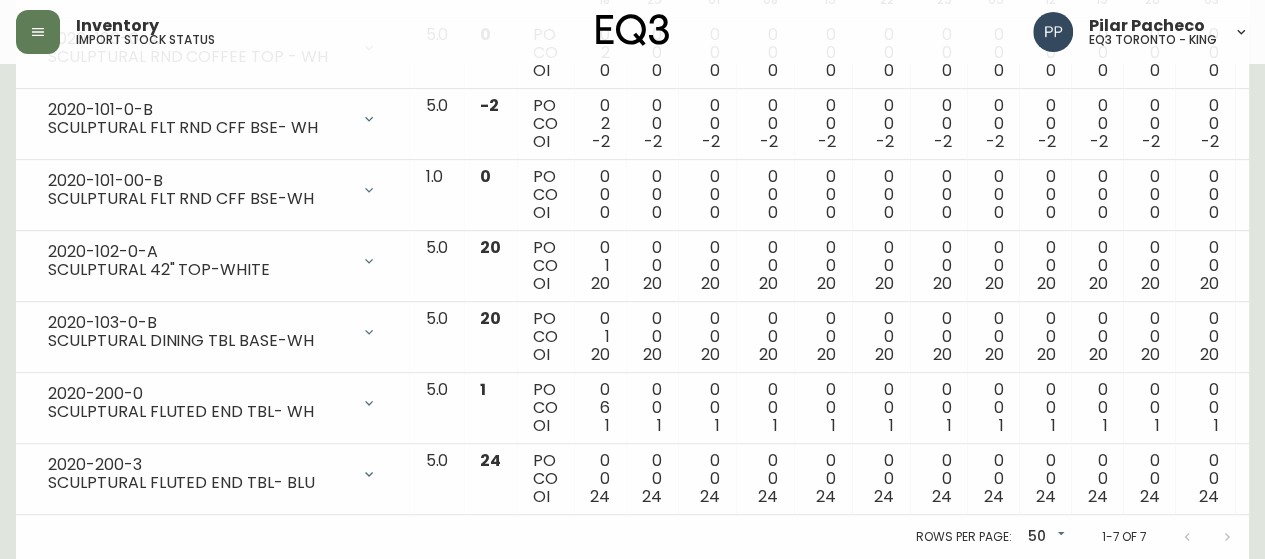 click on "Inventory import stock status Pilar Pacheco eq3 toronto - king" at bounding box center [632, 32] 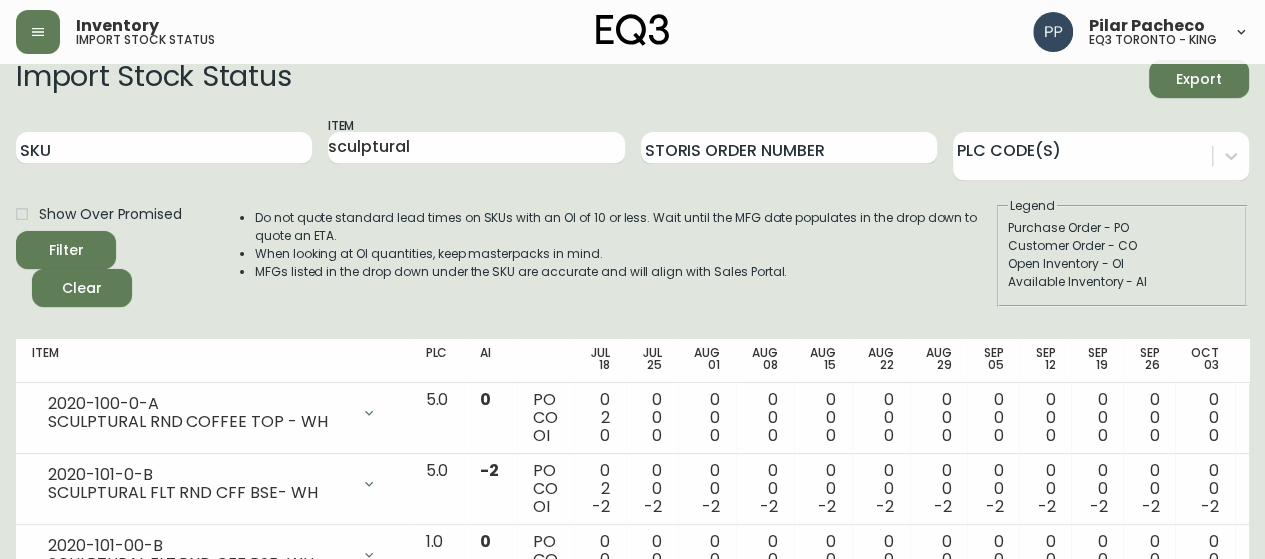 scroll, scrollTop: 0, scrollLeft: 0, axis: both 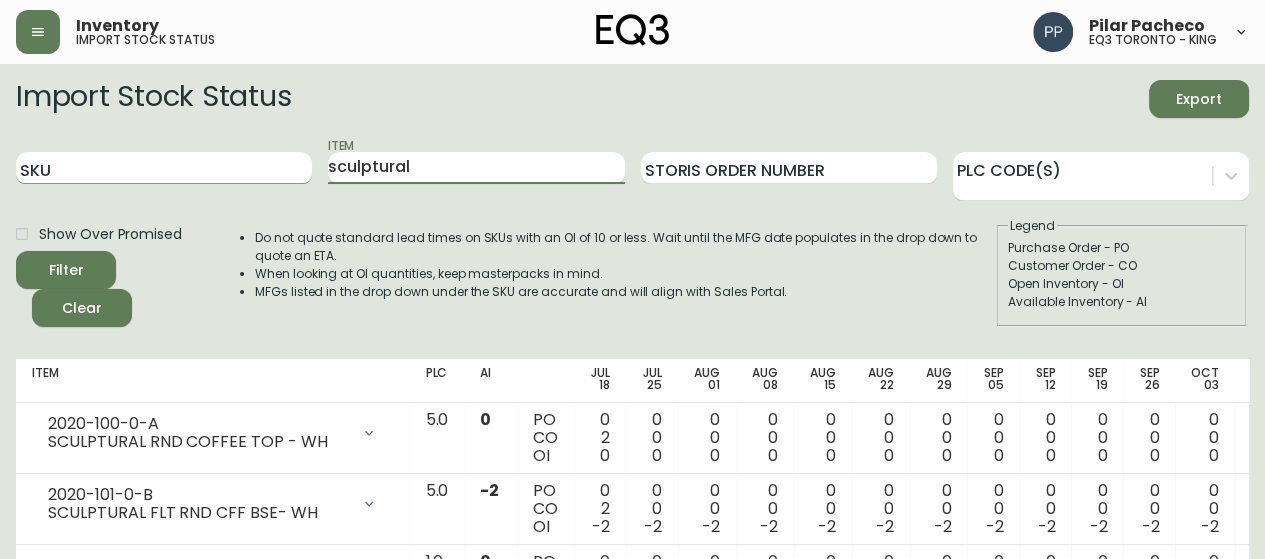 drag, startPoint x: 324, startPoint y: 169, endPoint x: 188, endPoint y: 181, distance: 136.52838 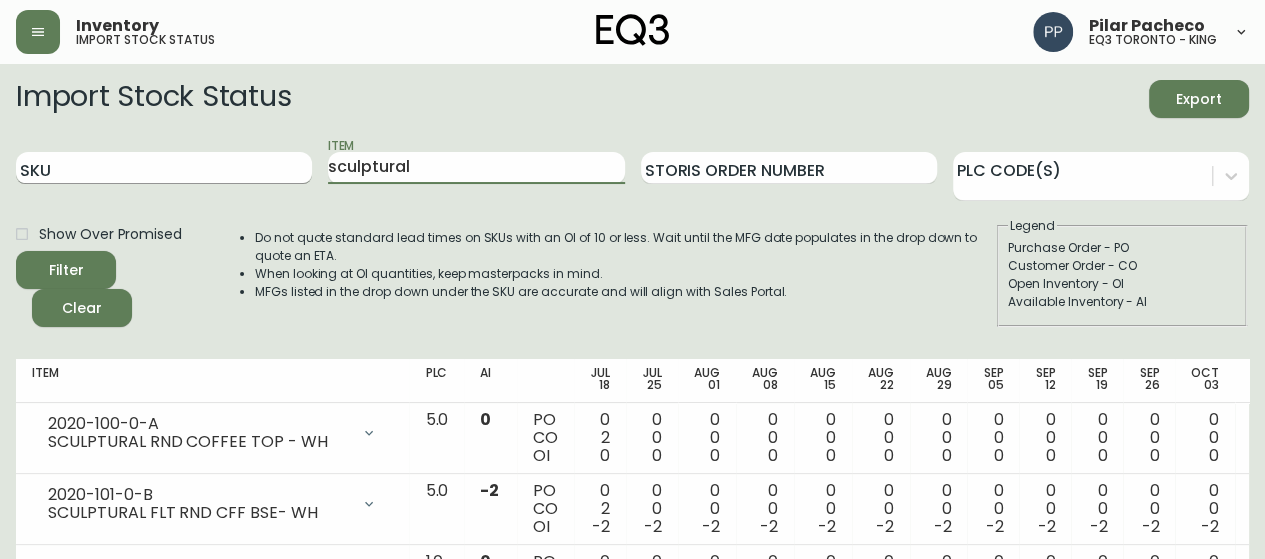 click on "SKU Item sculptural Storis Order Number PLC Code(s)" at bounding box center [632, 168] 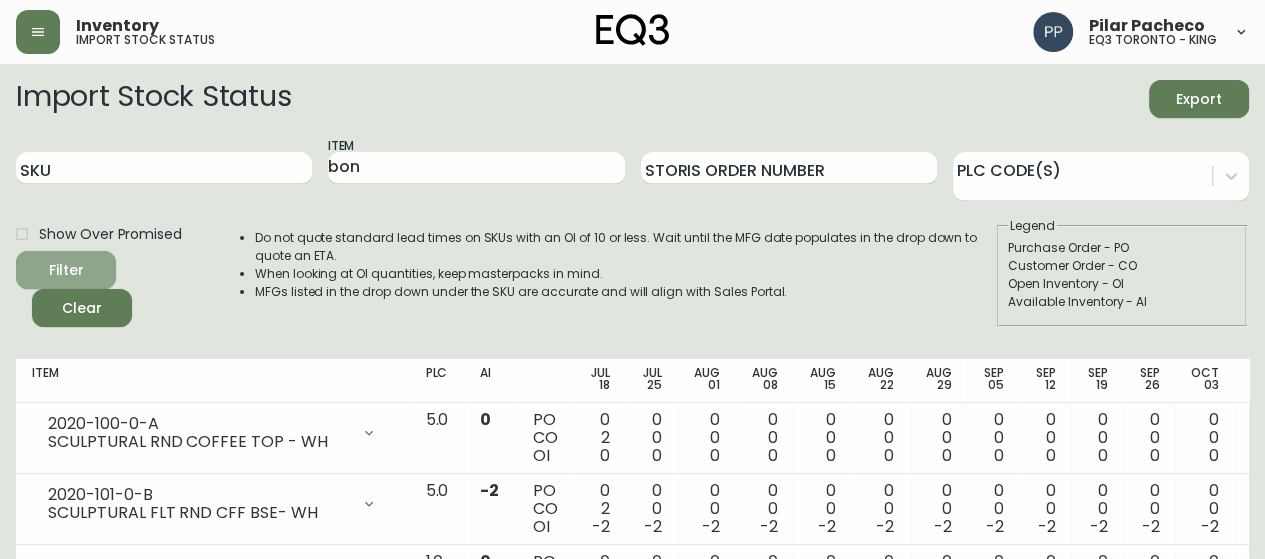 click on "Filter" at bounding box center (66, 270) 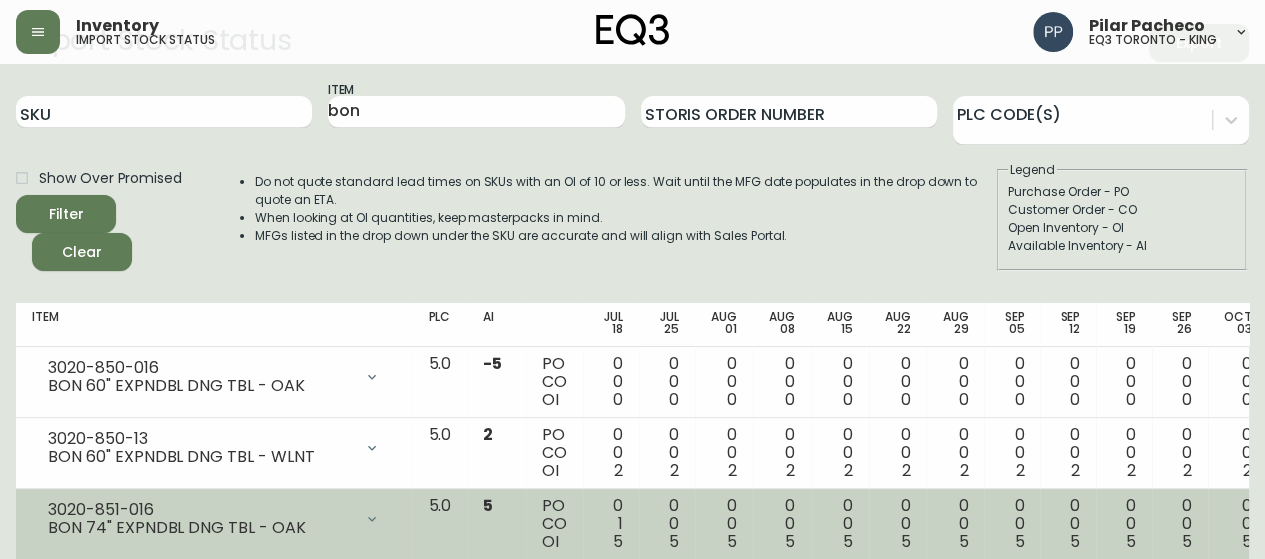 scroll, scrollTop: 0, scrollLeft: 0, axis: both 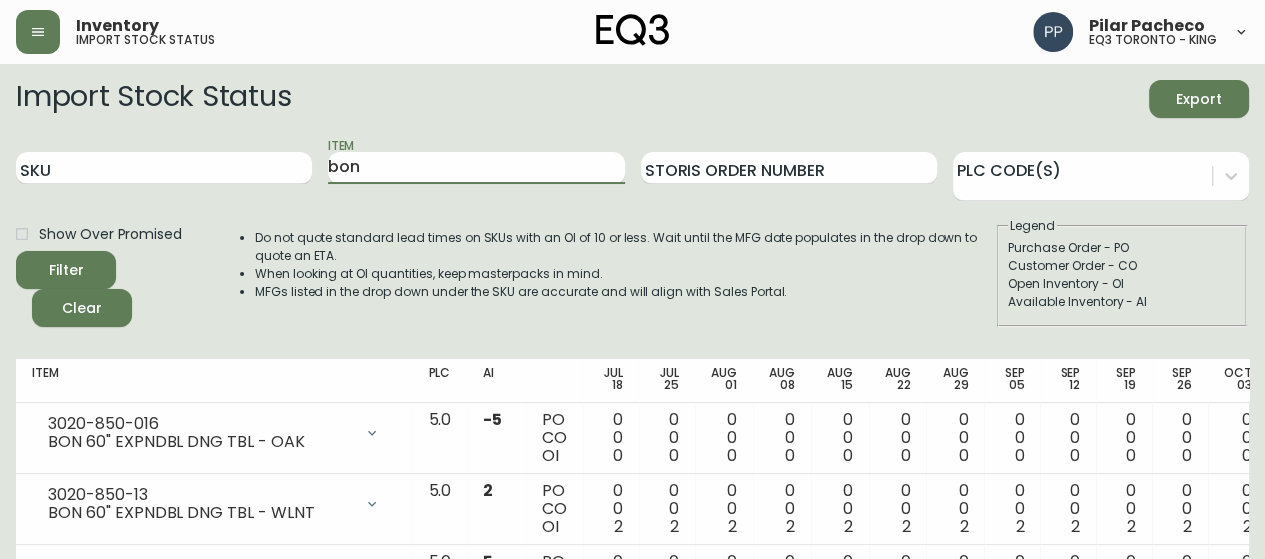 drag, startPoint x: 470, startPoint y: 164, endPoint x: 121, endPoint y: 220, distance: 353.4643 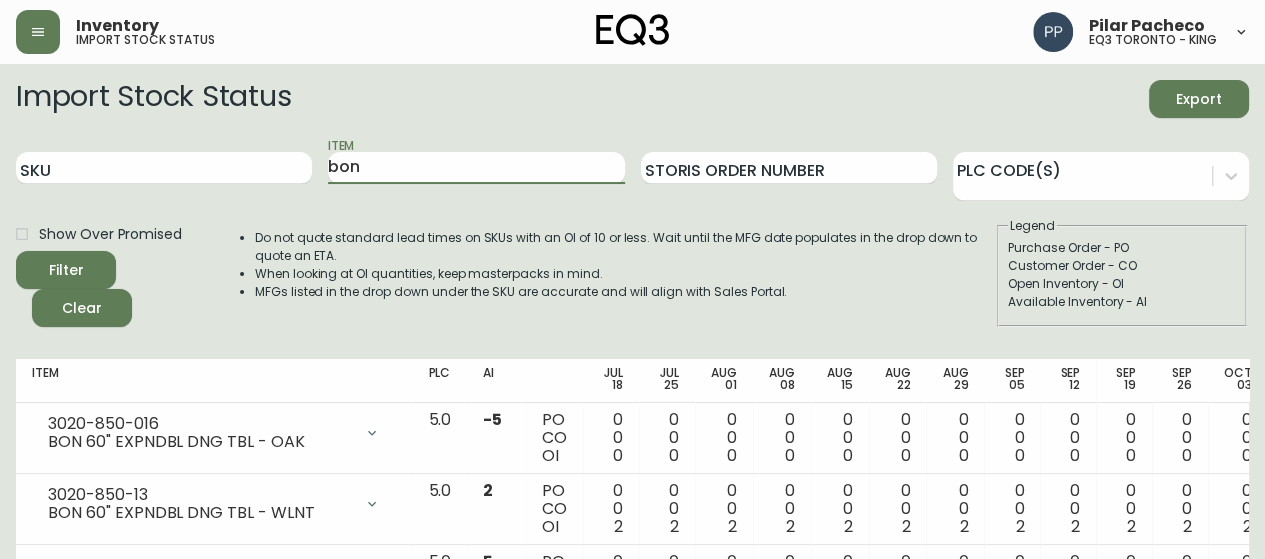 click on "Import Stock Status Export SKU Item bon Storis Order Number PLC Code(s) Show Over Promised Filter Clear Do not quote standard lead times on SKUs with an OI of 10 or less. Wait until the MFG date populates in the drop down to quote an ETA. When looking at OI quantities, keep masterpacks in mind. MFGs listed in the drop down under the SKU are accurate and will align with Sales Portal. Legend Purchase Order - PO Customer Order - CO Open Inventory - OI Available Inventory - AI" at bounding box center [632, 203] 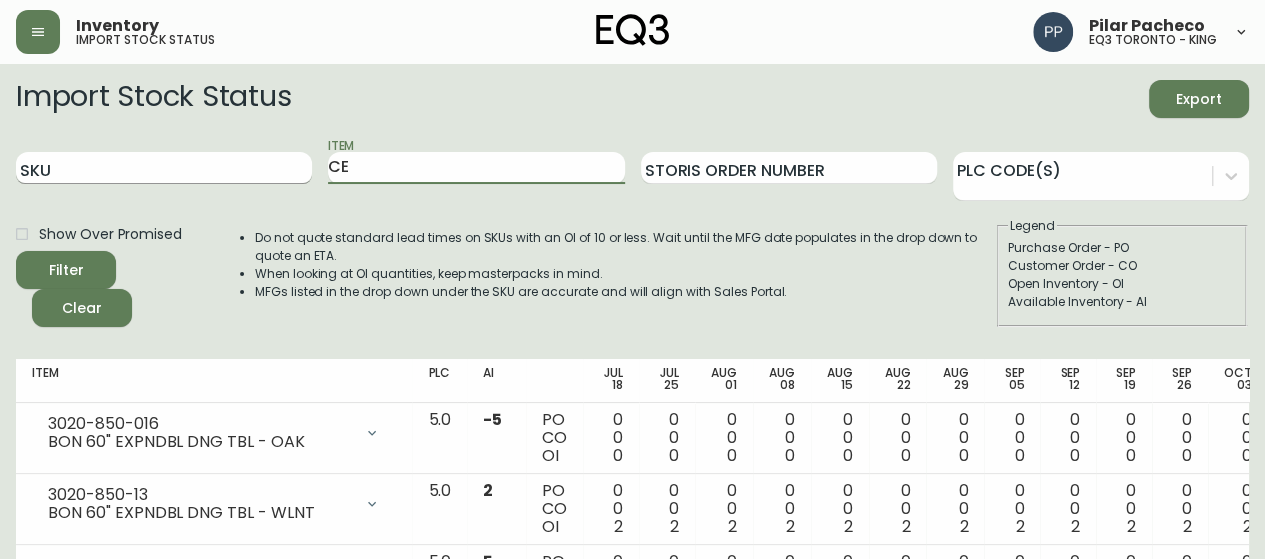 type on "C" 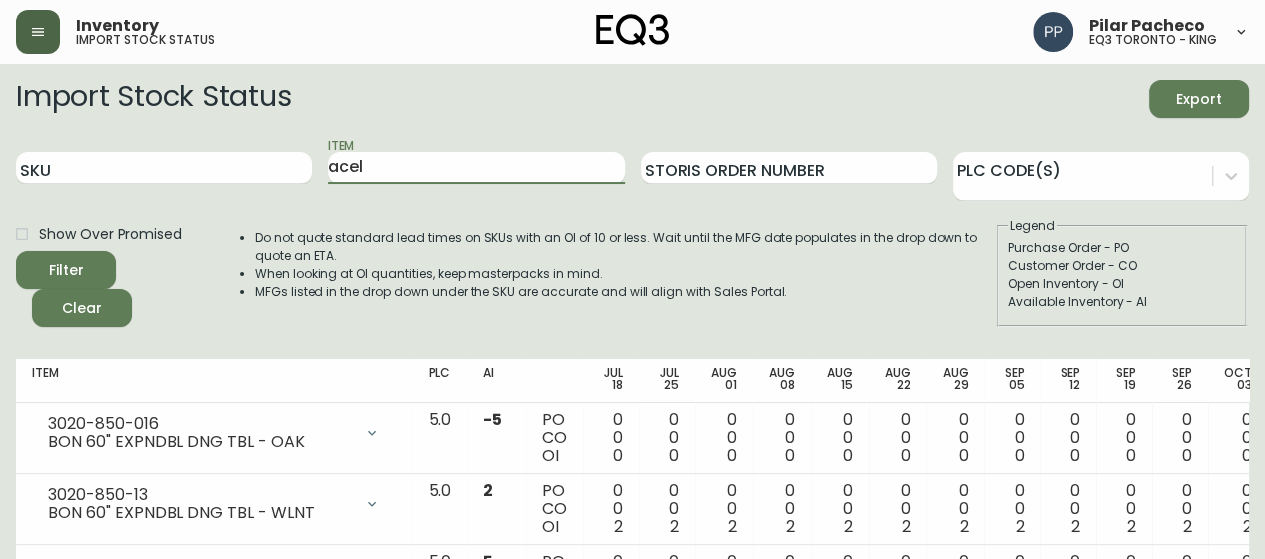 type on "acel" 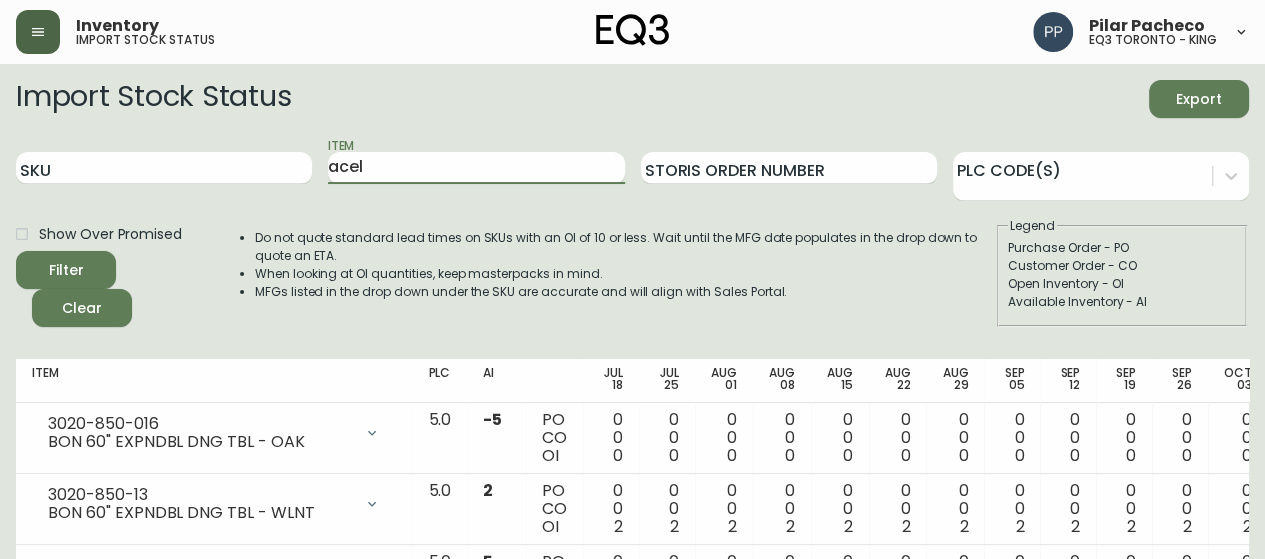 click on "Filter" at bounding box center [66, 270] 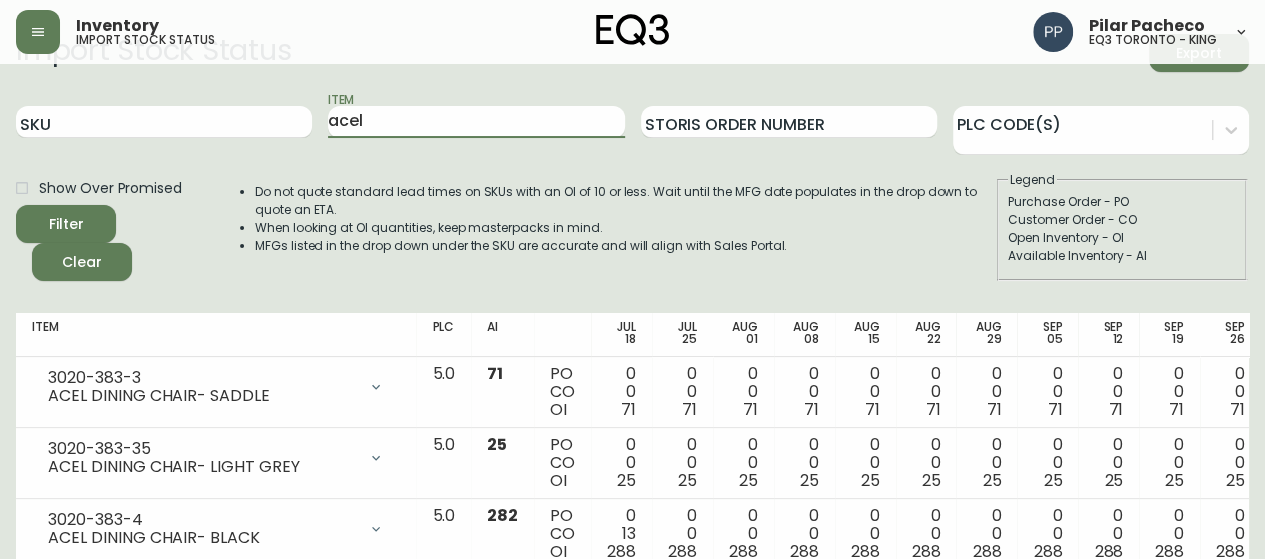 scroll, scrollTop: 15, scrollLeft: 0, axis: vertical 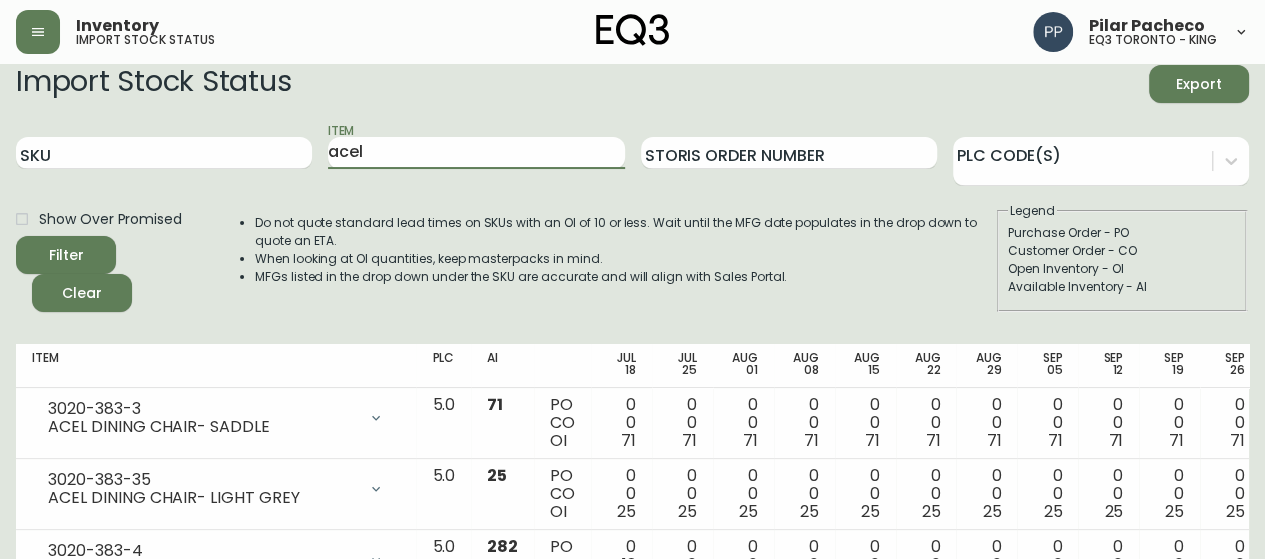 click on "SKU Item acel Storis Order Number PLC Code(s)" at bounding box center (632, 153) 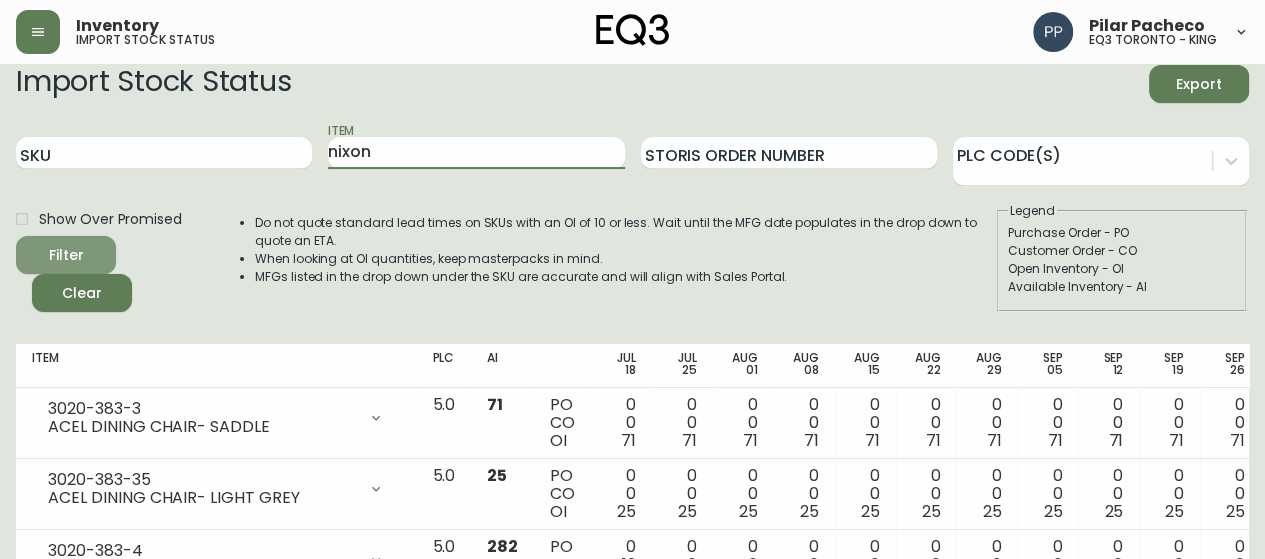 click 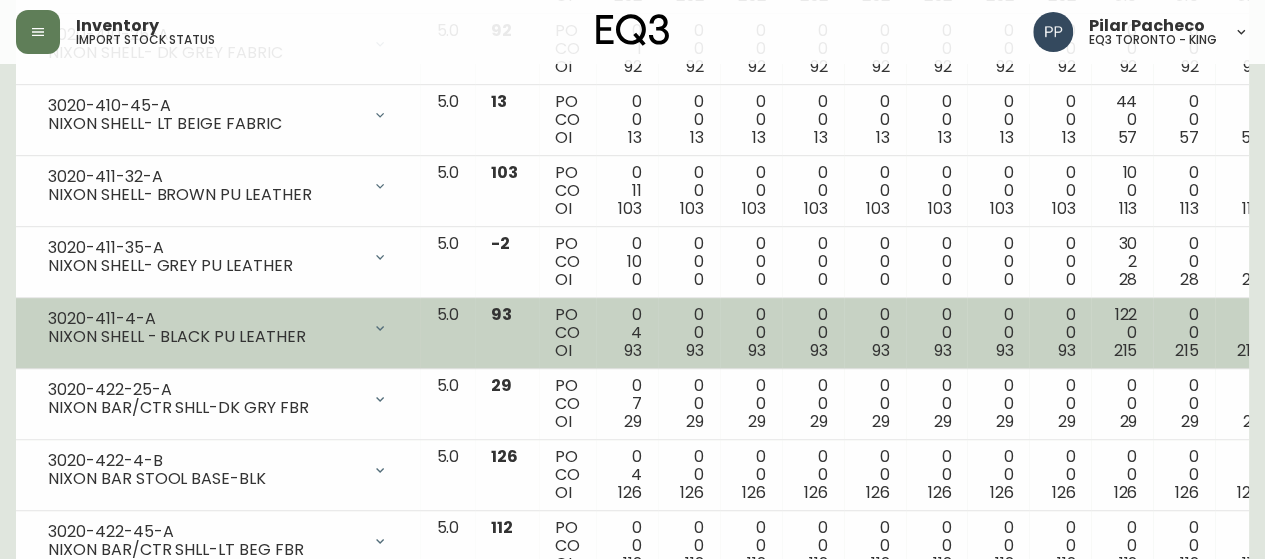 scroll, scrollTop: 500, scrollLeft: 0, axis: vertical 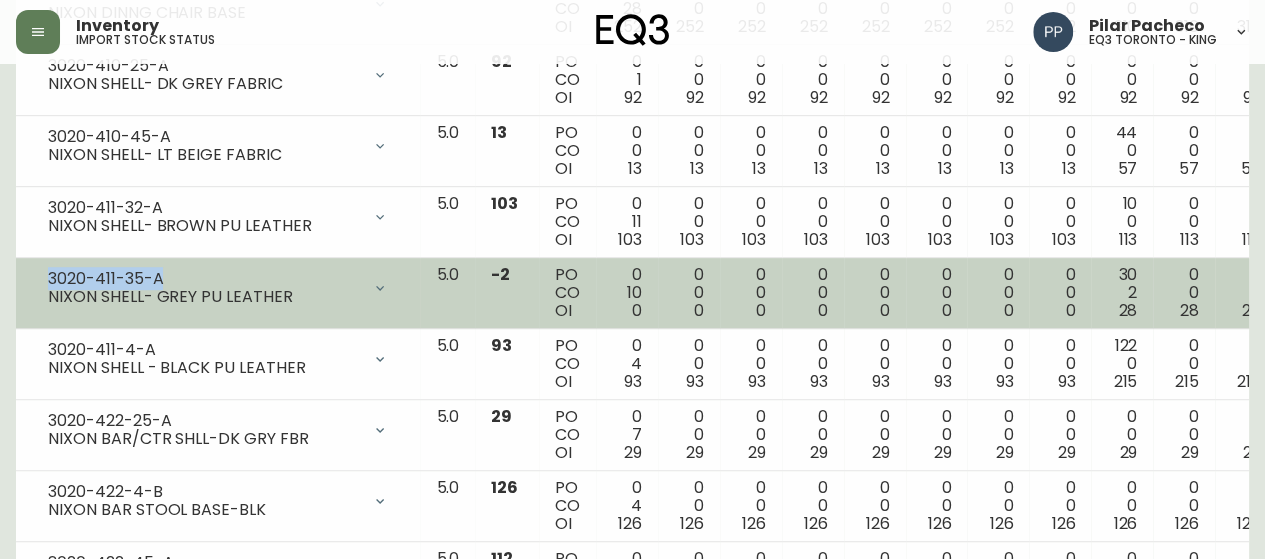 drag, startPoint x: 192, startPoint y: 280, endPoint x: 42, endPoint y: 271, distance: 150.26976 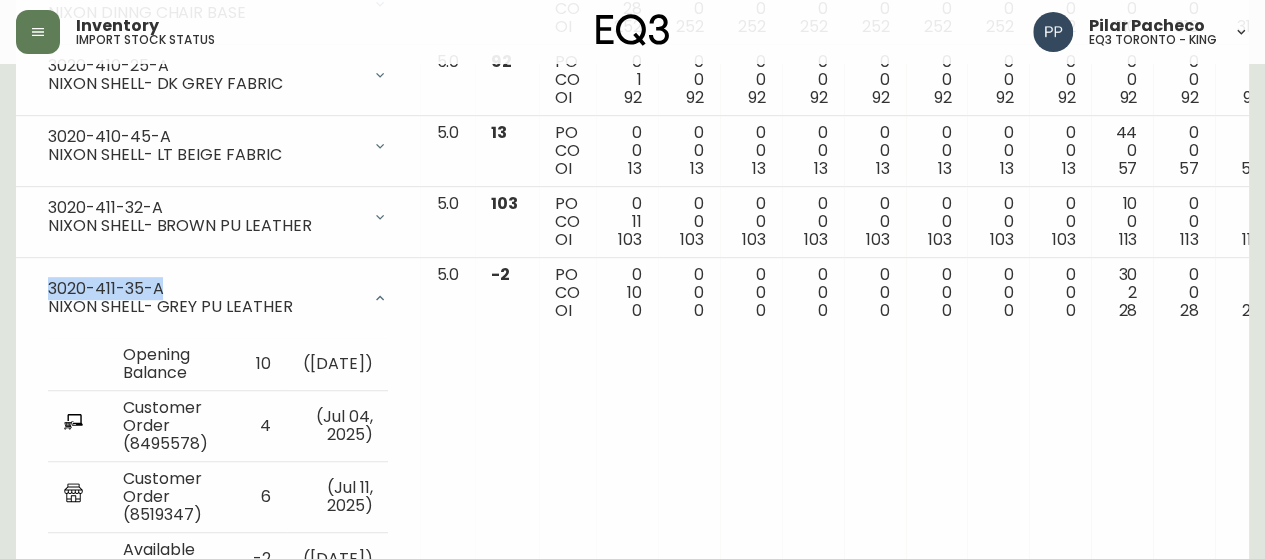copy on "3020-411-35-A" 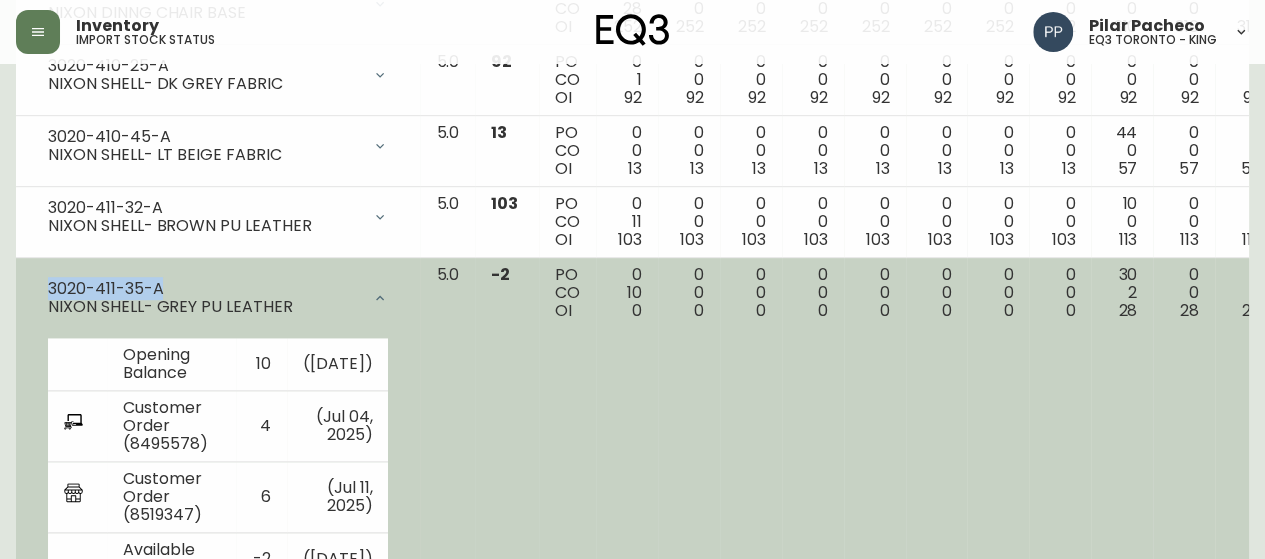 click 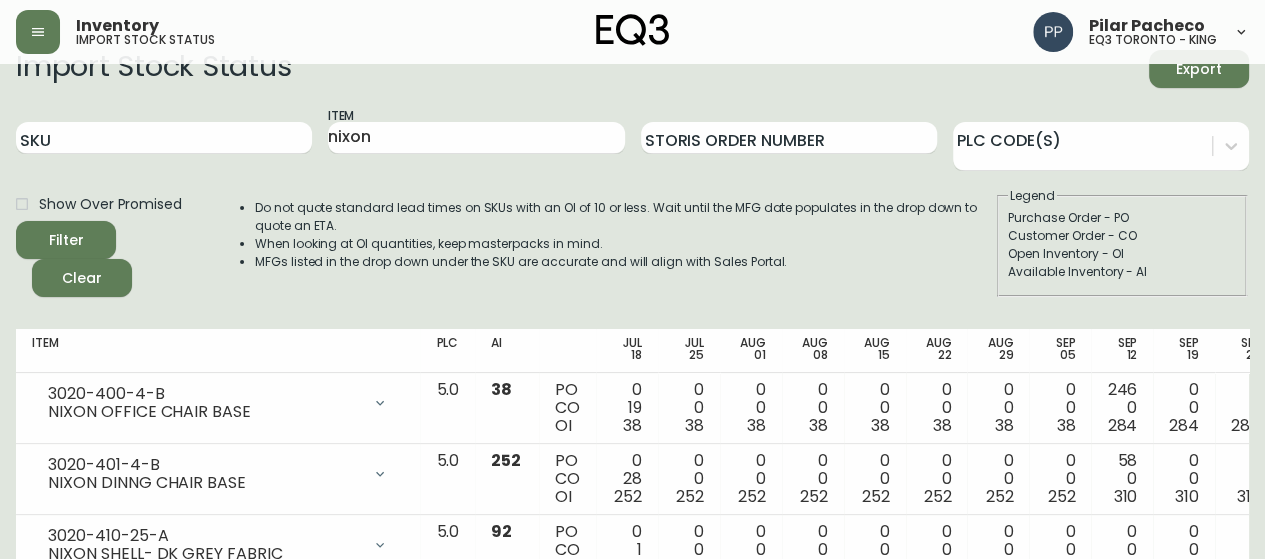 scroll, scrollTop: 0, scrollLeft: 0, axis: both 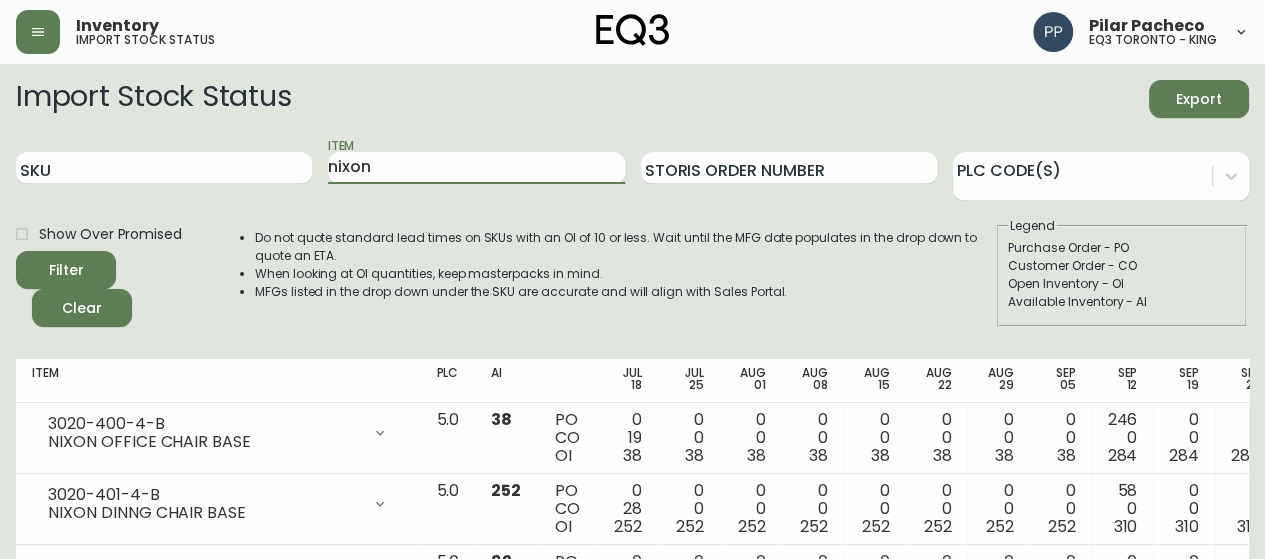 drag, startPoint x: 445, startPoint y: 179, endPoint x: 212, endPoint y: 208, distance: 234.79779 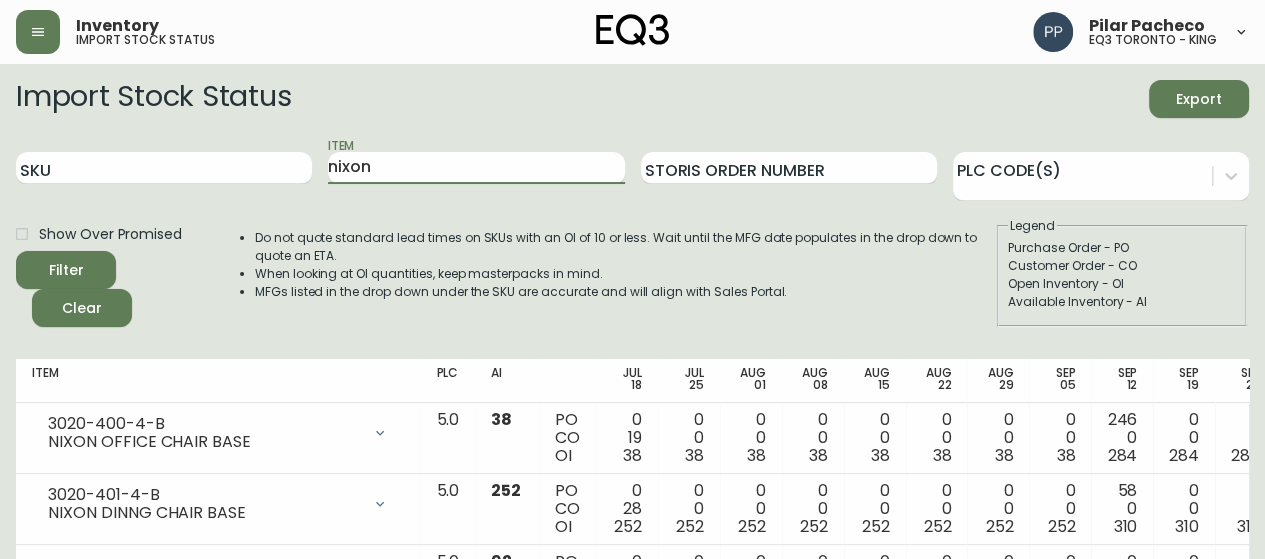 click on "Import Stock Status Export SKU Item nixon Storis Order Number PLC Code(s) Show Over Promised Filter Clear Do not quote standard lead times on SKUs with an OI of 10 or less. Wait until the MFG date populates in the drop down to quote an ETA. When looking at OI quantities, keep masterpacks in mind. MFGs listed in the drop down under the SKU are accurate and will align with Sales Portal. Legend Purchase Order - PO Customer Order - CO Open Inventory - OI Available Inventory - AI" at bounding box center [632, 203] 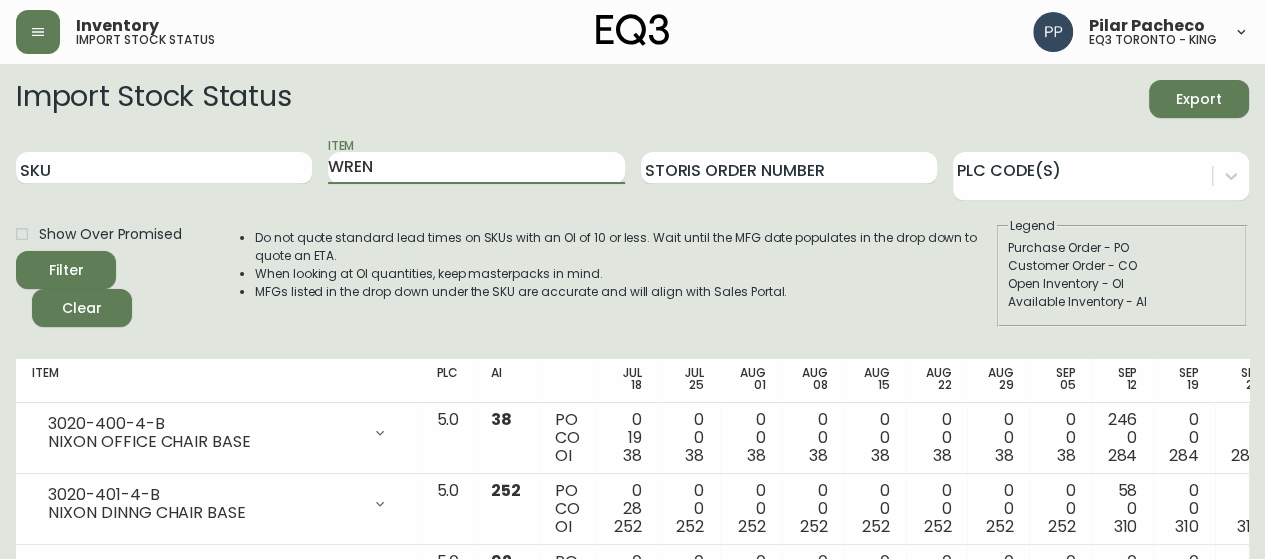 type on "WREN" 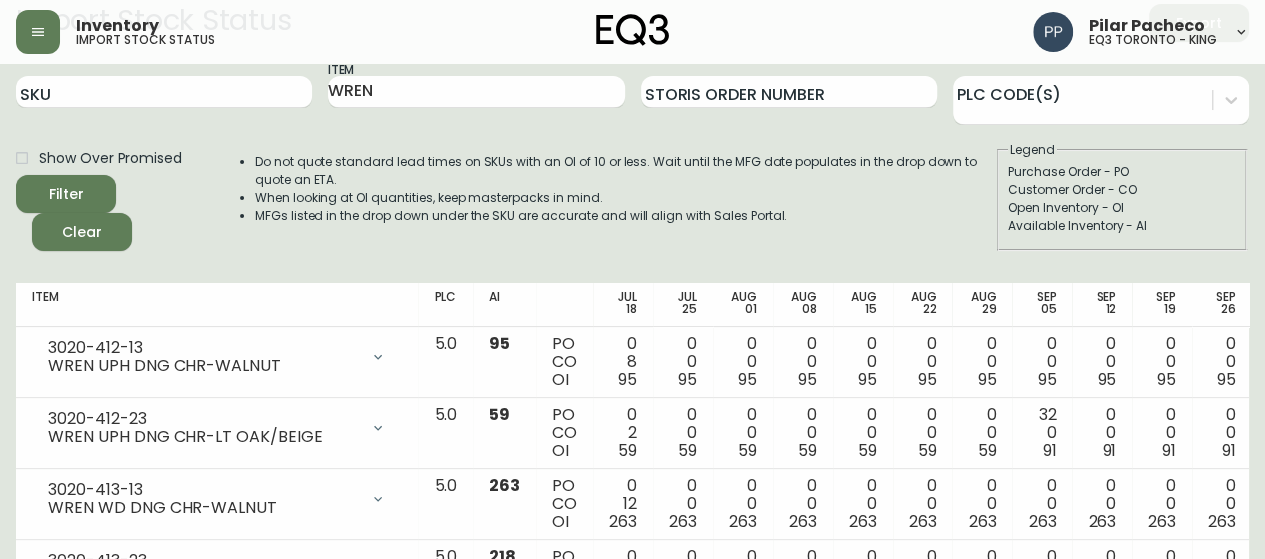 scroll, scrollTop: 0, scrollLeft: 0, axis: both 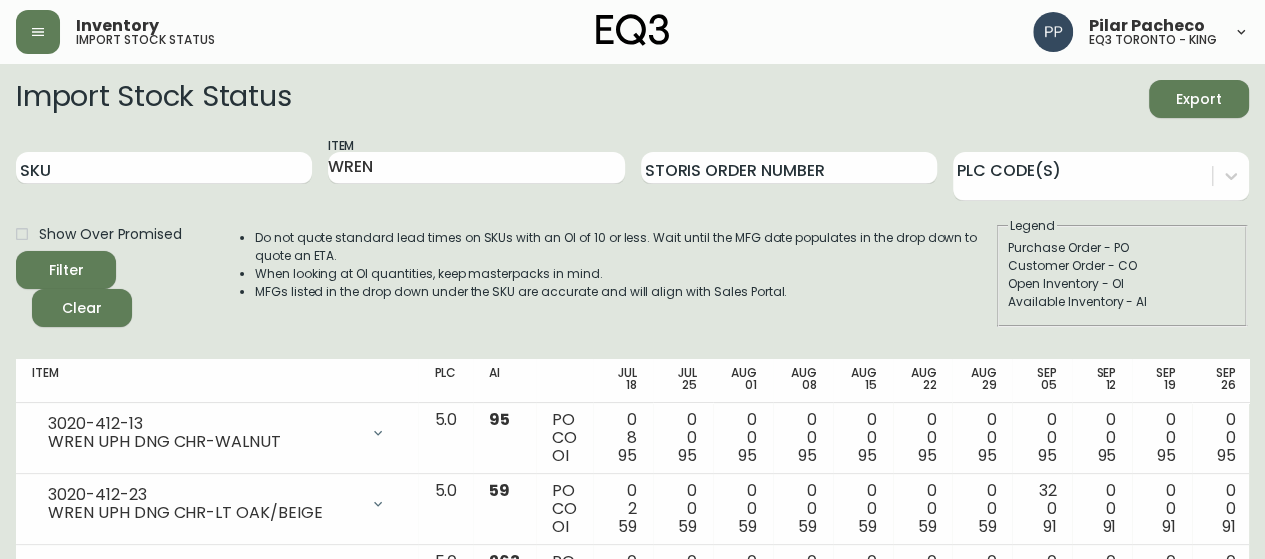 drag, startPoint x: 465, startPoint y: 171, endPoint x: 176, endPoint y: 191, distance: 289.69122 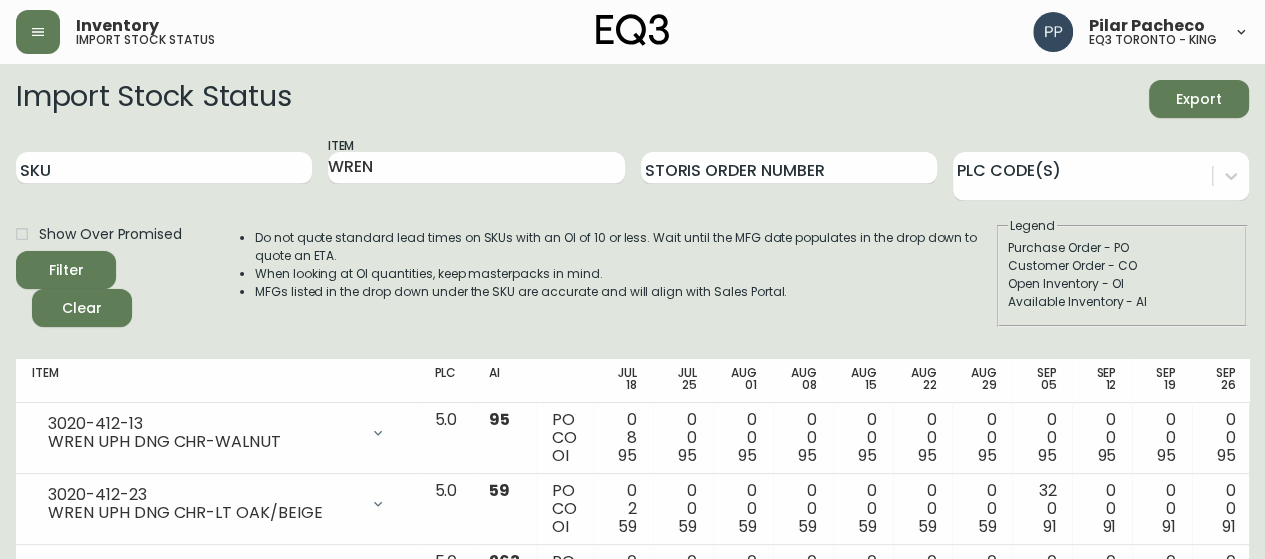 click on "SKU Item WREN Storis Order Number PLC Code(s)" at bounding box center (632, 168) 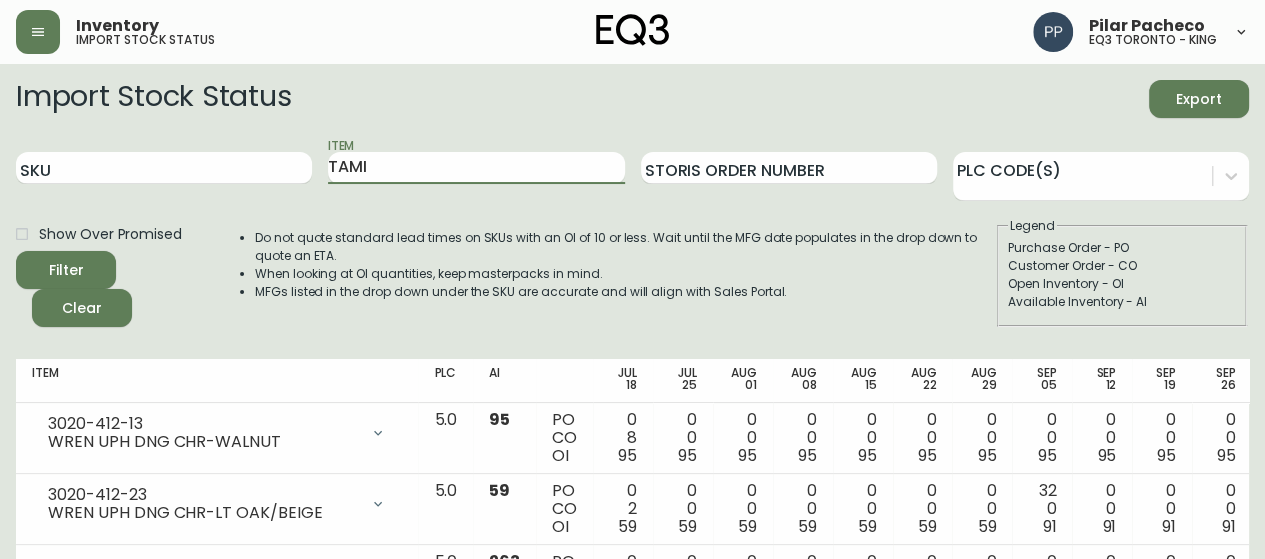 type on "TAMI" 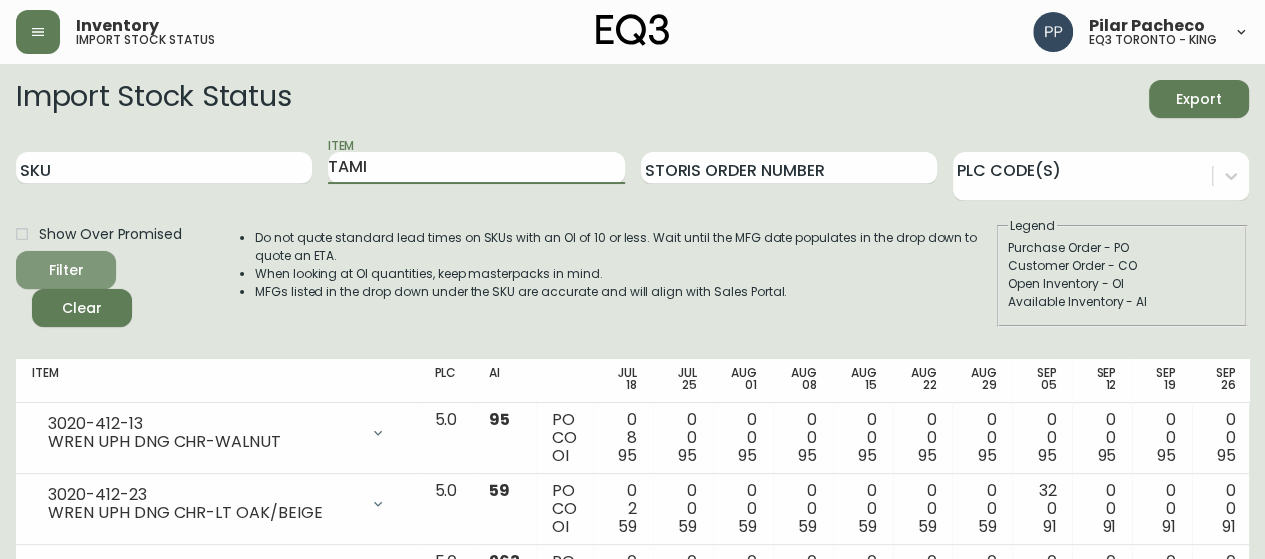 drag, startPoint x: 105, startPoint y: 277, endPoint x: 128, endPoint y: 279, distance: 23.086792 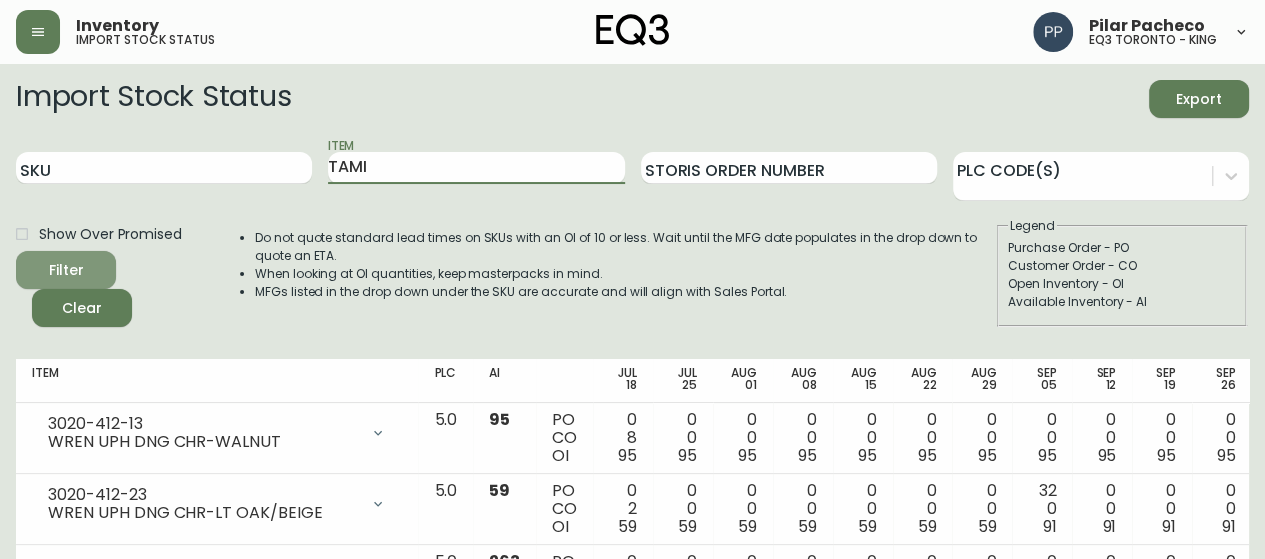 click on "Filter" at bounding box center (66, 270) 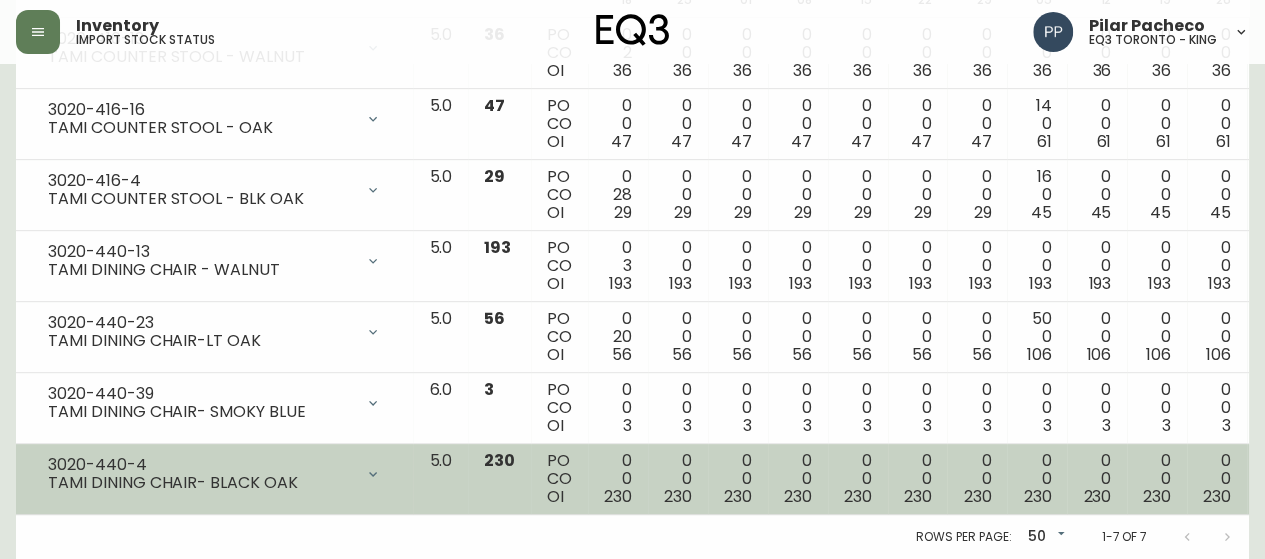 scroll, scrollTop: 0, scrollLeft: 0, axis: both 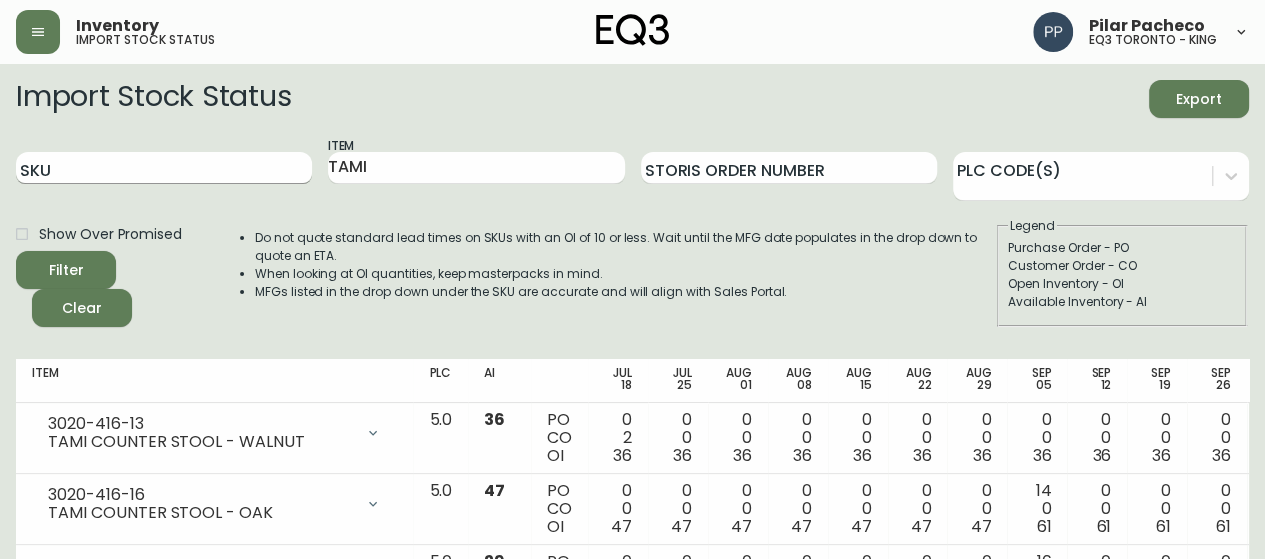 drag, startPoint x: 417, startPoint y: 163, endPoint x: 168, endPoint y: 162, distance: 249.00201 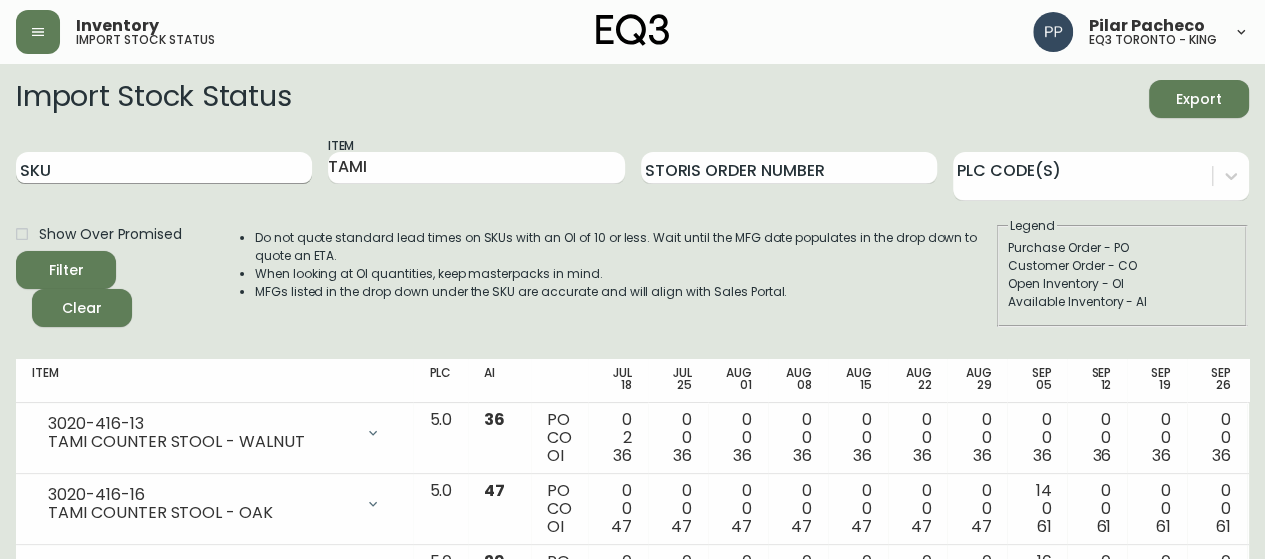 click on "SKU Item TAMI Storis Order Number PLC Code(s)" at bounding box center (632, 168) 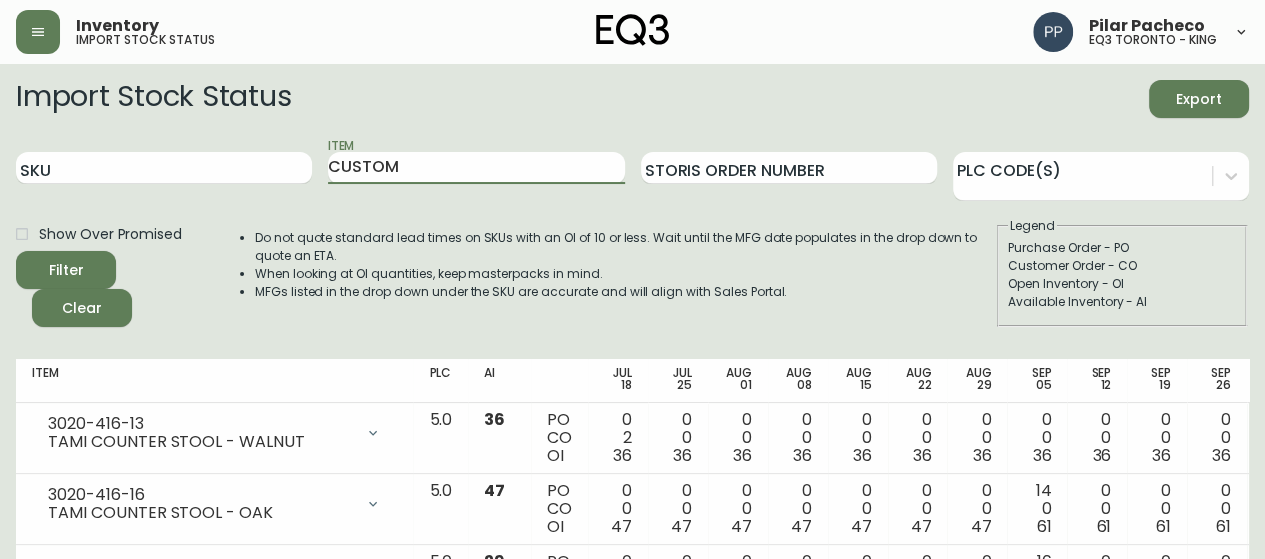 type on "CUSTOM" 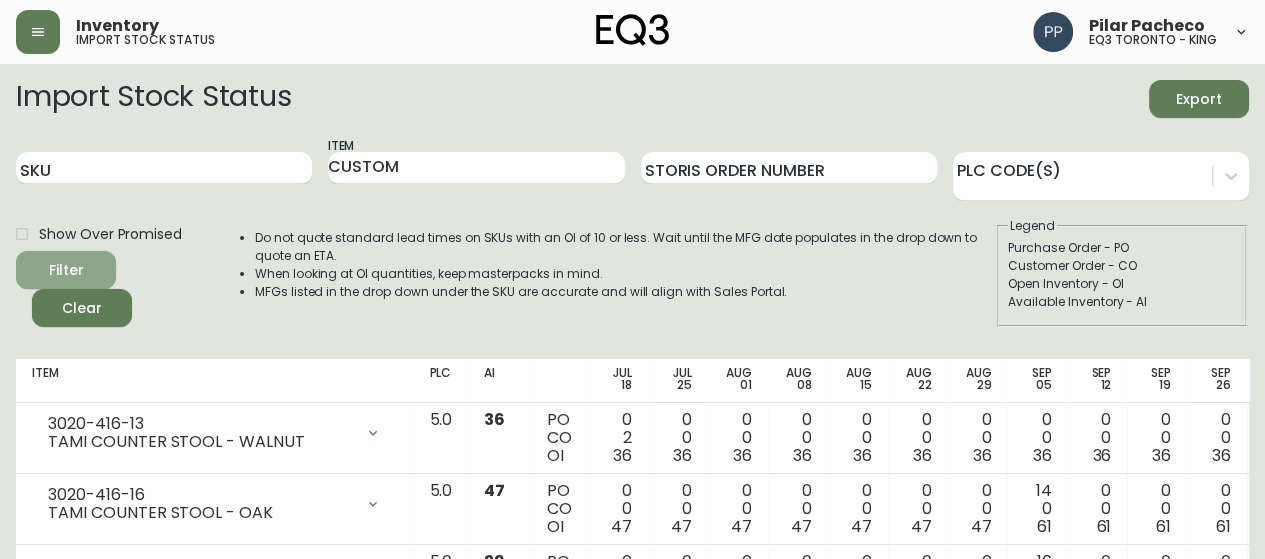 click 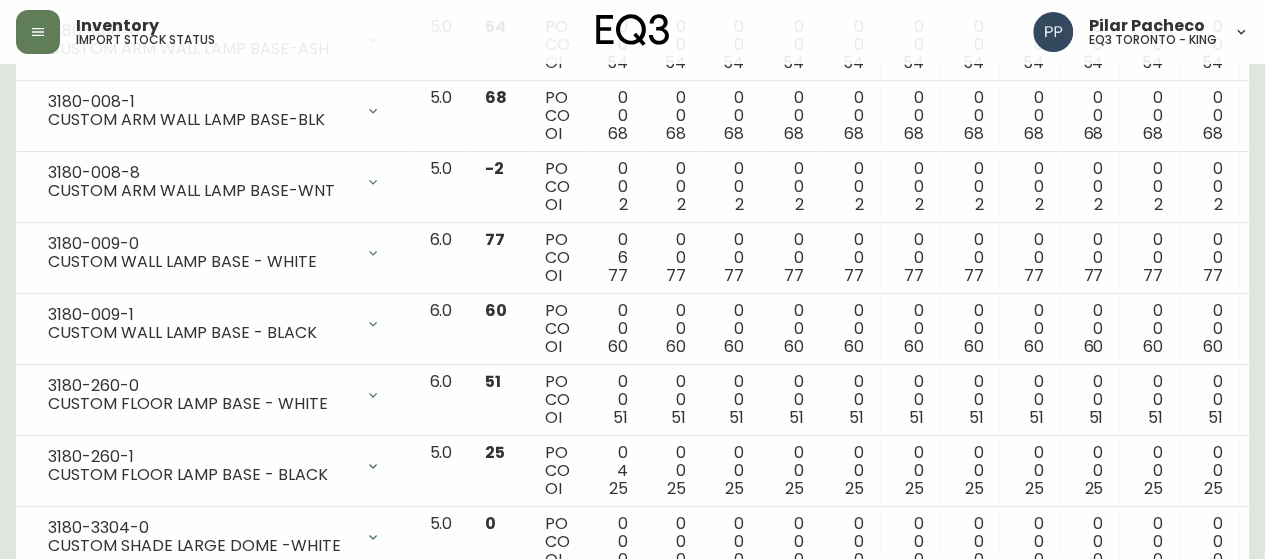 scroll, scrollTop: 0, scrollLeft: 0, axis: both 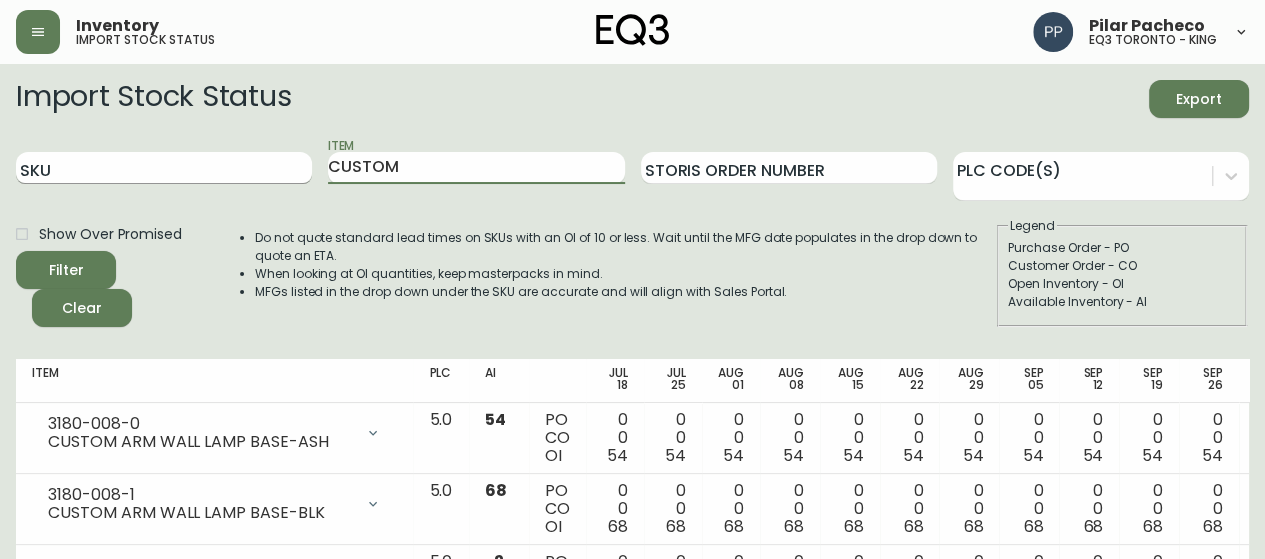drag, startPoint x: 456, startPoint y: 169, endPoint x: 112, endPoint y: 173, distance: 344.02325 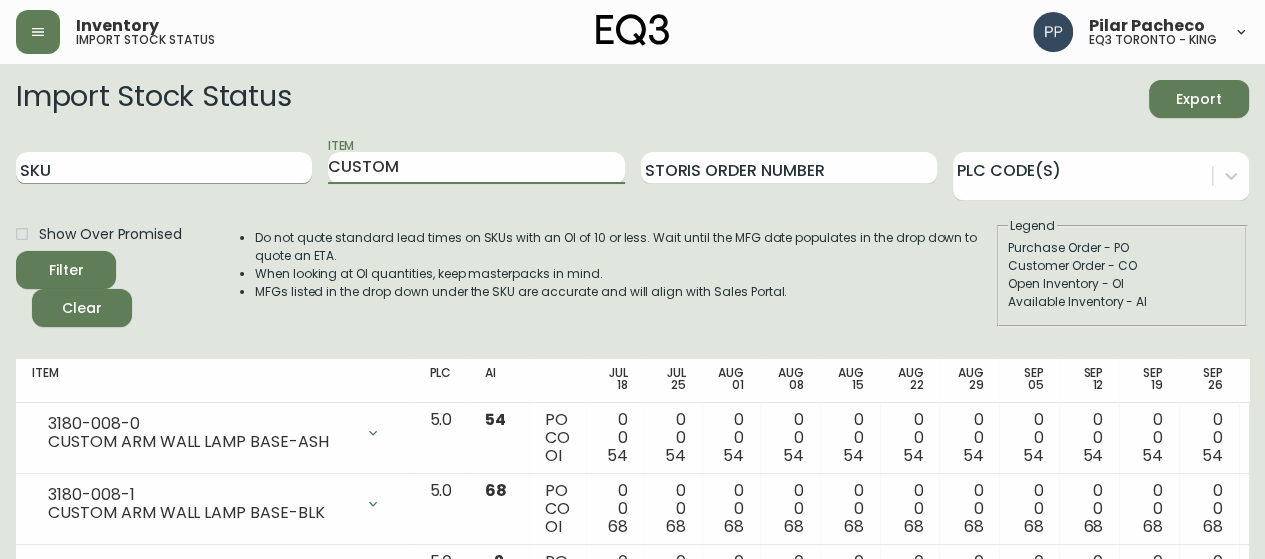 click on "SKU Item CUSTOM Storis Order Number PLC Code(s)" at bounding box center [632, 168] 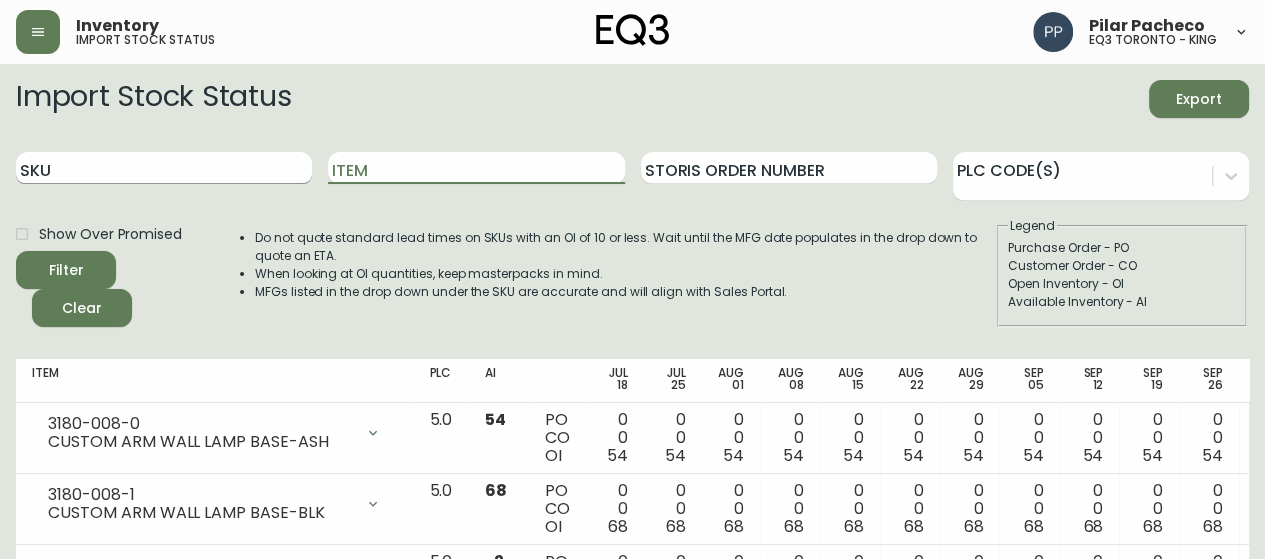 type 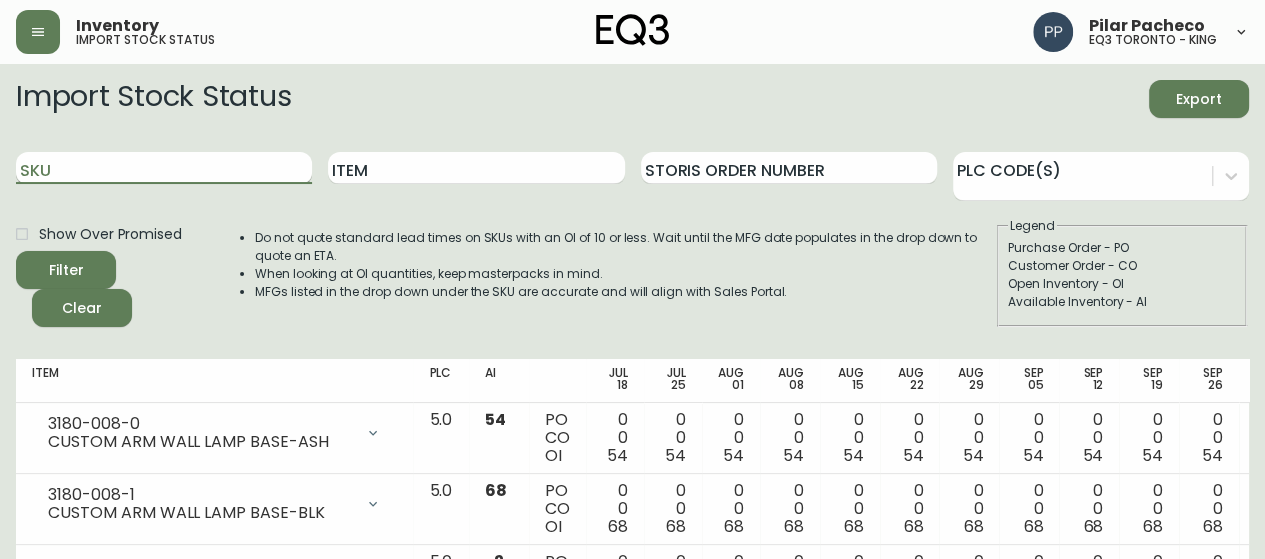 click on "SKU" at bounding box center (164, 168) 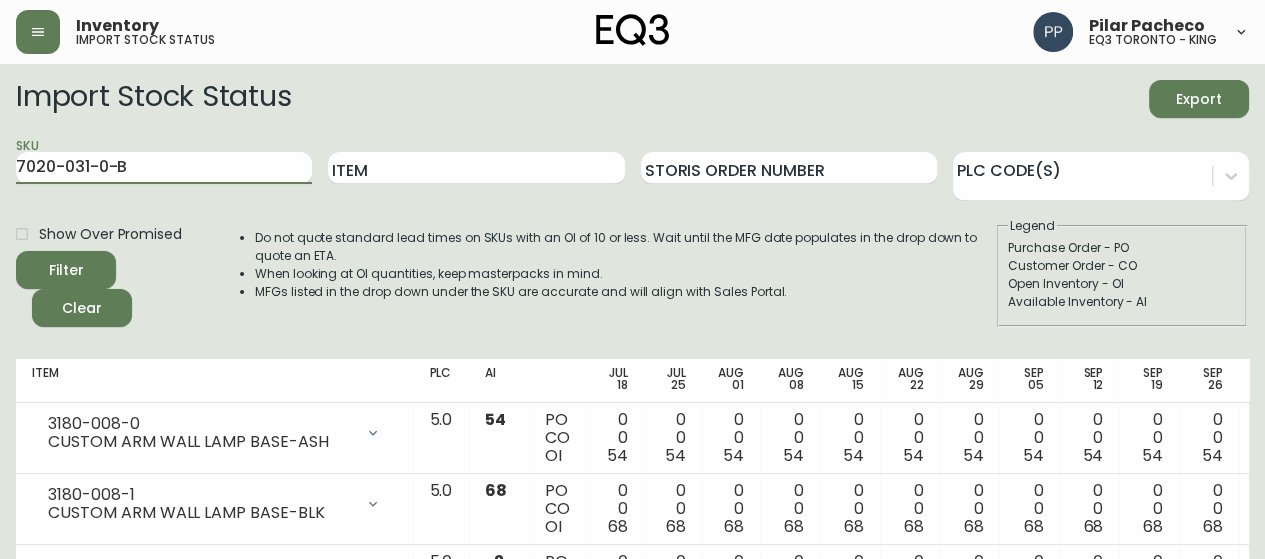 click on "Filter" at bounding box center [66, 270] 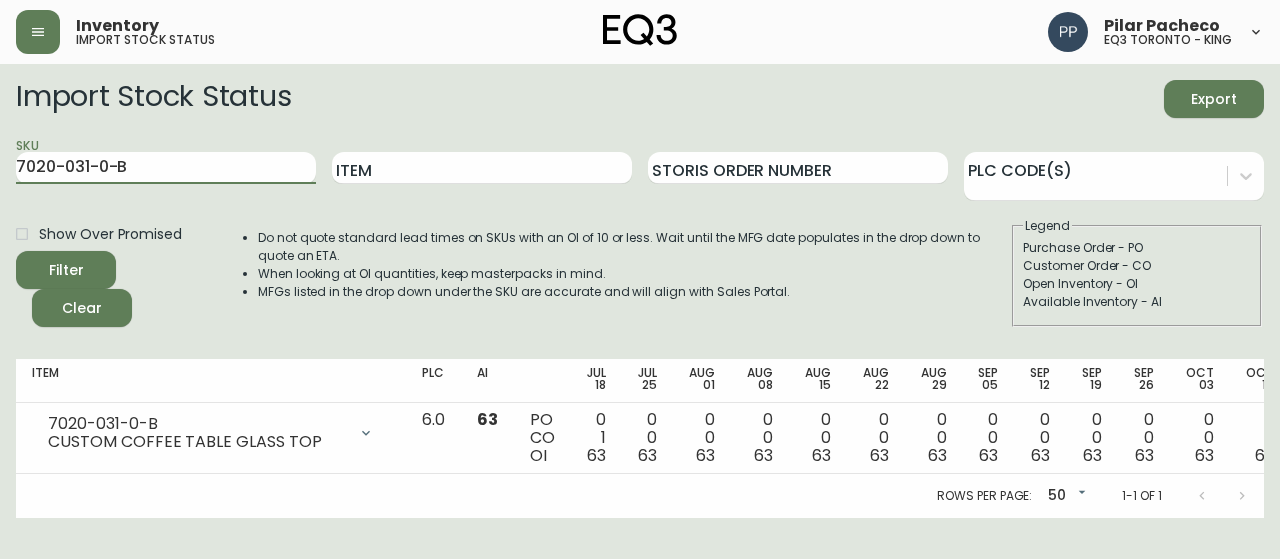 drag, startPoint x: 171, startPoint y: 175, endPoint x: 0, endPoint y: 175, distance: 171 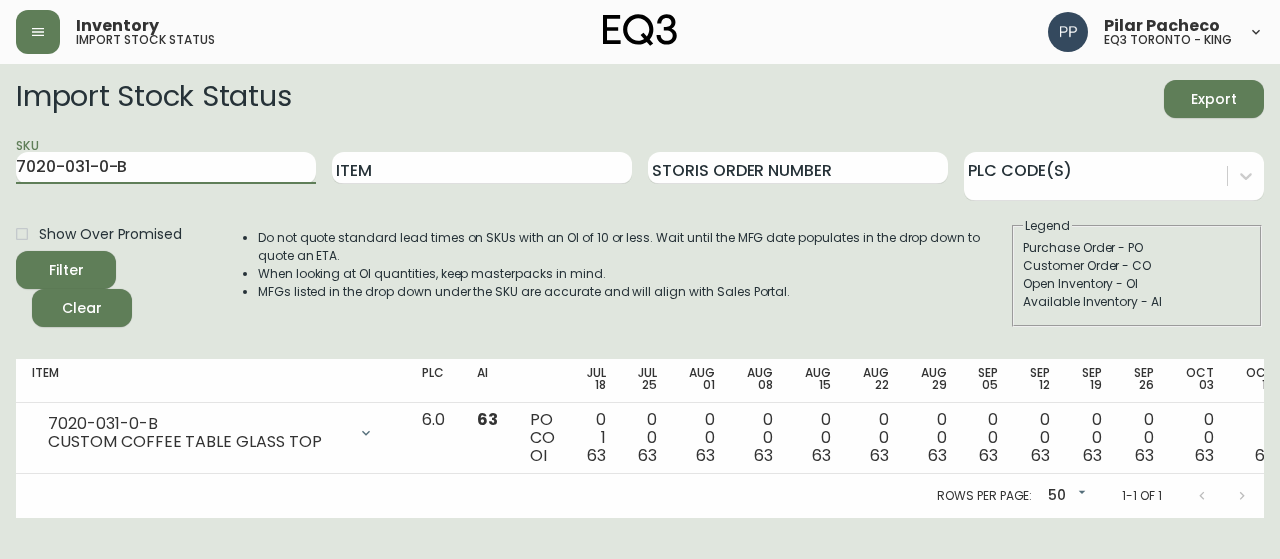 click on "Import Stock Status Export SKU 7020-031-0-B Item Storis Order Number PLC Code(s) Show Over Promised Filter Clear Do not quote standard lead times on SKUs with an OI of 10 or less. Wait until the MFG date populates in the drop down to quote an ETA. When looking at OI quantities, keep masterpacks in mind. MFGs listed in the drop down under the SKU are accurate and will align with Sales Portal. Legend Purchase Order - PO Customer Order - CO Open Inventory - OI Available Inventory - AI Item PLC AI Jul 18 Jul 25 Aug 01 Aug 08 Aug 15 Aug 22 Aug 29 Sep 05 Sep 12 Sep 19 Sep 26 Oct 03 Oct 10 Future 7020-031-0-B CUSTOM COFFEE TABLE GLASS TOP Opening Balance 64 ( [DATE] ) Customer Order (8544138) 1 ( [DATE] ) Available Inventory 63 ( [DATE] ) 6.0 63 PO CO OI 0 1 63 0 0 63 0 0 63 0 0 63 0 0 63 0 0 63 0 0 63 0 0 63 0 0 63 0 0 63 0 0 63 0 0 63 0 0 63 Rows per page: 50 50 1-1 of 1" at bounding box center (640, 291) 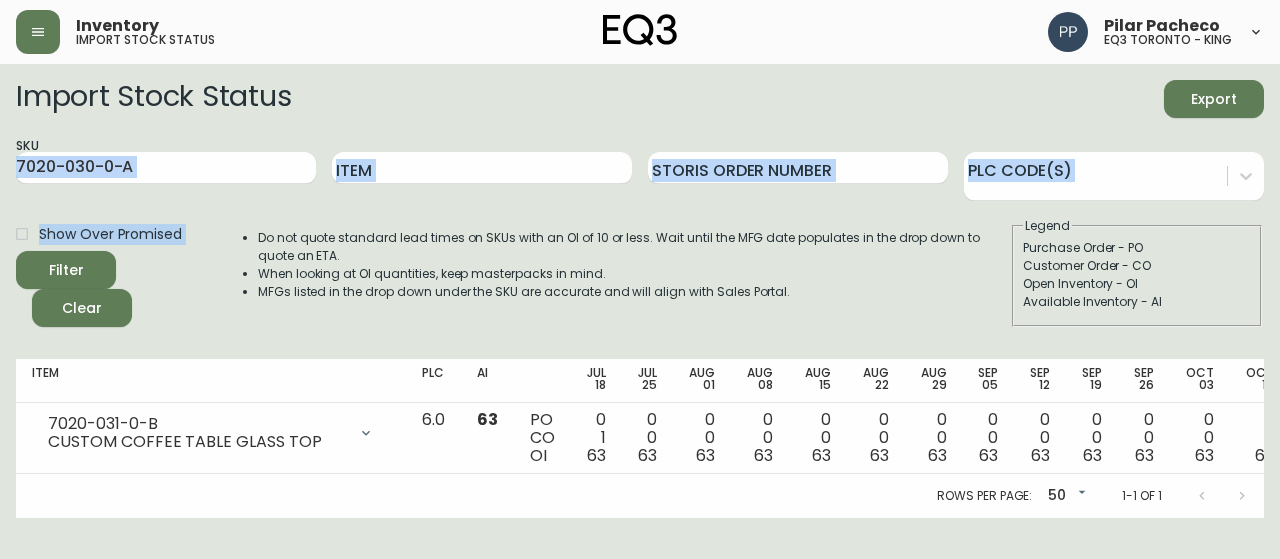 drag, startPoint x: 52, startPoint y: 238, endPoint x: 104, endPoint y: 324, distance: 100.49876 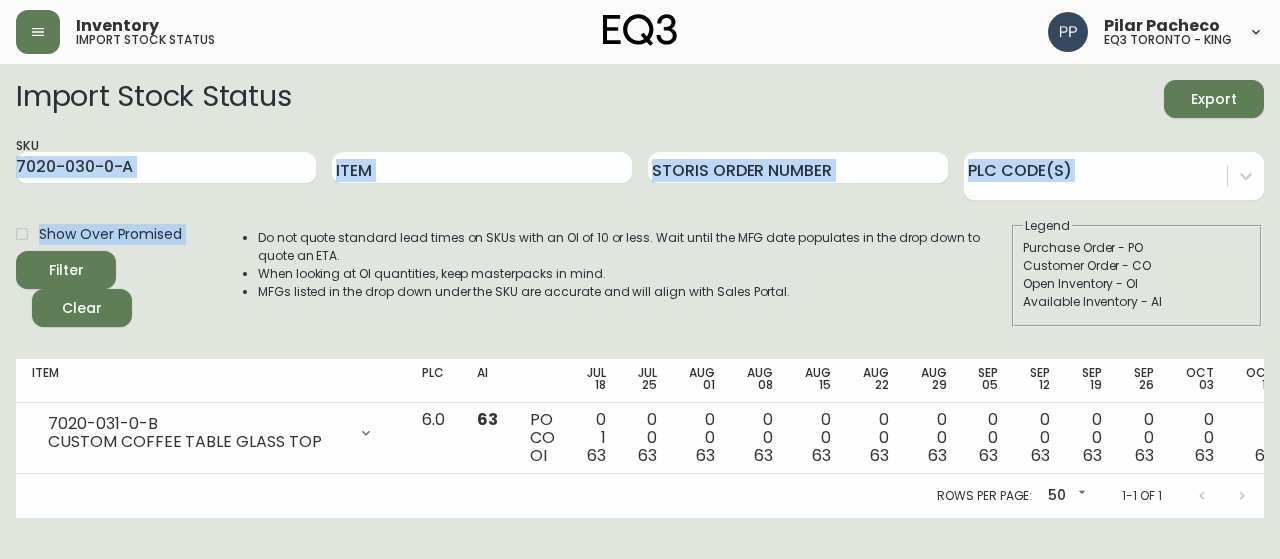 click on "Import Stock Status Export SKU 7020-030-0-A Item Storis Order Number PLC Code(s) Show Over Promised Filter Clear Do not quote standard lead times on SKUs with an OI of 10 or less. Wait until the MFG date populates in the drop down to quote an ETA. When looking at OI quantities, keep masterpacks in mind. MFGs listed in the drop down under the SKU are accurate and will align with Sales Portal. Legend Purchase Order - PO Customer Order - CO Open Inventory - OI Available Inventory - AI" at bounding box center (640, 203) 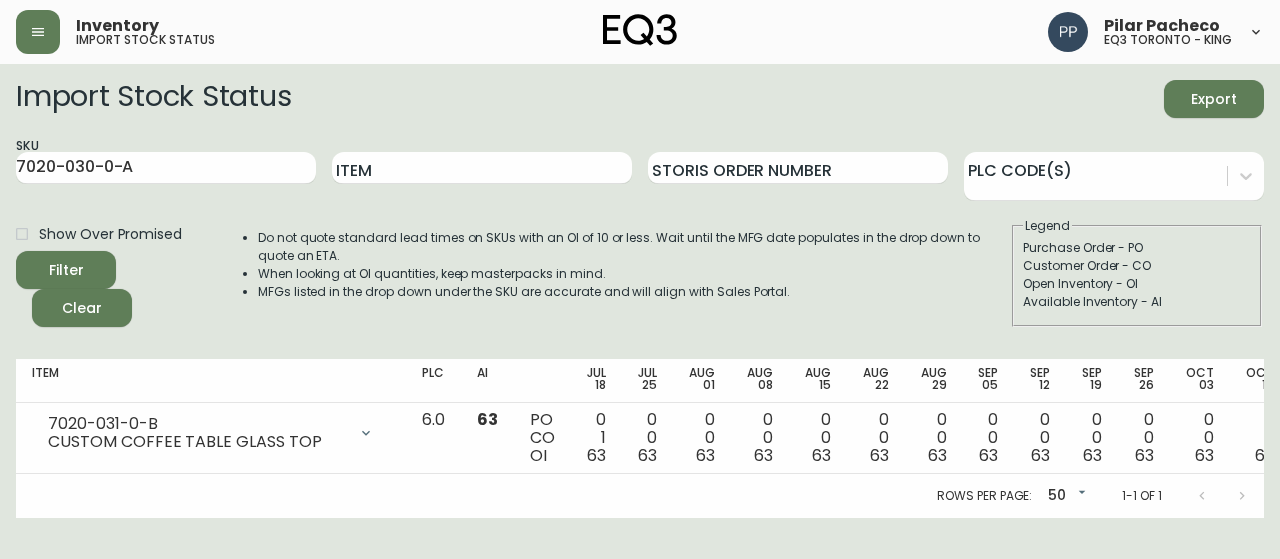 click on "Filter" at bounding box center (66, 270) 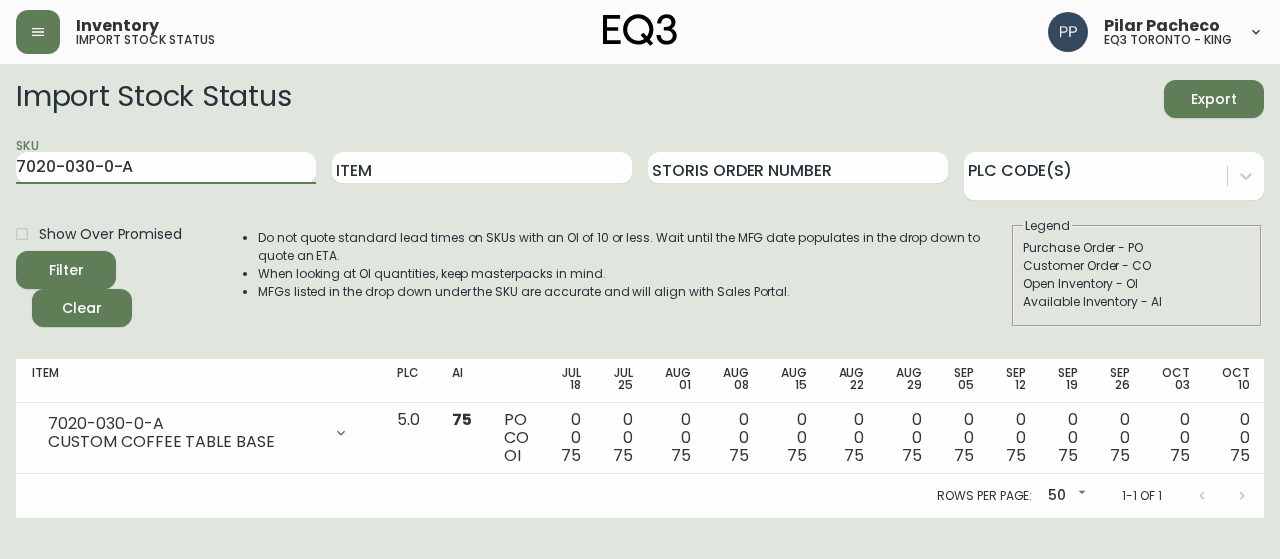 drag, startPoint x: 179, startPoint y: 169, endPoint x: 0, endPoint y: 171, distance: 179.01117 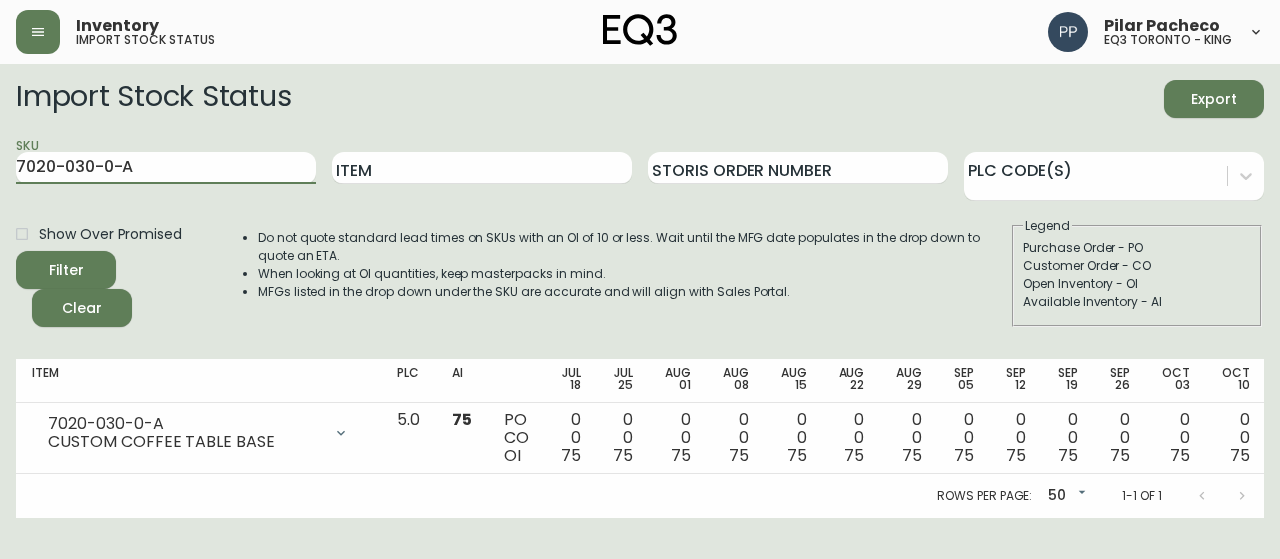 click on "Import Stock Status Export SKU 7020-030-0-A Item Storis Order Number PLC Code(s) Show Over Promised Filter Clear Do not quote standard lead times on SKUs with an OI of 10 or less. Wait until the MFG date populates in the drop down to quote an ETA. When looking at OI quantities, keep masterpacks in mind. MFGs listed in the drop down under the SKU are accurate and will align with Sales Portal. Legend Purchase Order - PO Customer Order - CO Open Inventory - OI Available Inventory - AI Item PLC AI Jul 18 Jul 25 Aug 01 Aug 08 Aug 15 Aug 22 Aug 29 Sep 05 Sep 12 Sep 19 Sep 26 Oct 03 Oct 10 Future 7020-030-0-A CUSTOM COFFEE TABLE BASE Opening Balance 75 ( [DATE] ) Available Inventory 75 ( [DATE] ) 5.0 75 PO CO OI 0 0 75 0 0 75 0 0 75 0 0 75 0 0 75 0 0 75 0 0 75 0 0 75 0 0 75 0 0 75 0 0 75 0 0 75 Rows per page: 50 50 1-1 of 1" at bounding box center [640, 291] 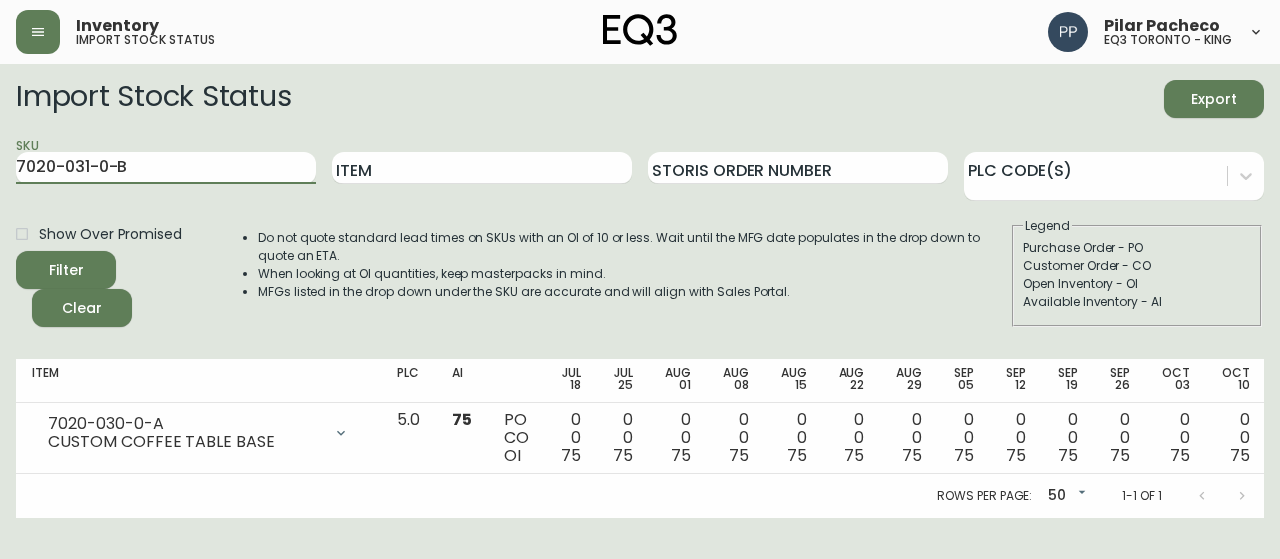 type on "7020-031-0-B" 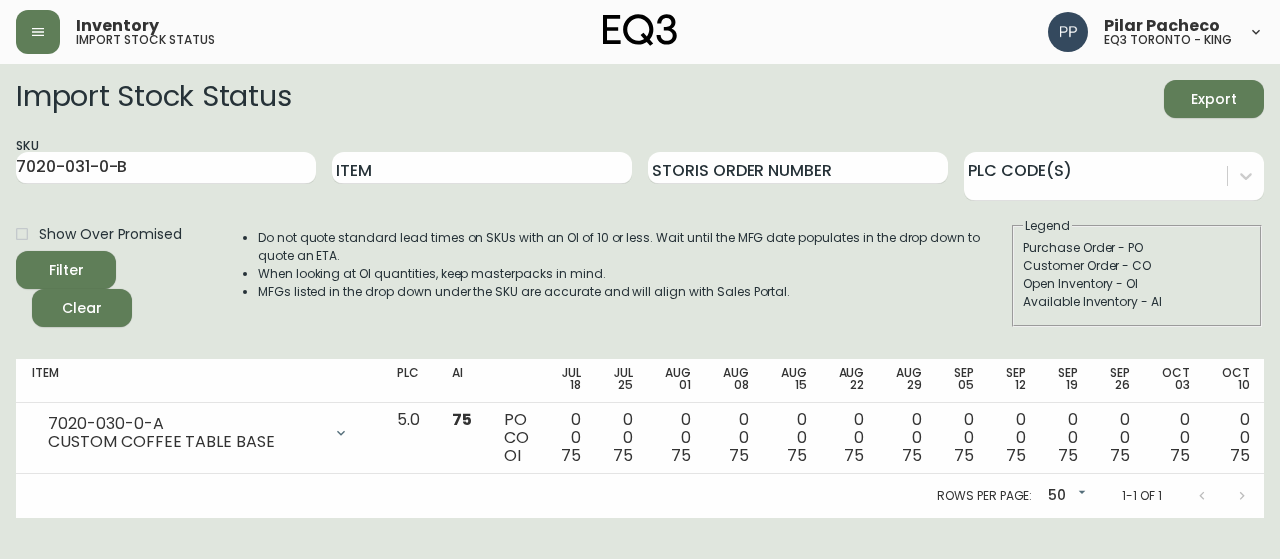 drag, startPoint x: 140, startPoint y: 261, endPoint x: 108, endPoint y: 279, distance: 36.71512 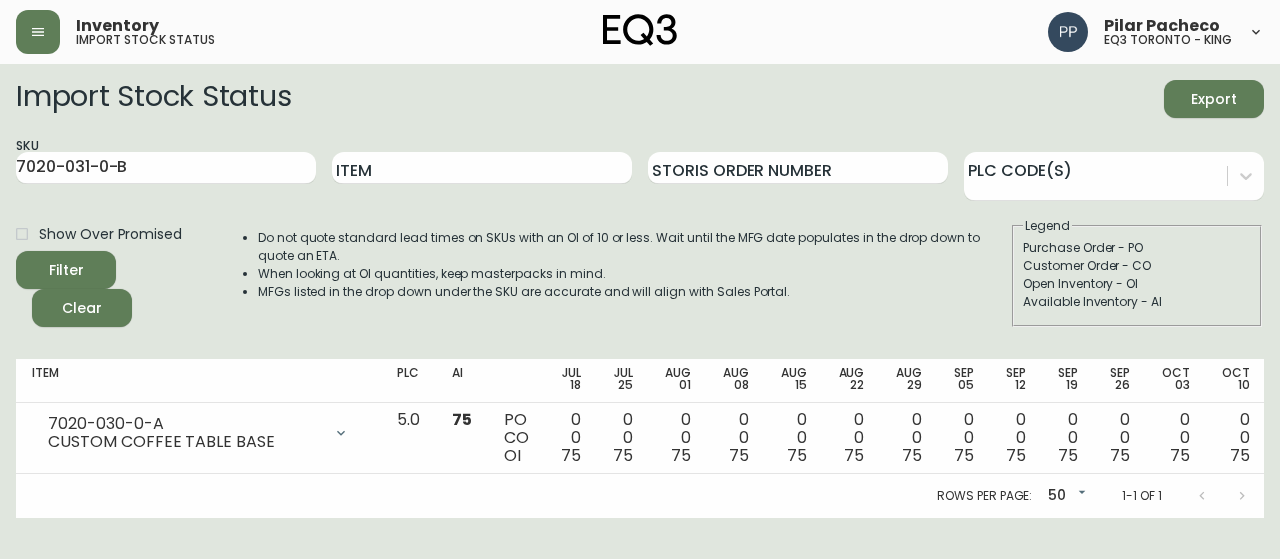 click on "Filter Clear" at bounding box center [117, 289] 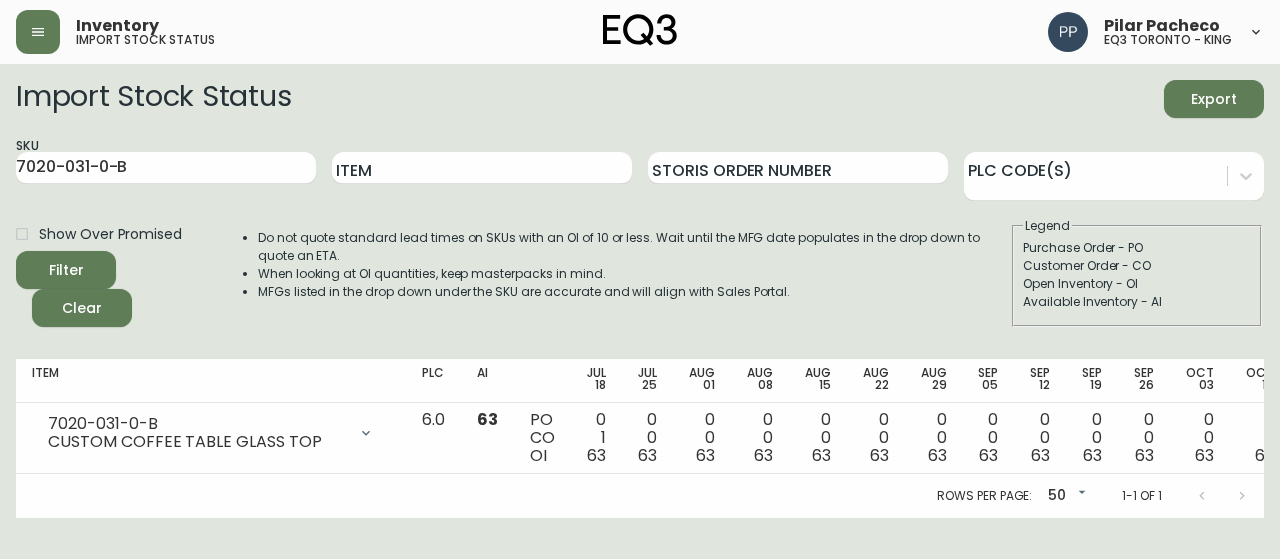 drag, startPoint x: 162, startPoint y: 168, endPoint x: 0, endPoint y: 223, distance: 171.08185 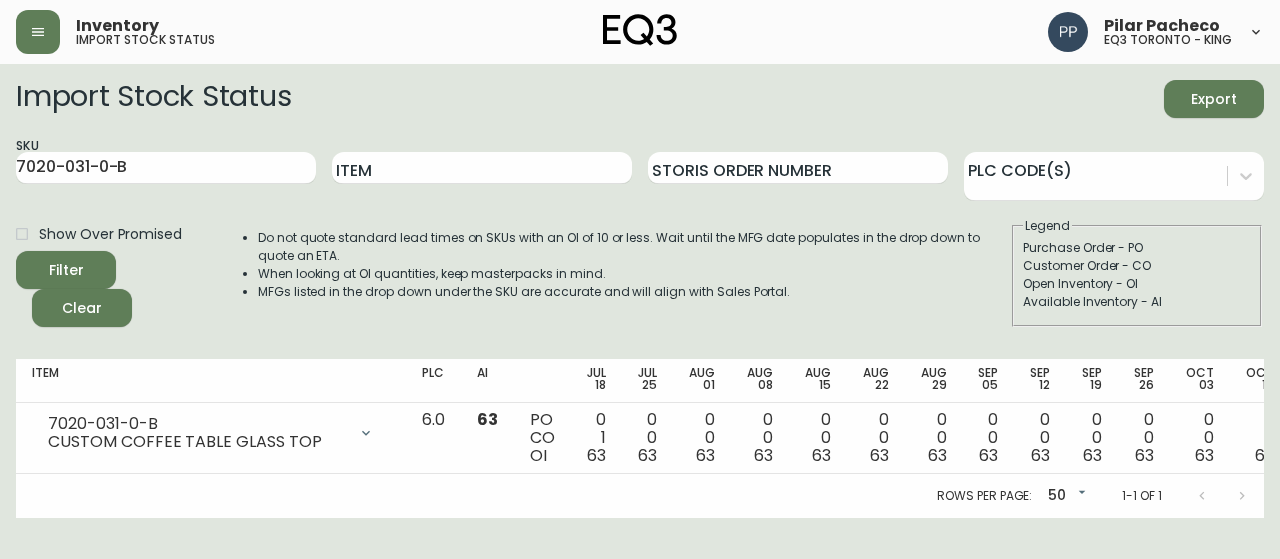 click on "Import Stock Status Export SKU 7020-031-0-B Item Storis Order Number PLC Code(s) Show Over Promised Filter Clear Do not quote standard lead times on SKUs with an OI of 10 or less. Wait until the MFG date populates in the drop down to quote an ETA. When looking at OI quantities, keep masterpacks in mind. MFGs listed in the drop down under the SKU are accurate and will align with Sales Portal. Legend Purchase Order - PO Customer Order - CO Open Inventory - OI Available Inventory - AI Item PLC AI Jul 18 Jul 25 Aug 01 Aug 08 Aug 15 Aug 22 Aug 29 Sep 05 Sep 12 Sep 19 Sep 26 Oct 03 Oct 10 Future 7020-031-0-B CUSTOM COFFEE TABLE GLASS TOP Opening Balance 64 ( [DATE] ) Customer Order (8544138) 1 ( [DATE] ) Available Inventory 63 ( [DATE] ) 6.0 63 PO CO OI 0 1 63 0 0 63 0 0 63 0 0 63 0 0 63 0 0 63 0 0 63 0 0 63 0 0 63 0 0 63 0 0 63 0 0 63 0 0 63 Rows per page: 50 50 1-1 of 1" at bounding box center [640, 291] 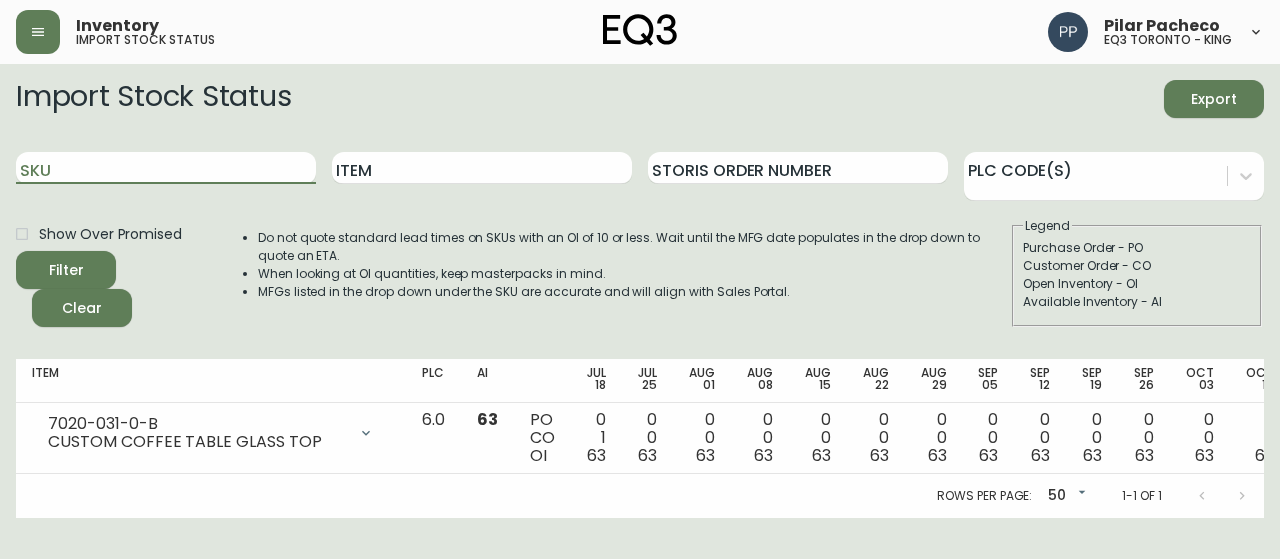type 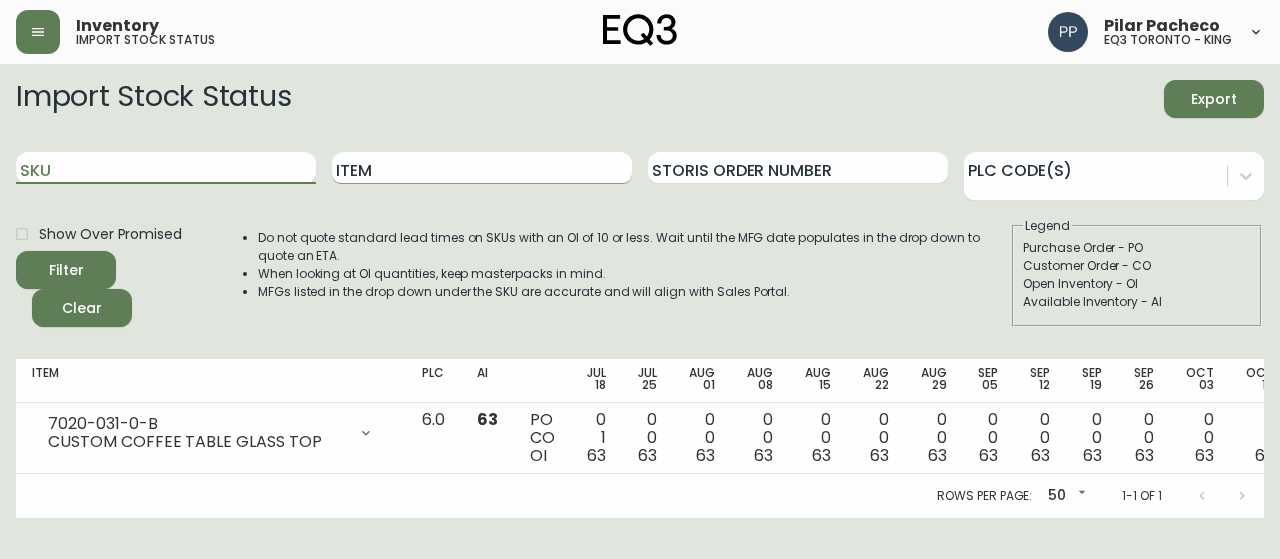 click on "Item" at bounding box center (482, 168) 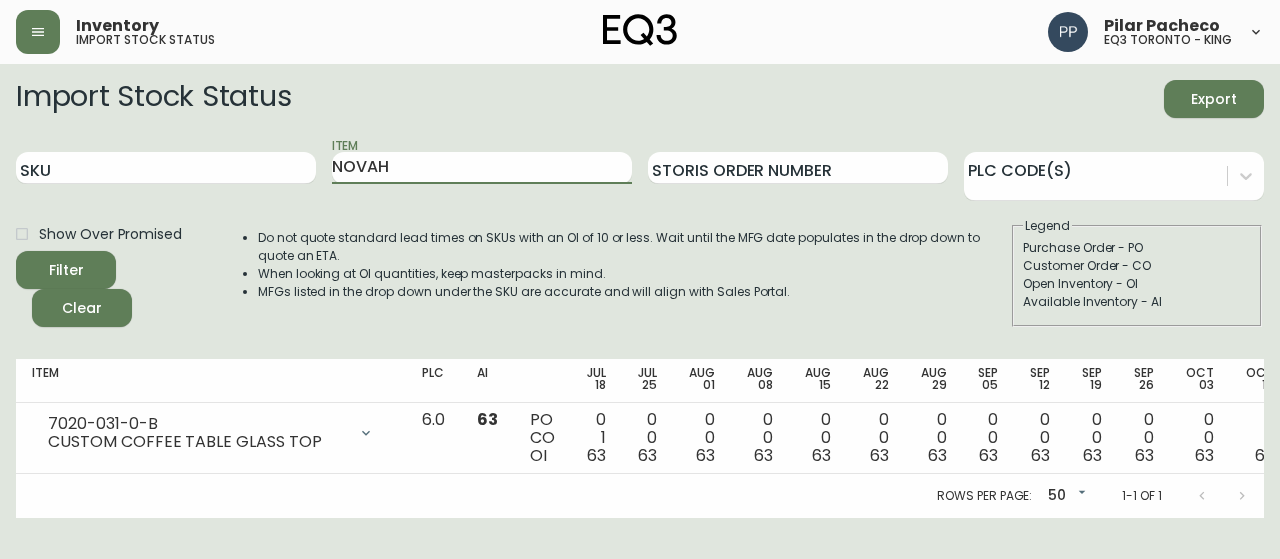 type on "NOVAH" 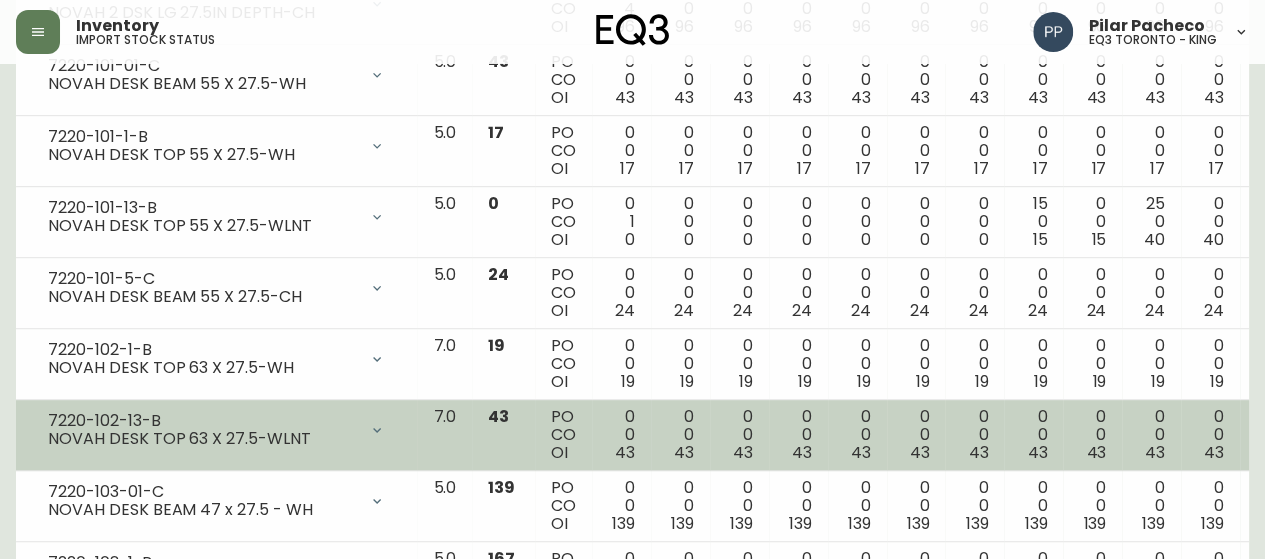 scroll, scrollTop: 600, scrollLeft: 0, axis: vertical 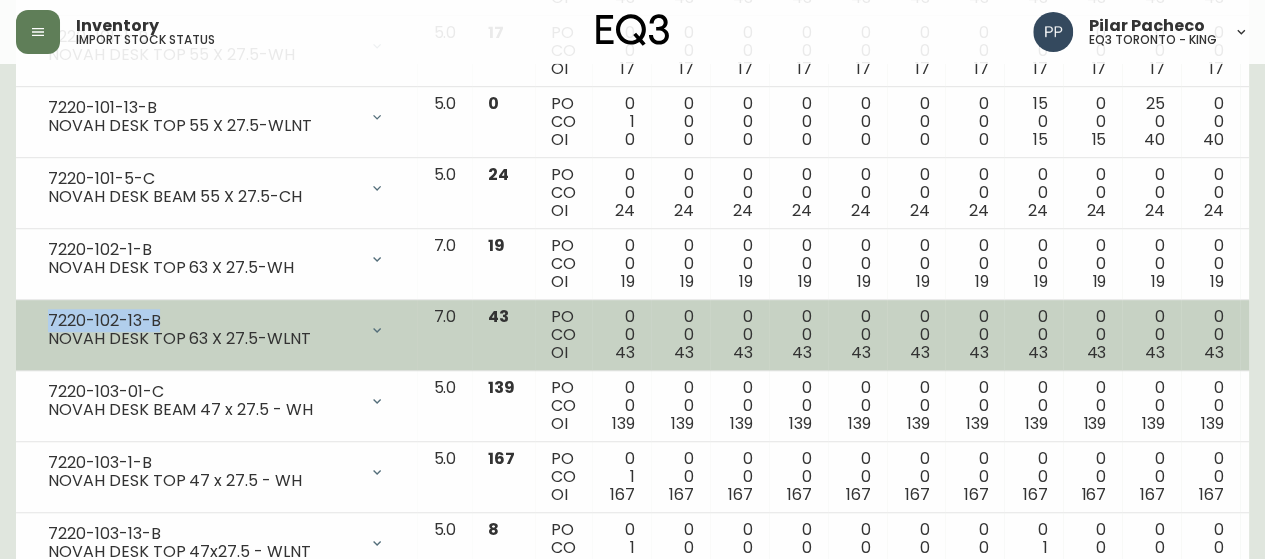 drag, startPoint x: 182, startPoint y: 318, endPoint x: 43, endPoint y: 316, distance: 139.01439 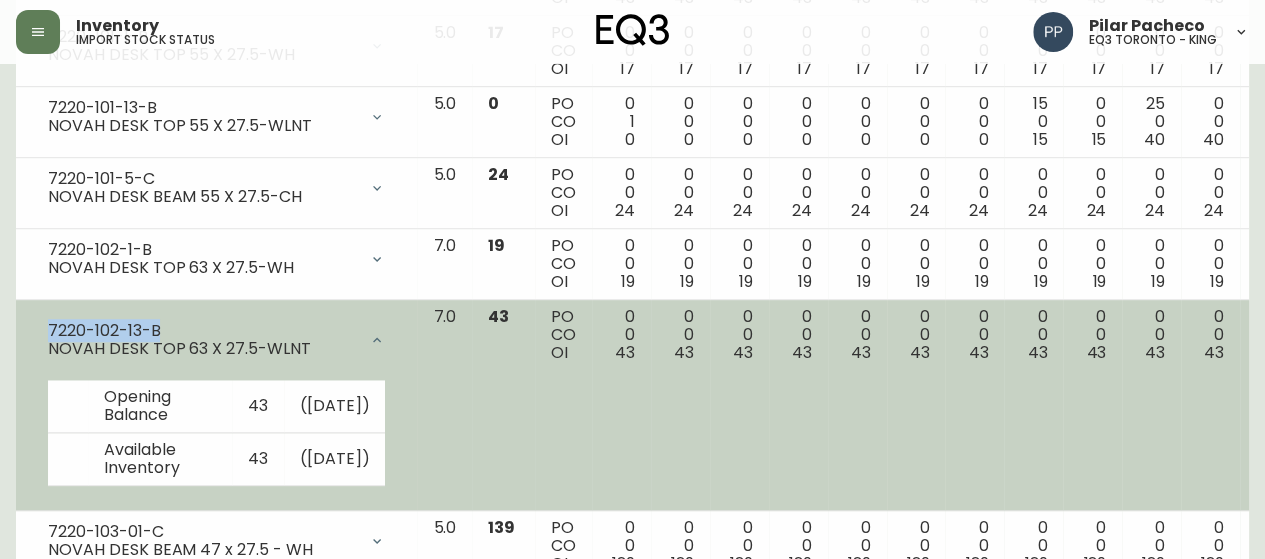copy on "7220-102-13-B" 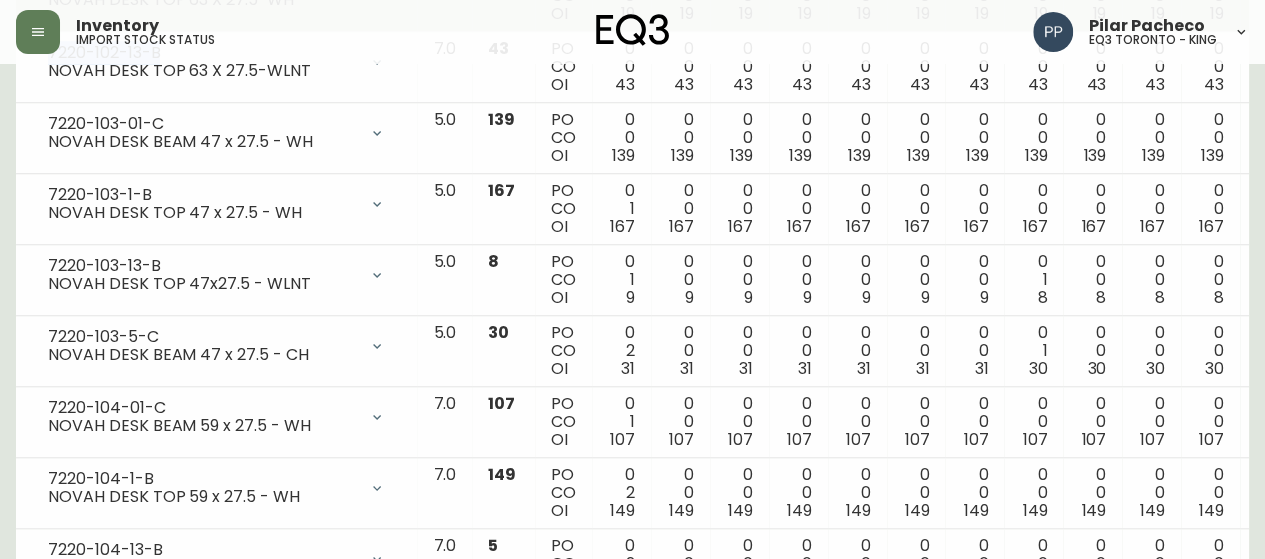 scroll, scrollTop: 900, scrollLeft: 0, axis: vertical 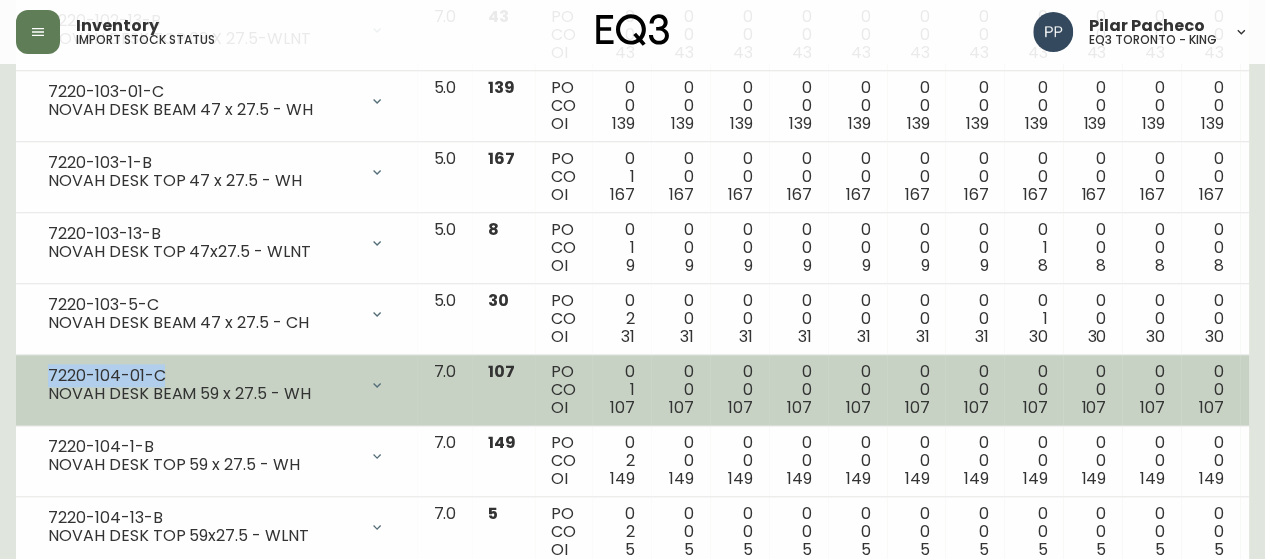 drag, startPoint x: 193, startPoint y: 373, endPoint x: 48, endPoint y: 368, distance: 145.08618 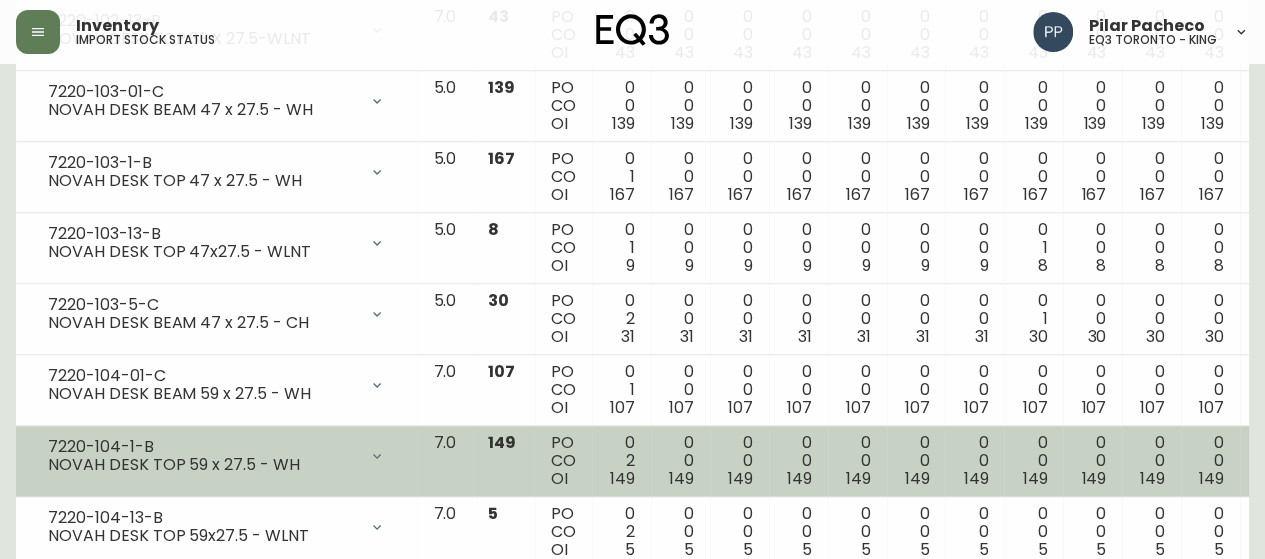 click on "7220-104-1-B" at bounding box center (202, 447) 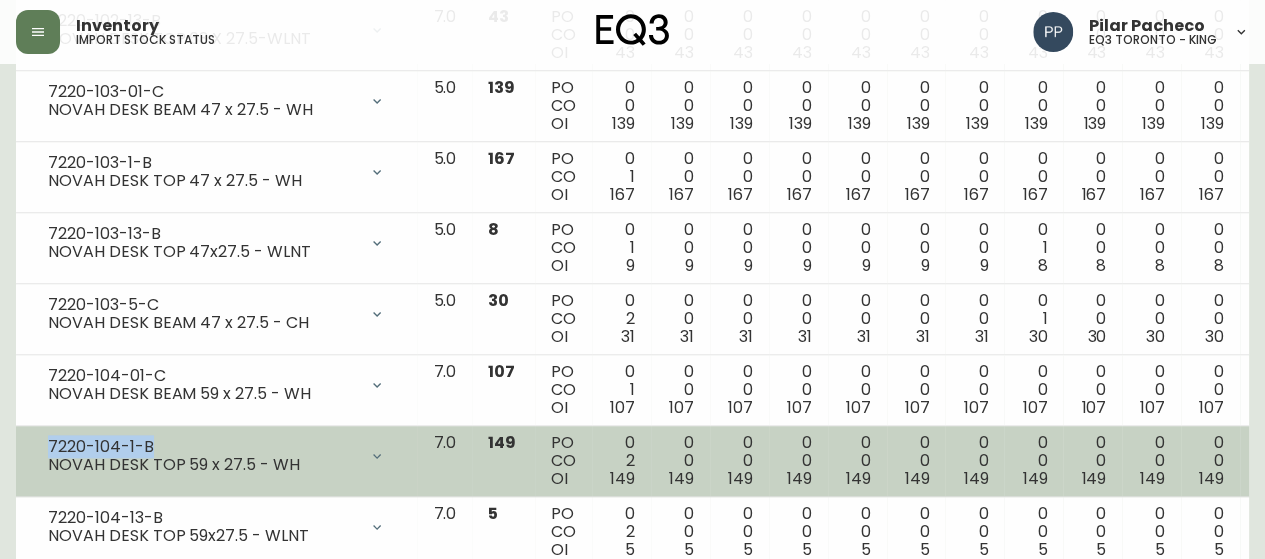 drag, startPoint x: 169, startPoint y: 440, endPoint x: 50, endPoint y: 435, distance: 119.104996 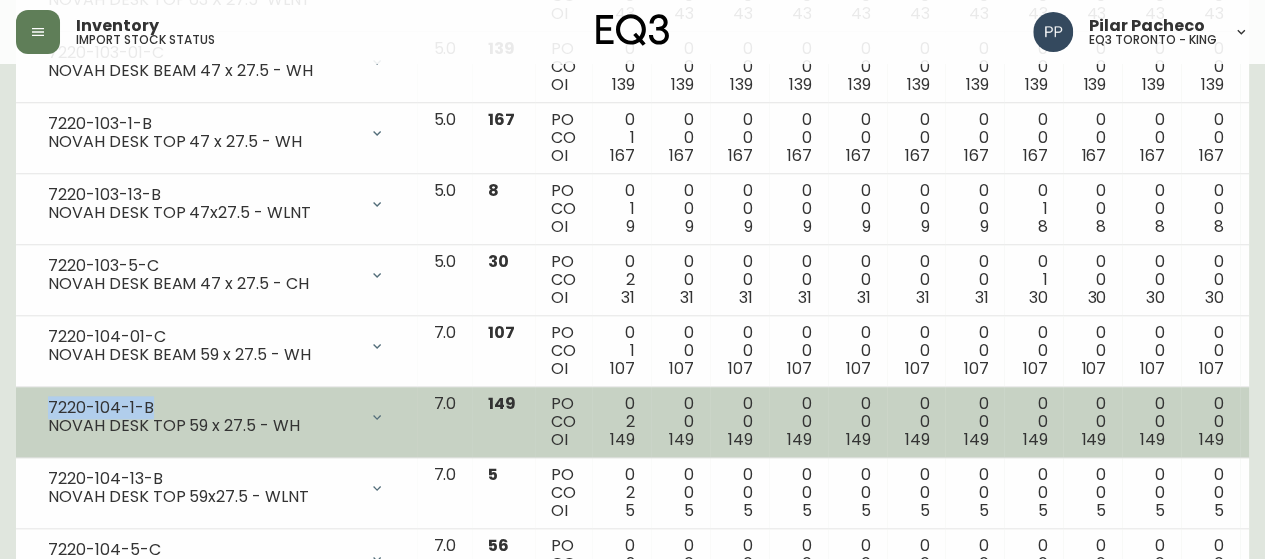 scroll, scrollTop: 1000, scrollLeft: 0, axis: vertical 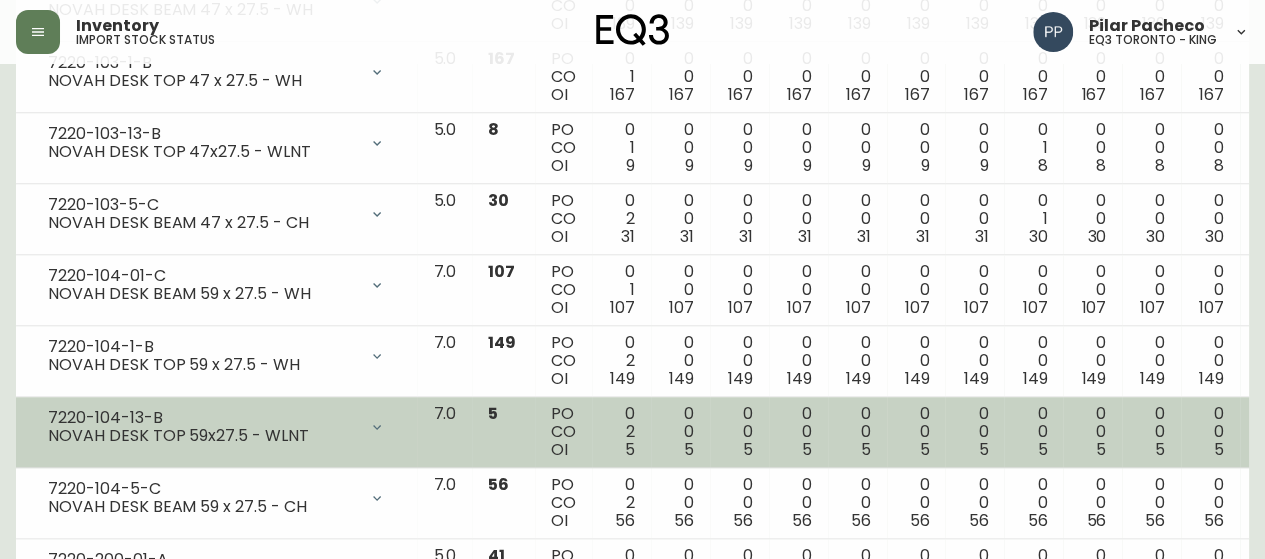 click on "7220-104-13-B" at bounding box center [202, 418] 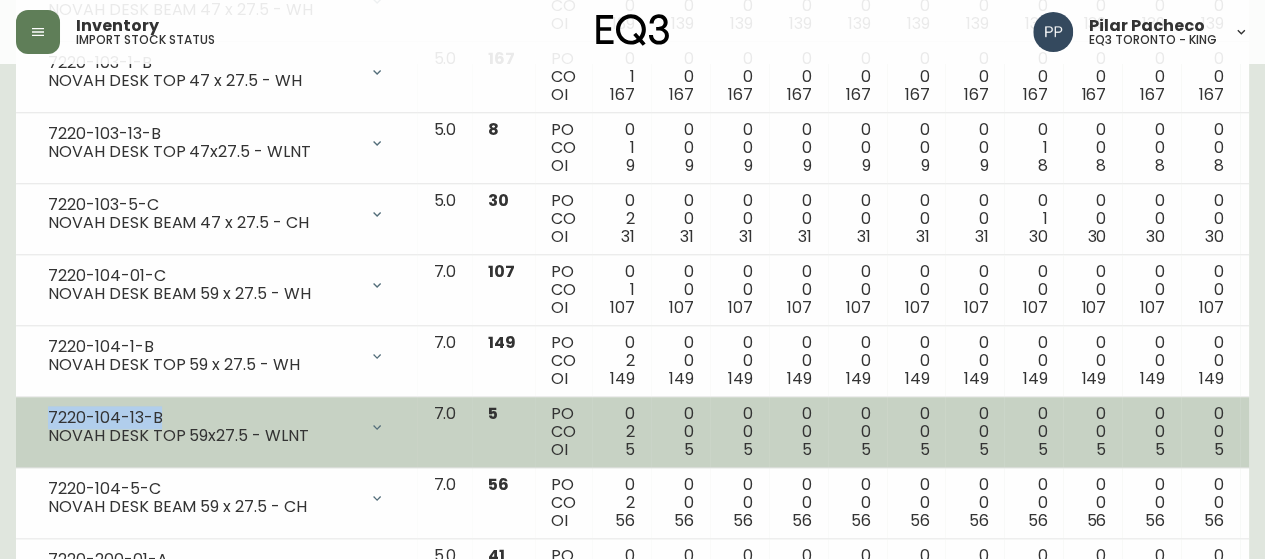drag, startPoint x: 172, startPoint y: 414, endPoint x: 50, endPoint y: 413, distance: 122.0041 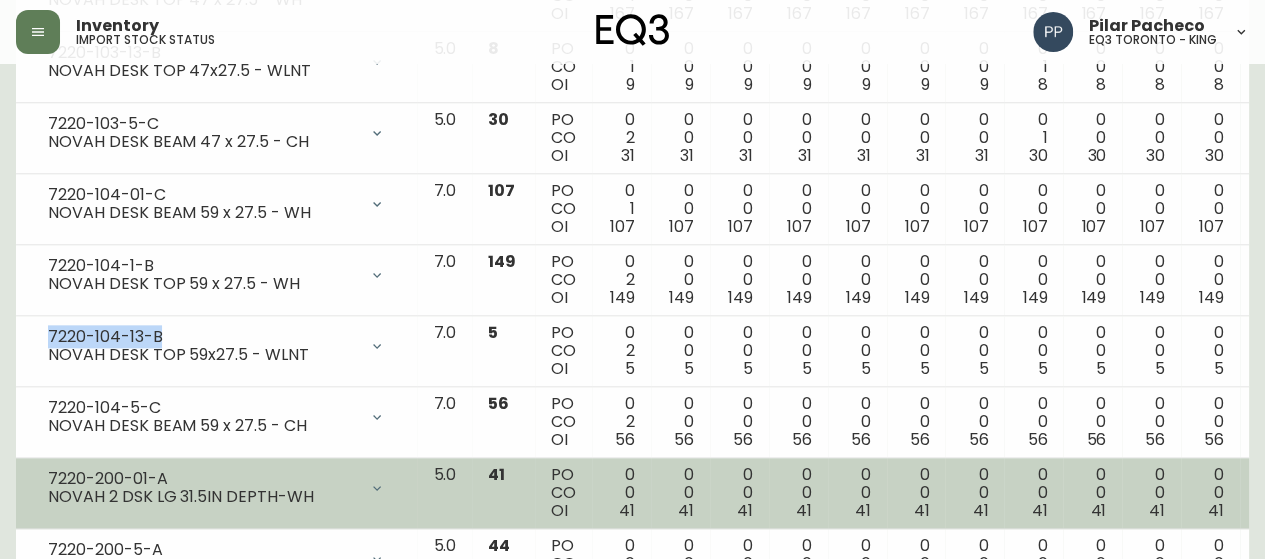 scroll, scrollTop: 1100, scrollLeft: 0, axis: vertical 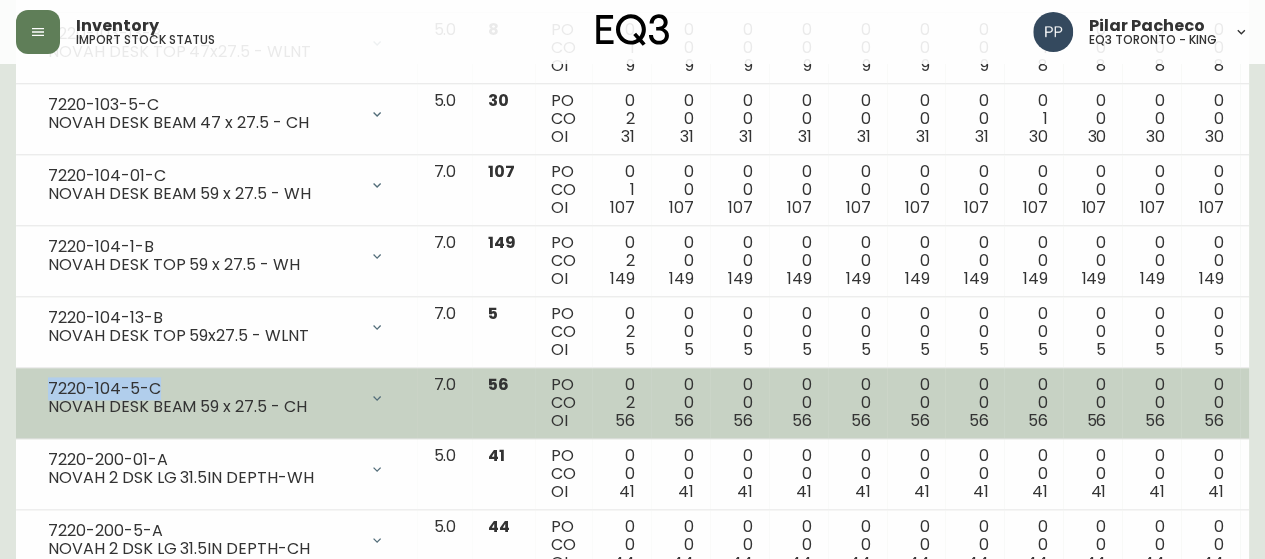 drag, startPoint x: 186, startPoint y: 382, endPoint x: 48, endPoint y: 382, distance: 138 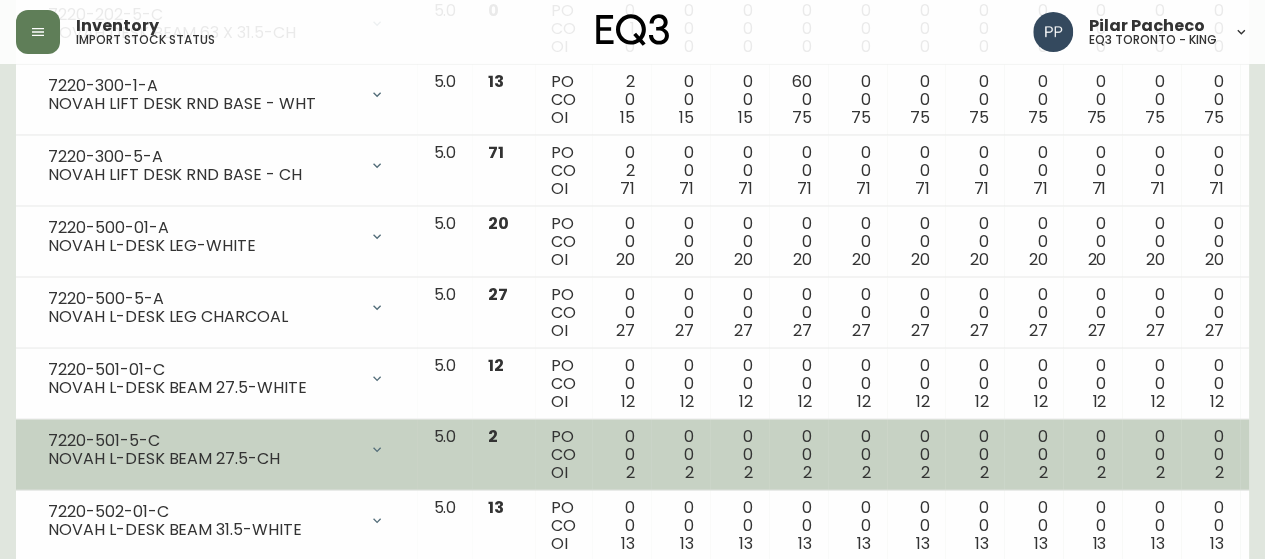 scroll, scrollTop: 2100, scrollLeft: 0, axis: vertical 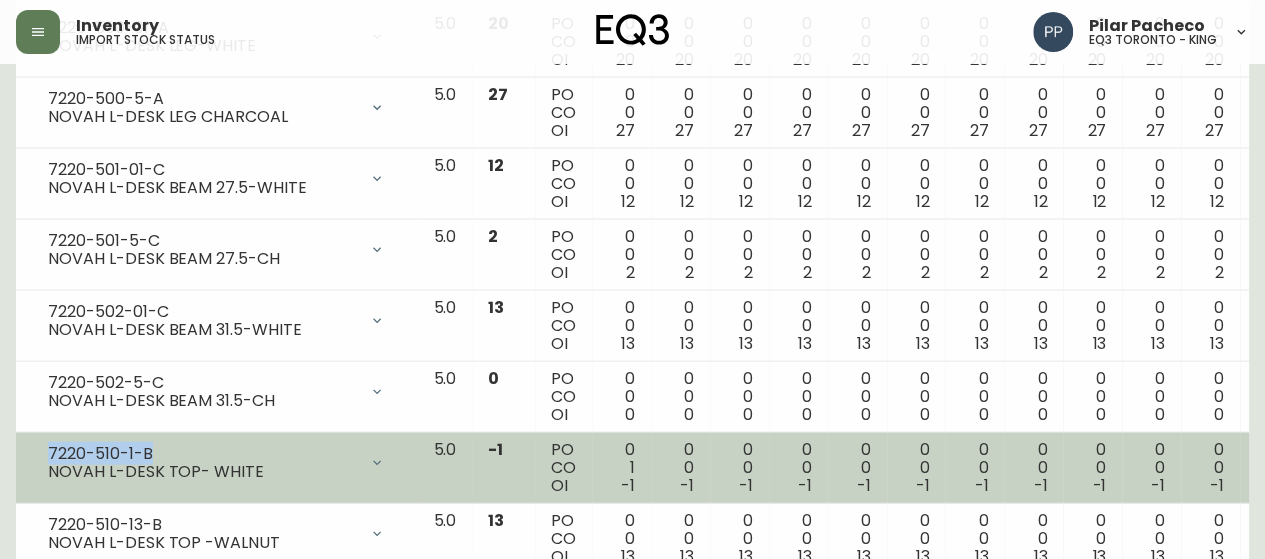 drag, startPoint x: 204, startPoint y: 443, endPoint x: 44, endPoint y: 444, distance: 160.00313 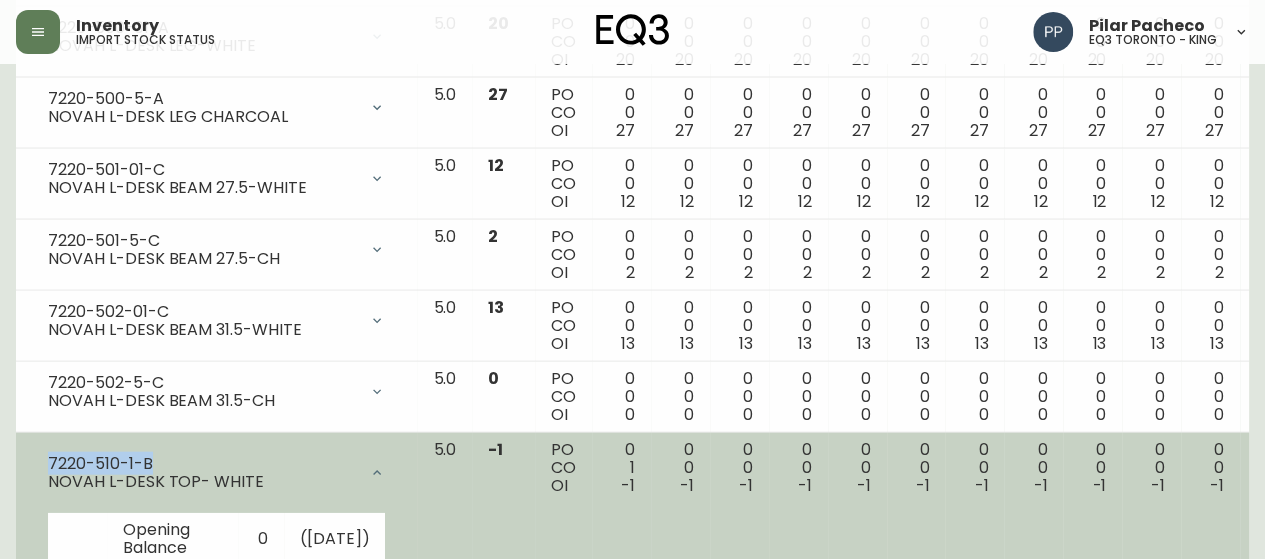 click on "7220-510-1-B NOVAH L-DESK TOP- WHITE" at bounding box center (216, 473) 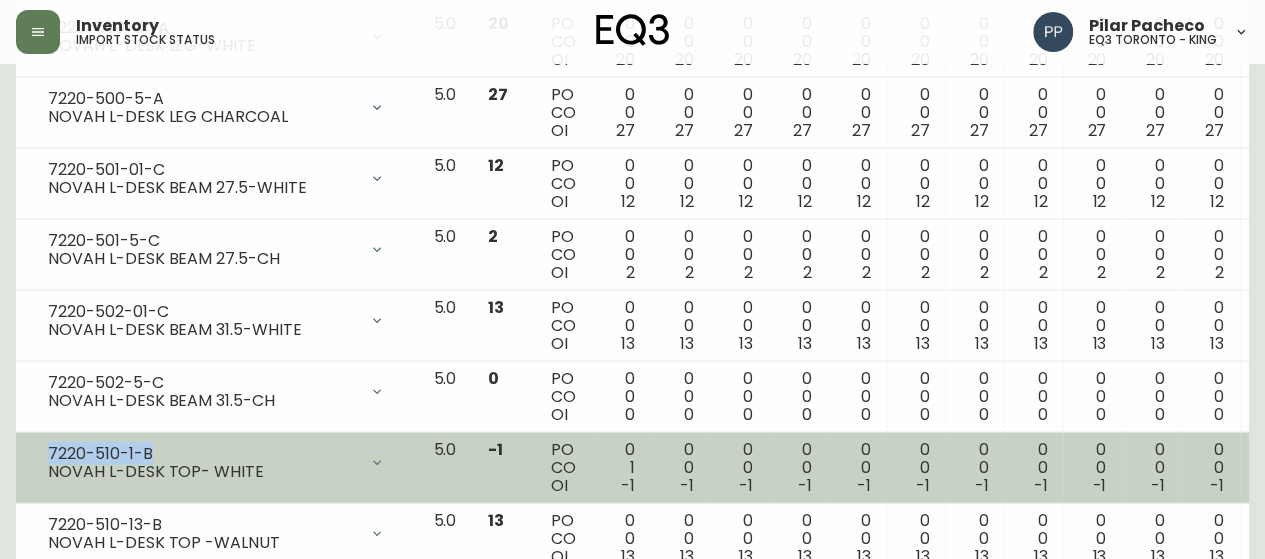 copy on "7220-510-1-B" 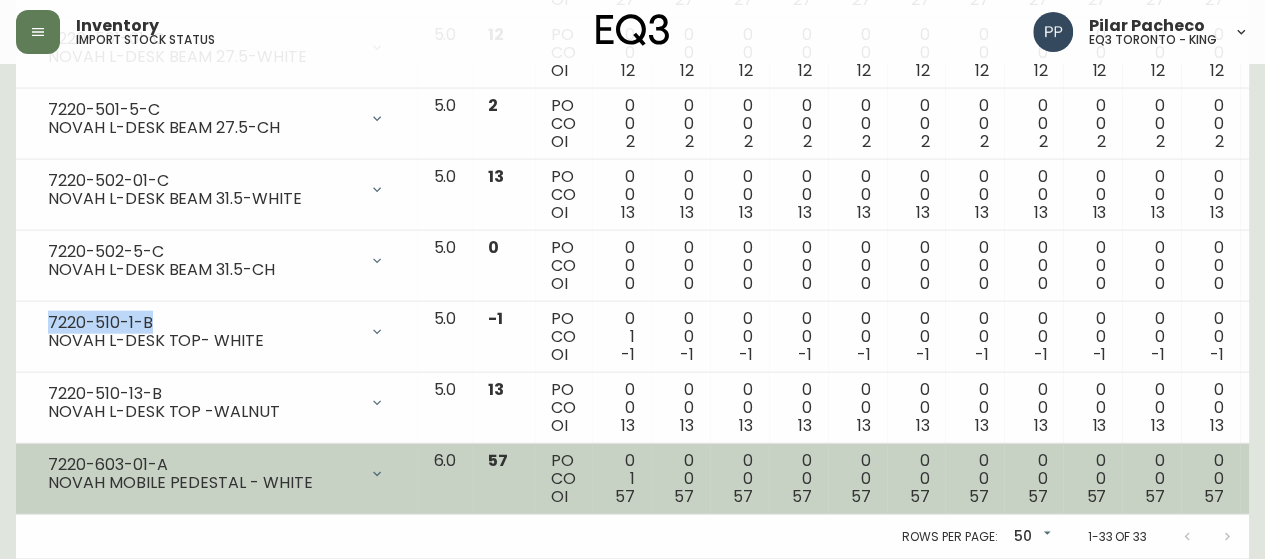 scroll, scrollTop: 2235, scrollLeft: 0, axis: vertical 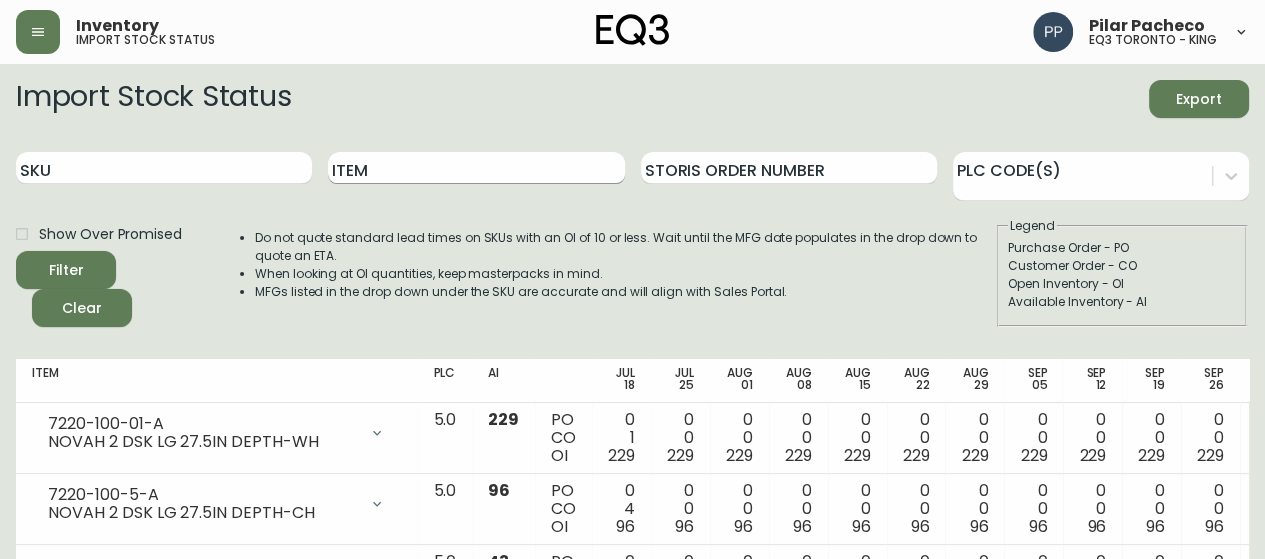 click on "Item" at bounding box center (476, 168) 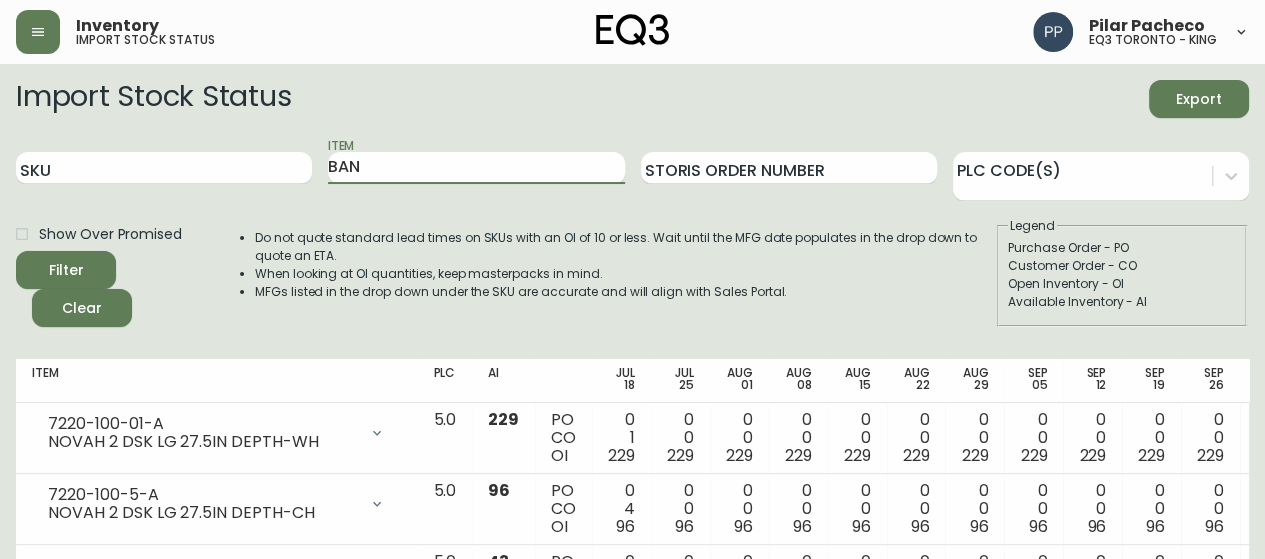 click on "Filter" at bounding box center (66, 270) 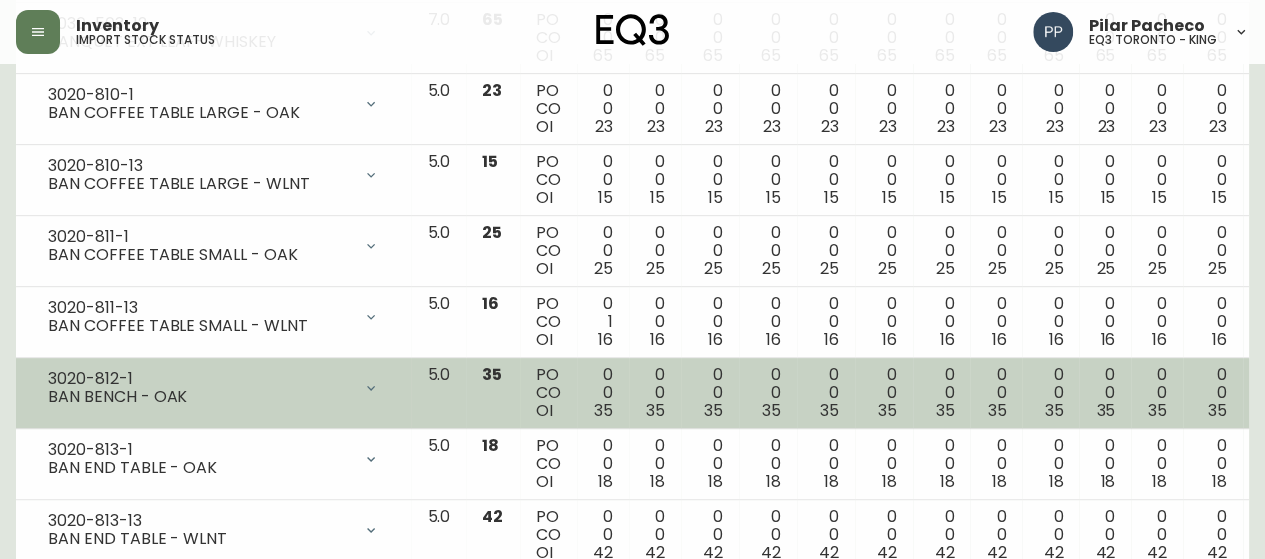 scroll, scrollTop: 0, scrollLeft: 0, axis: both 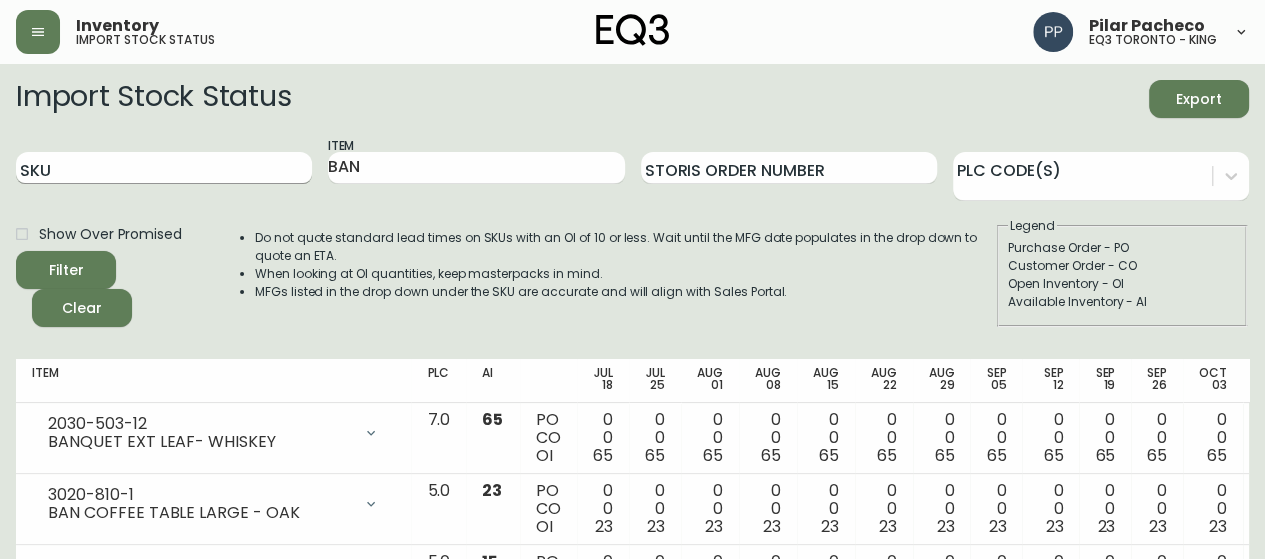 drag, startPoint x: 400, startPoint y: 165, endPoint x: 303, endPoint y: 167, distance: 97.020615 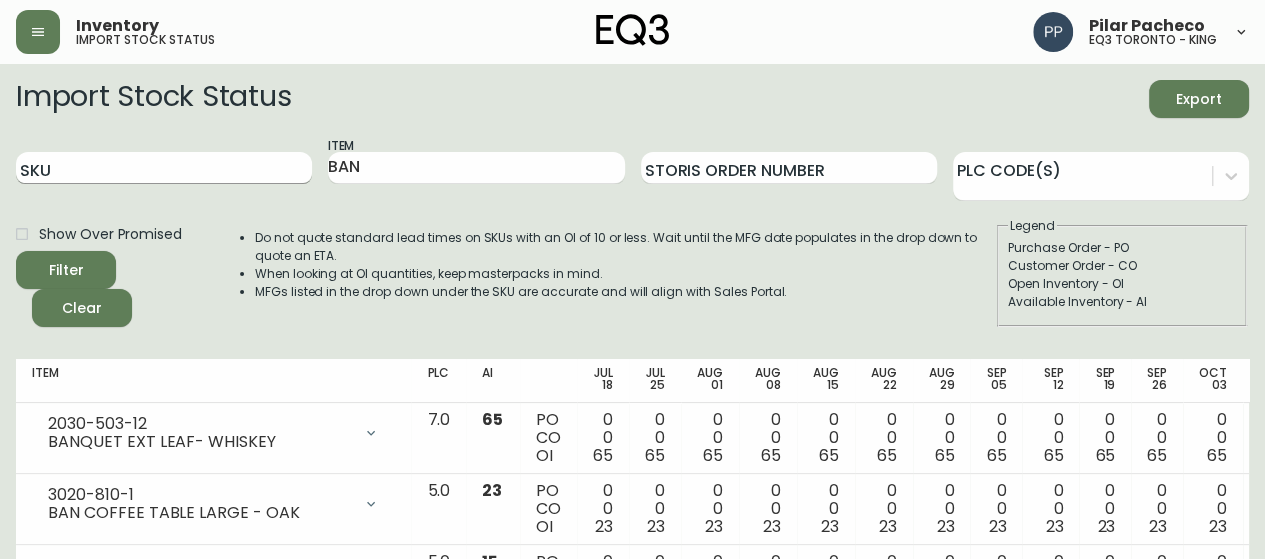 click on "SKU Item BAN Storis Order Number PLC Code(s)" at bounding box center [632, 168] 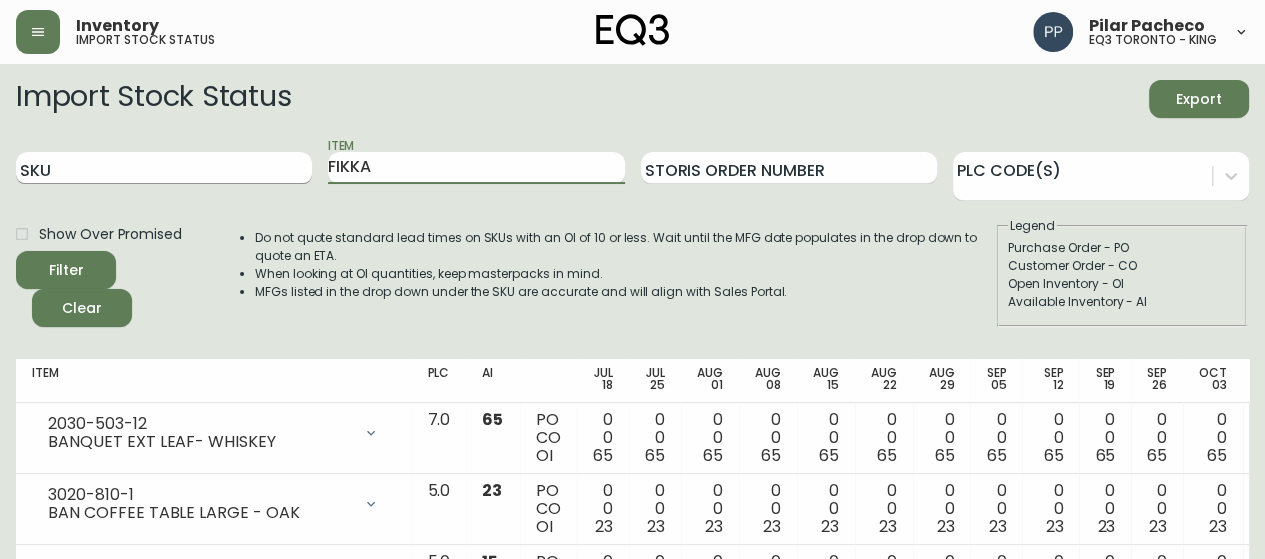 click on "Filter" at bounding box center [66, 270] 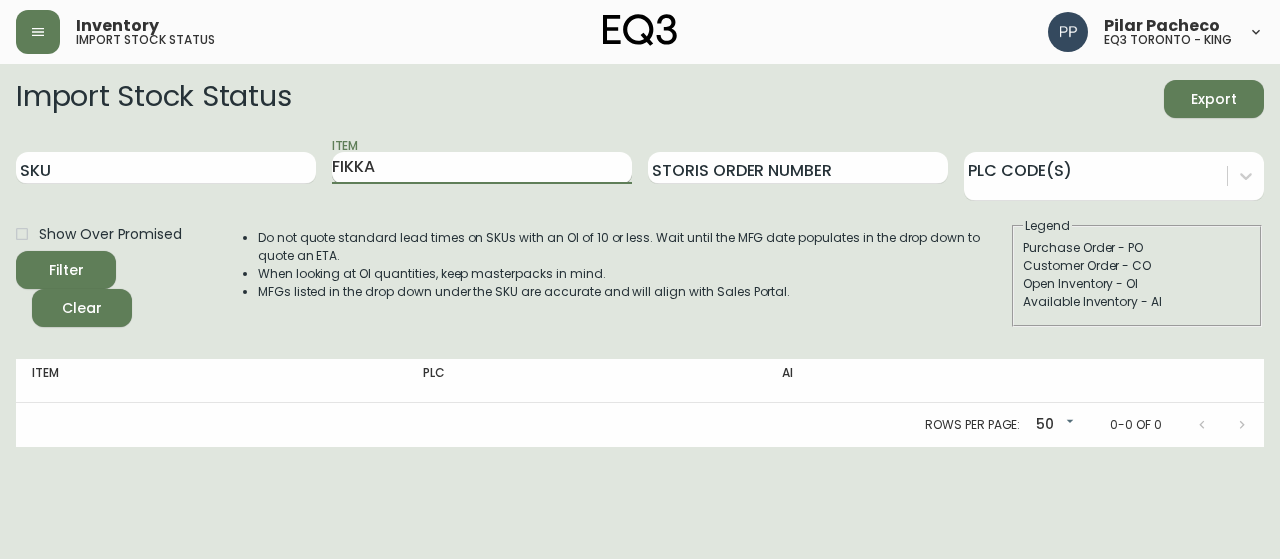 click on "FIKKA" at bounding box center (482, 168) 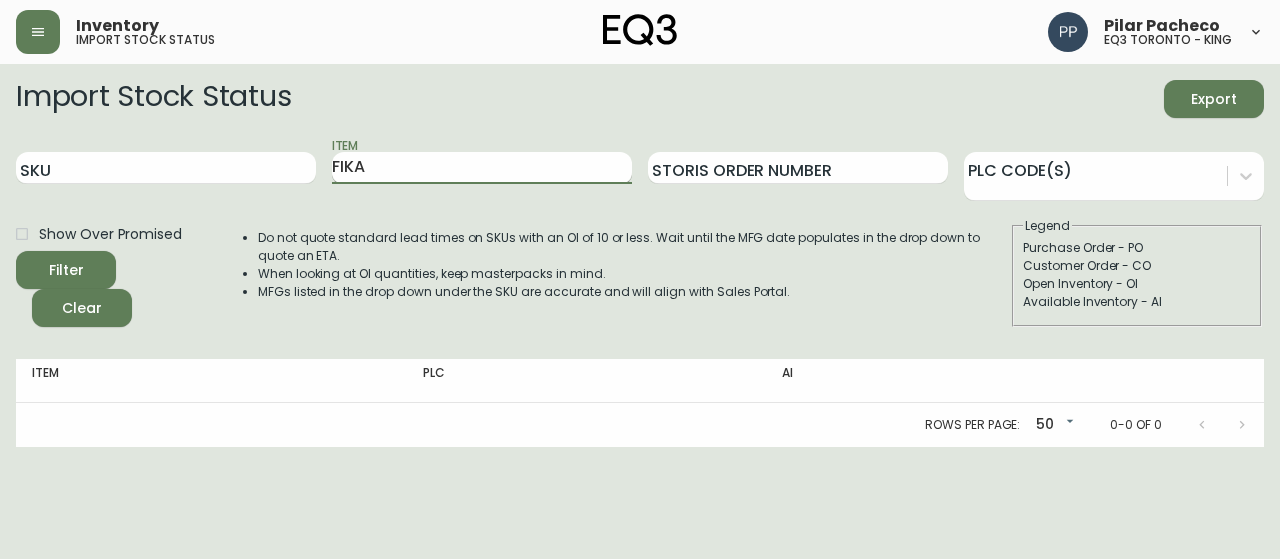 click on "Filter" at bounding box center [66, 270] 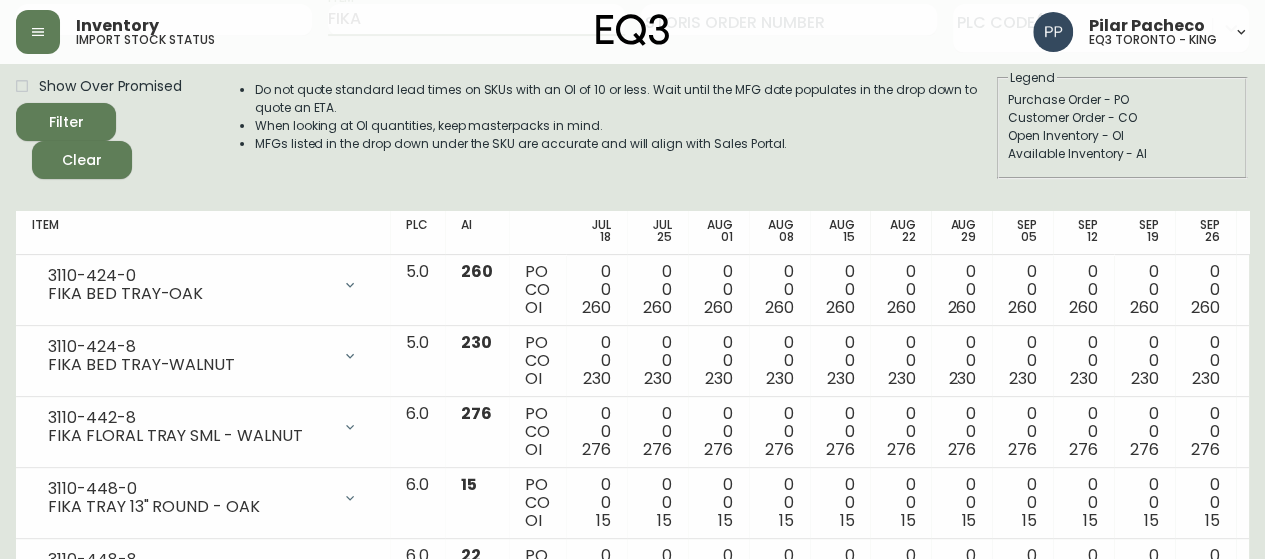 scroll, scrollTop: 0, scrollLeft: 0, axis: both 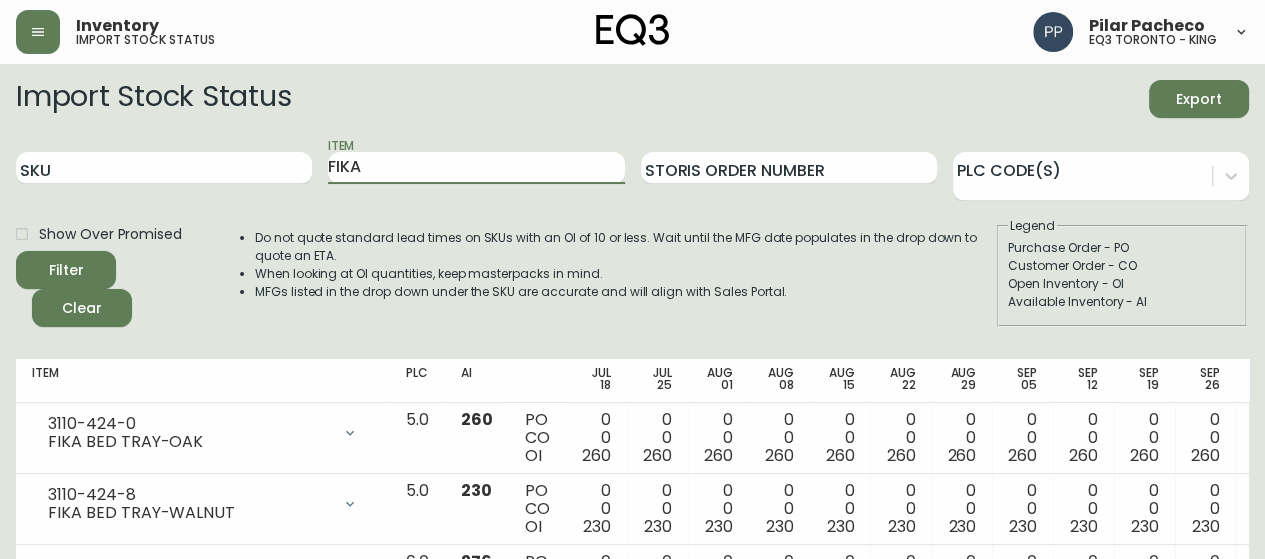 drag, startPoint x: 336, startPoint y: 157, endPoint x: 169, endPoint y: 190, distance: 170.22926 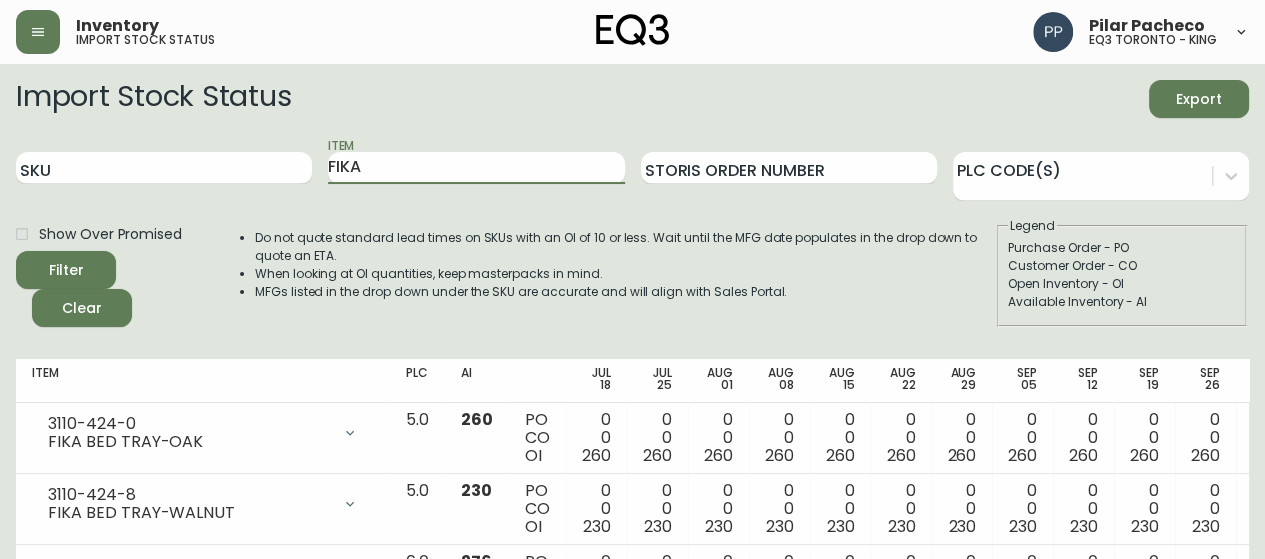 click on "SKU Item FIKA Storis Order Number PLC Code(s)" at bounding box center [632, 168] 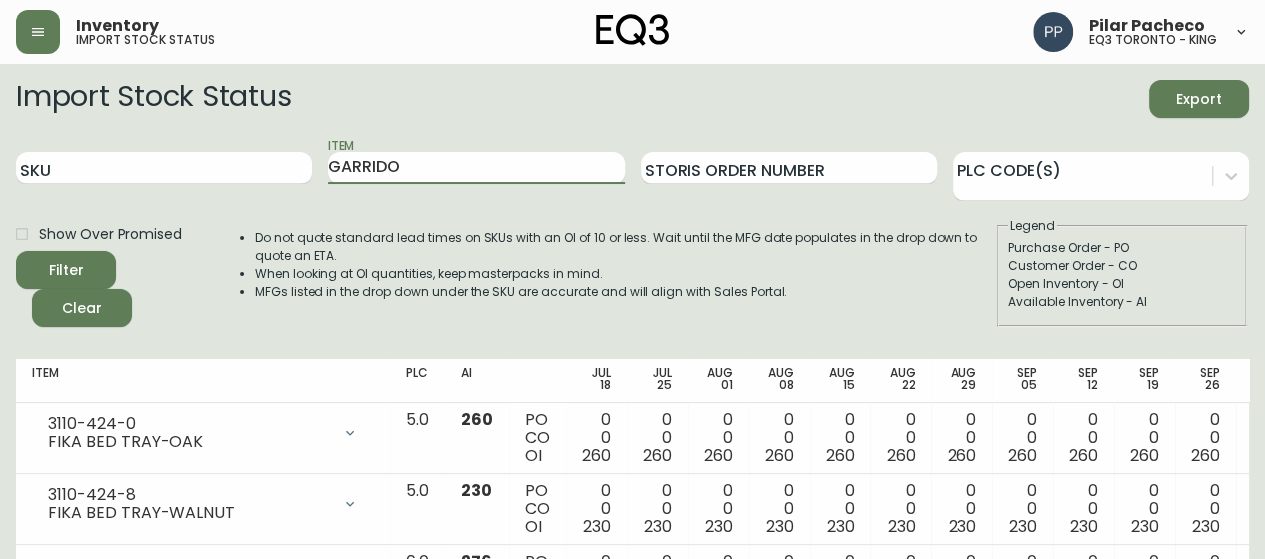 type on "GARRIDO" 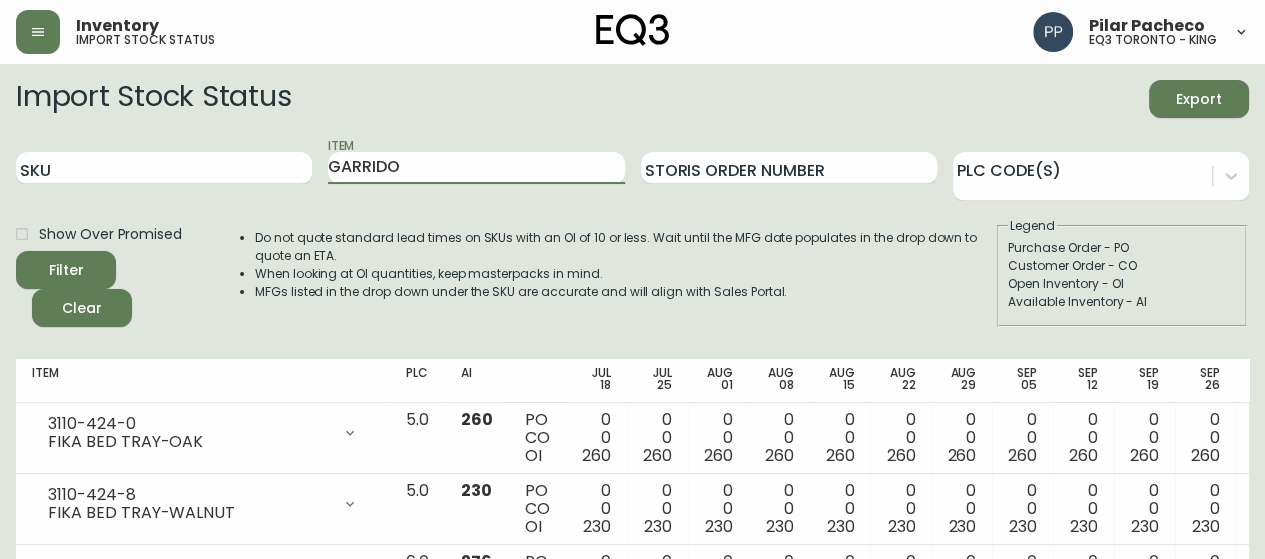 click on "Filter" at bounding box center [66, 270] 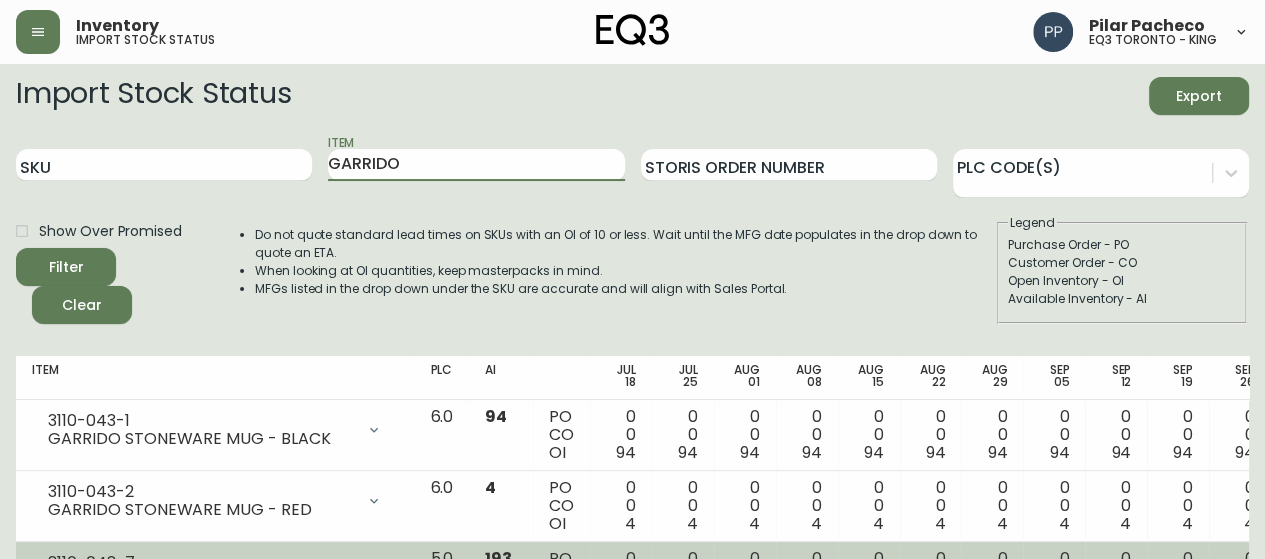 scroll, scrollTop: 0, scrollLeft: 0, axis: both 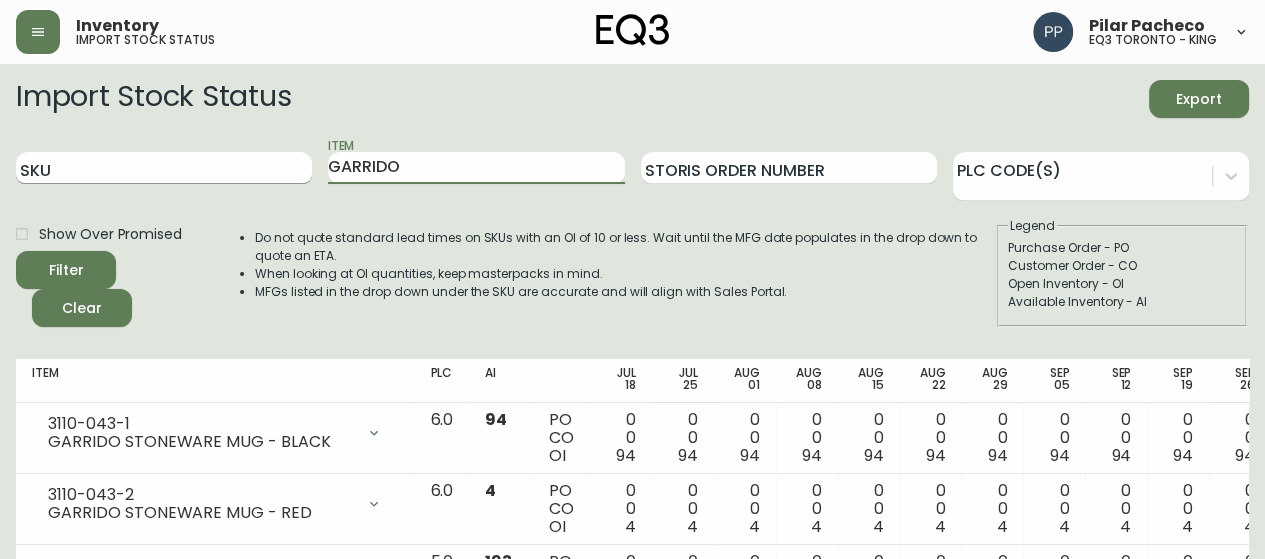 drag, startPoint x: 432, startPoint y: 164, endPoint x: 102, endPoint y: 163, distance: 330.00153 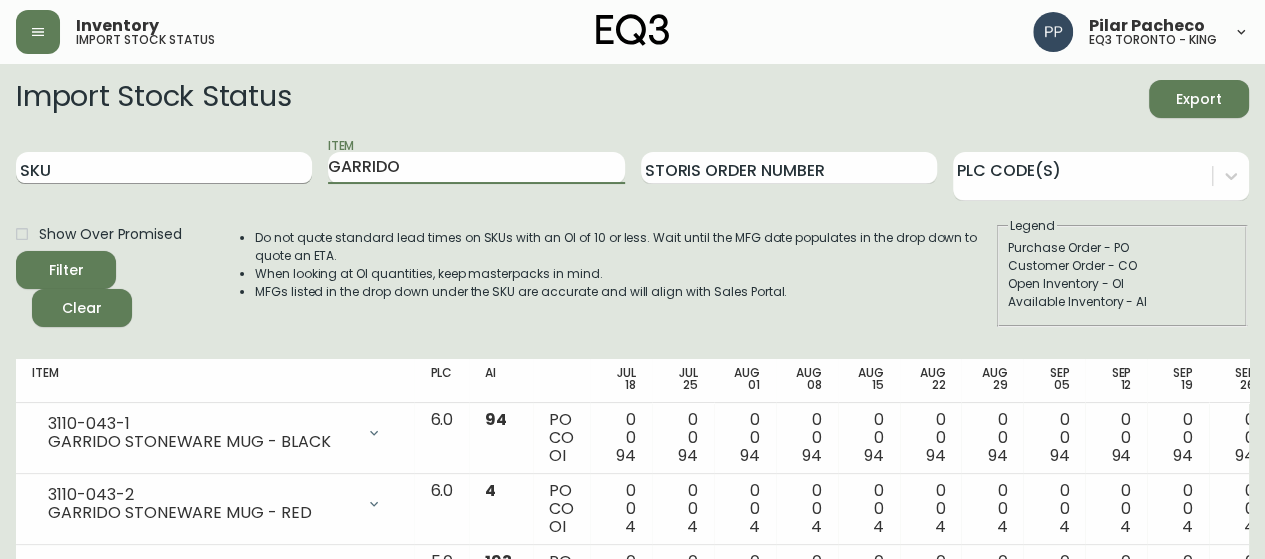 click on "SKU Item GARRIDO Storis Order Number PLC Code(s)" at bounding box center (632, 168) 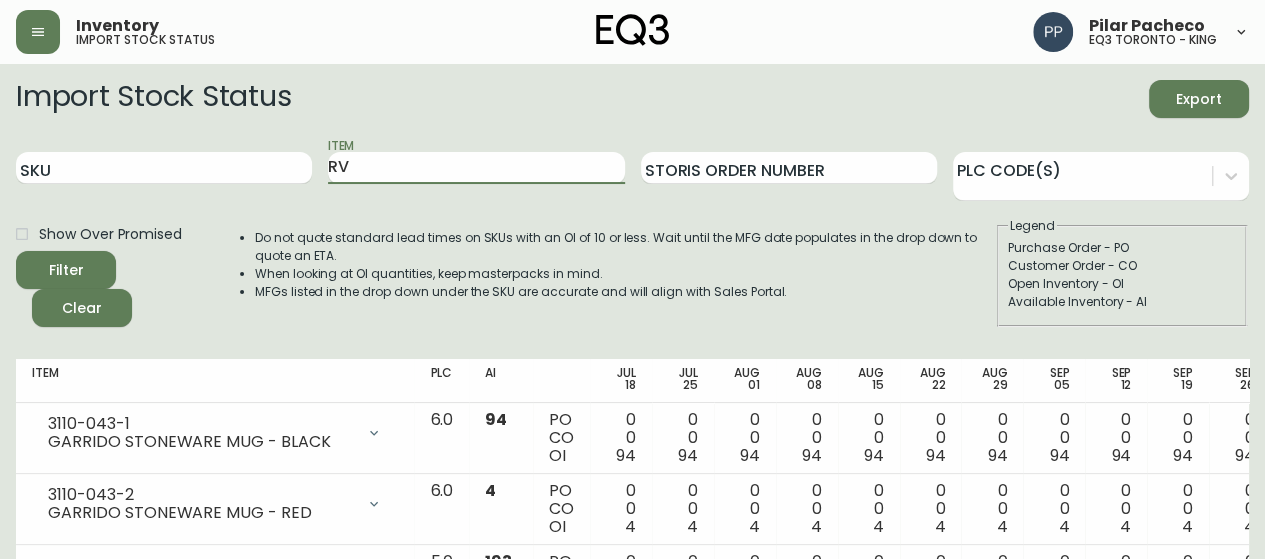 type on "RV" 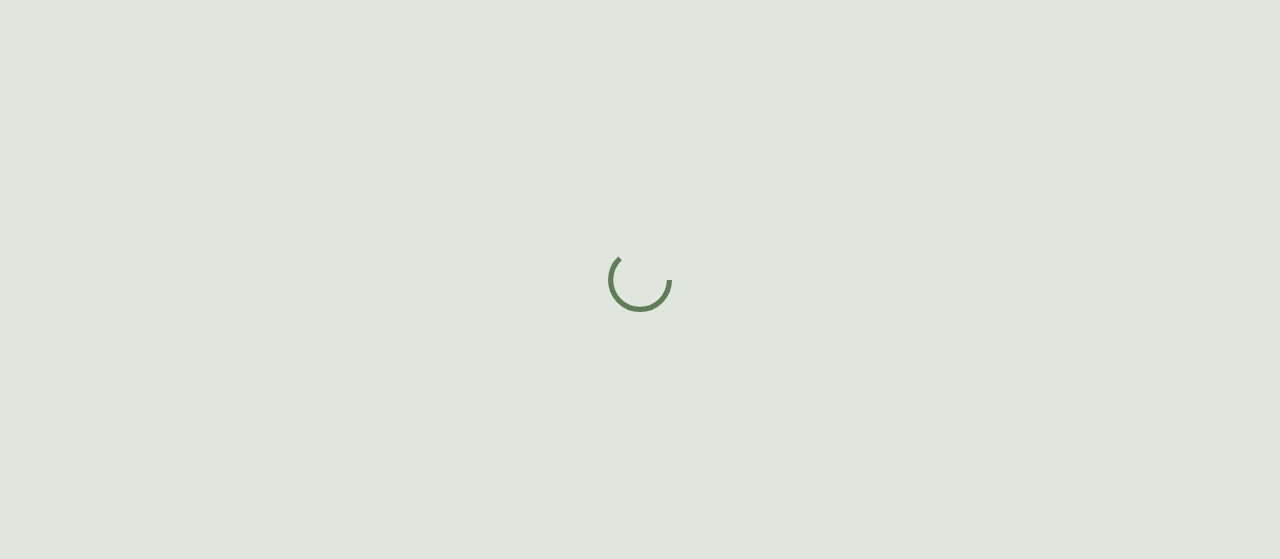 scroll, scrollTop: 0, scrollLeft: 0, axis: both 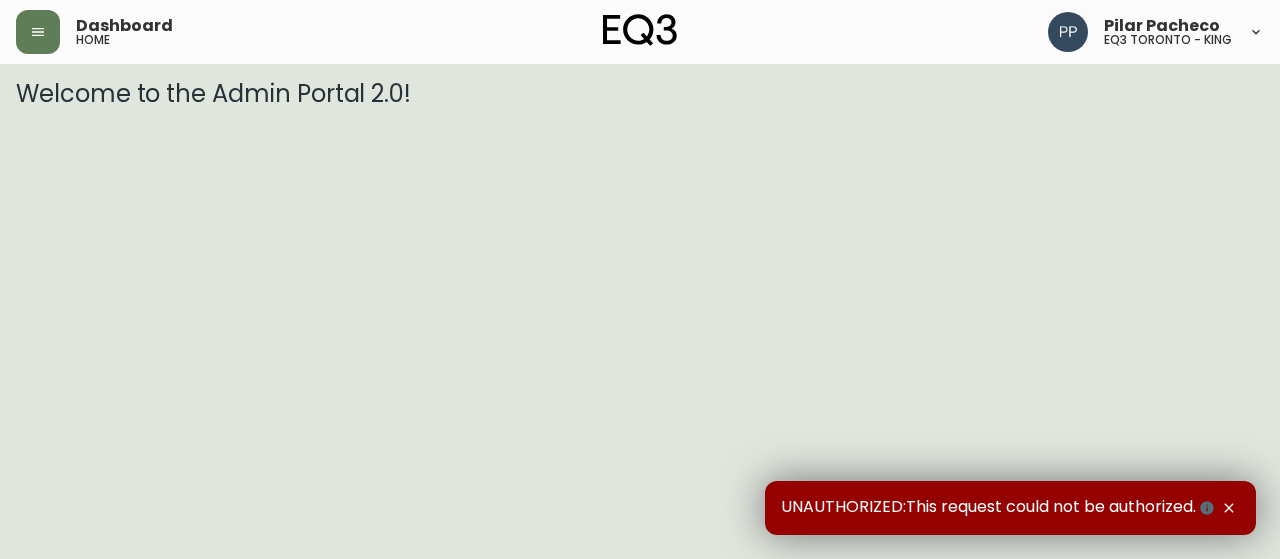 drag, startPoint x: 212, startPoint y: 442, endPoint x: 216, endPoint y: 415, distance: 27.294687 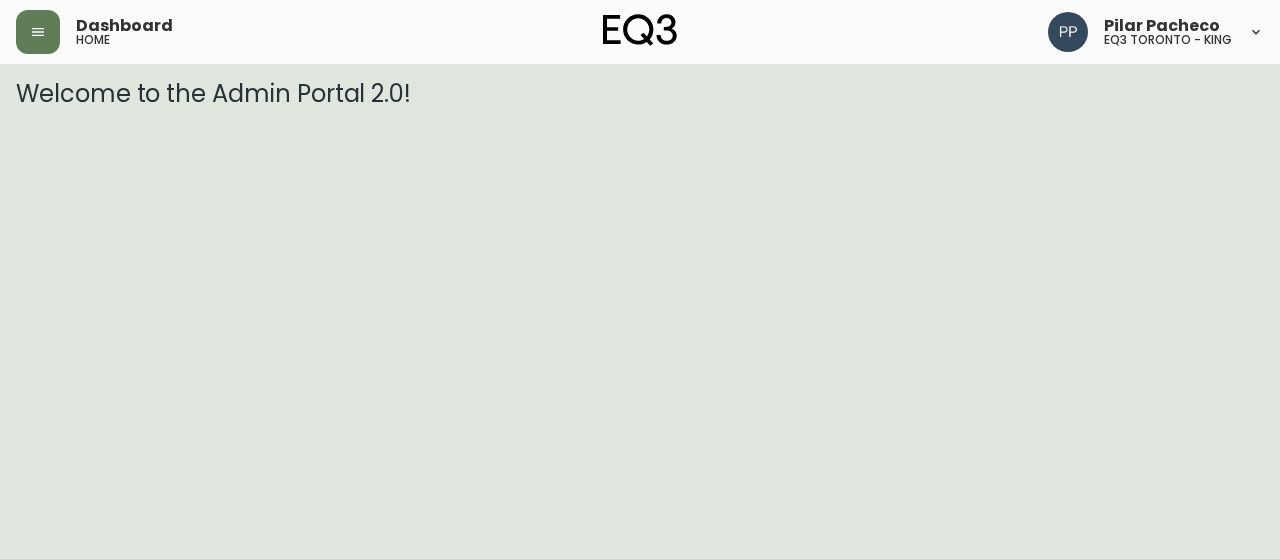 click on "Dashboard home [FIRST] [LAST] eq3 [CITY] - king Welcome to the Admin Portal 2.0!" at bounding box center (640, 54) 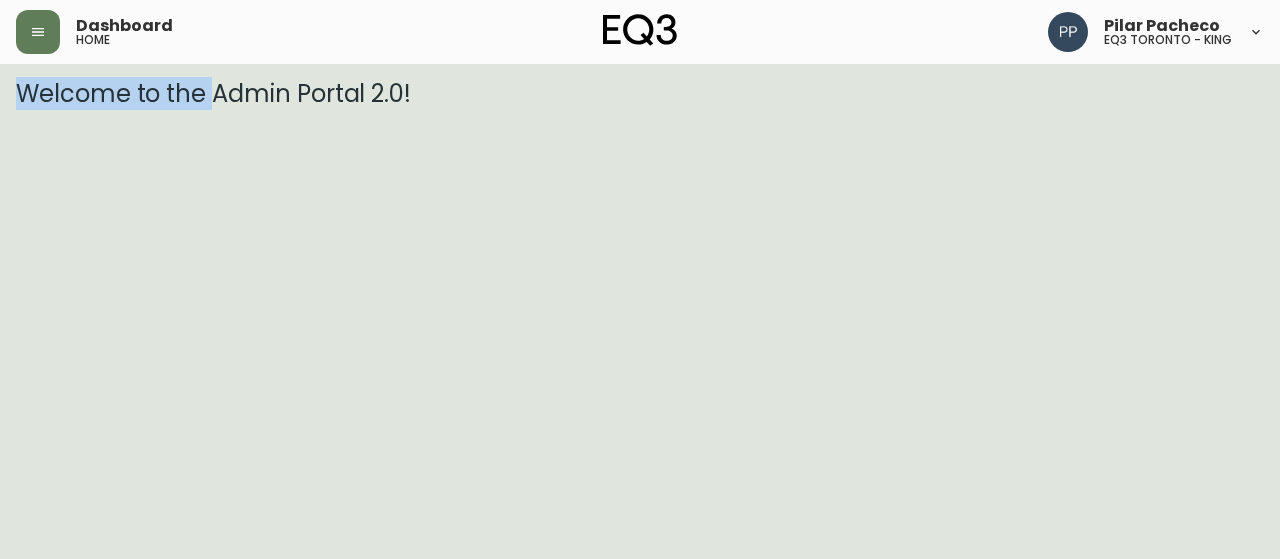 drag, startPoint x: 216, startPoint y: 415, endPoint x: 1279, endPoint y: -121, distance: 1190.4894 